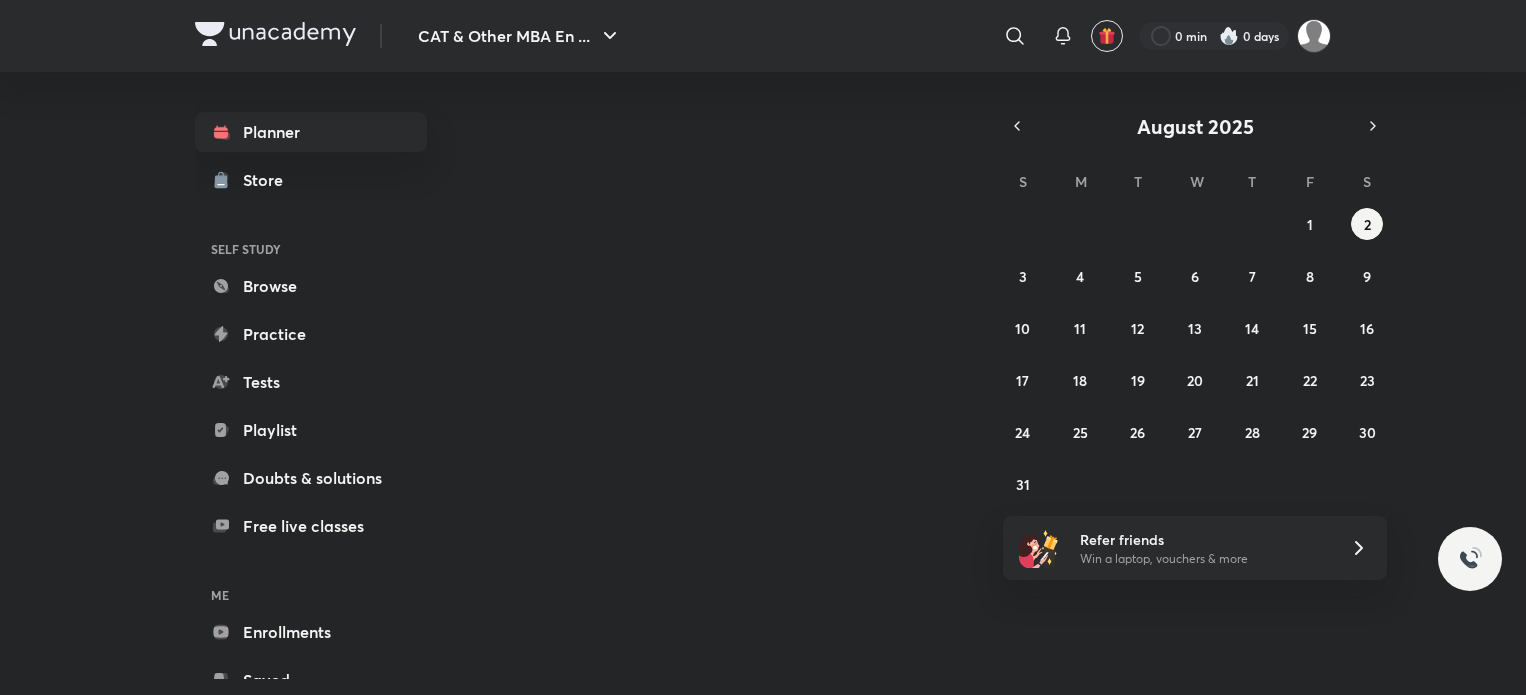 scroll, scrollTop: 0, scrollLeft: 0, axis: both 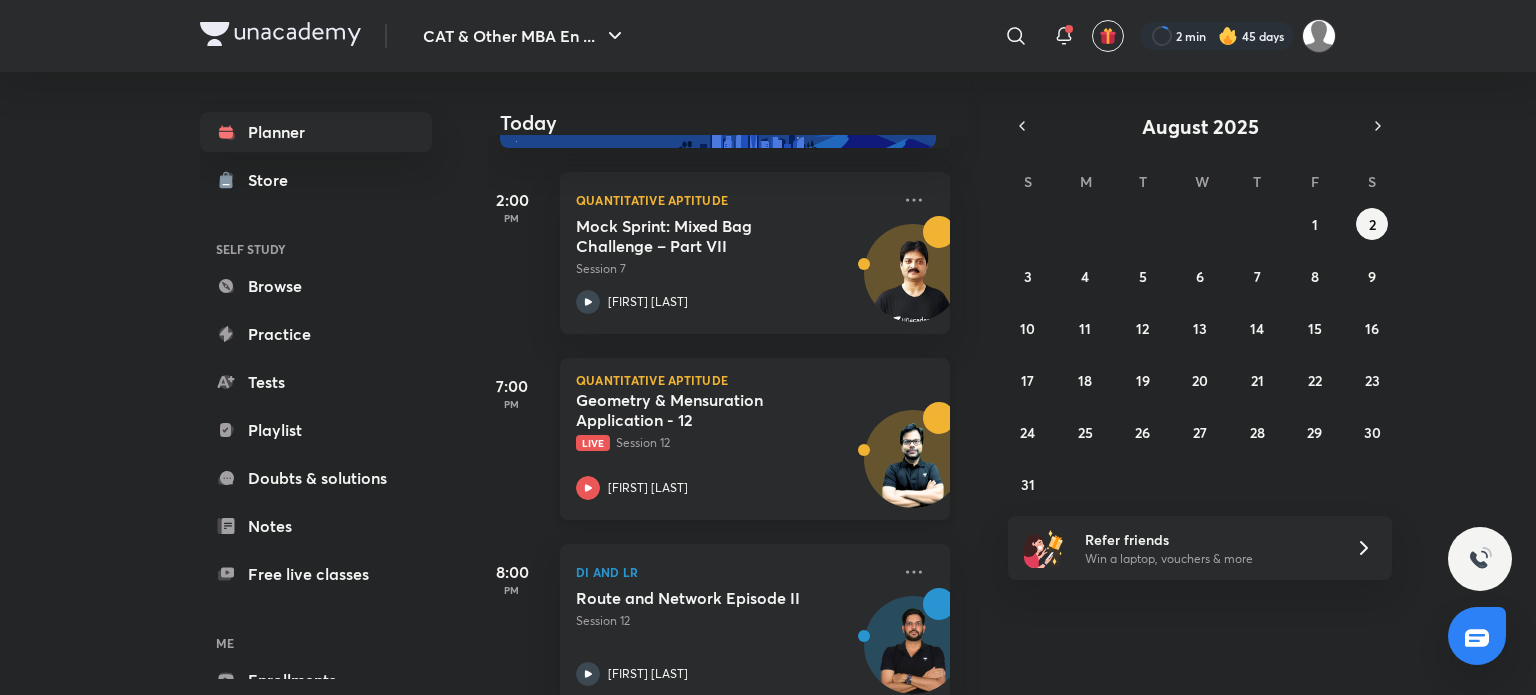 click 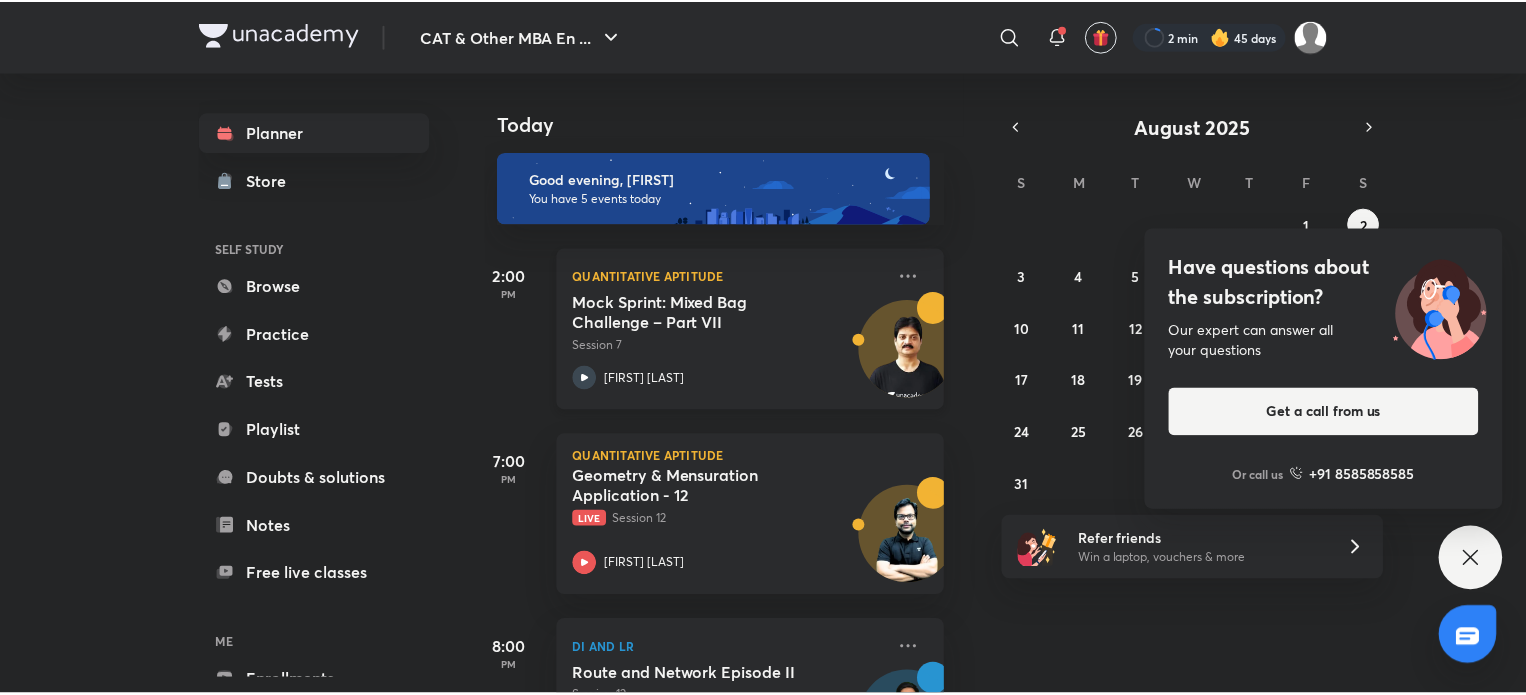 scroll, scrollTop: 0, scrollLeft: 16, axis: horizontal 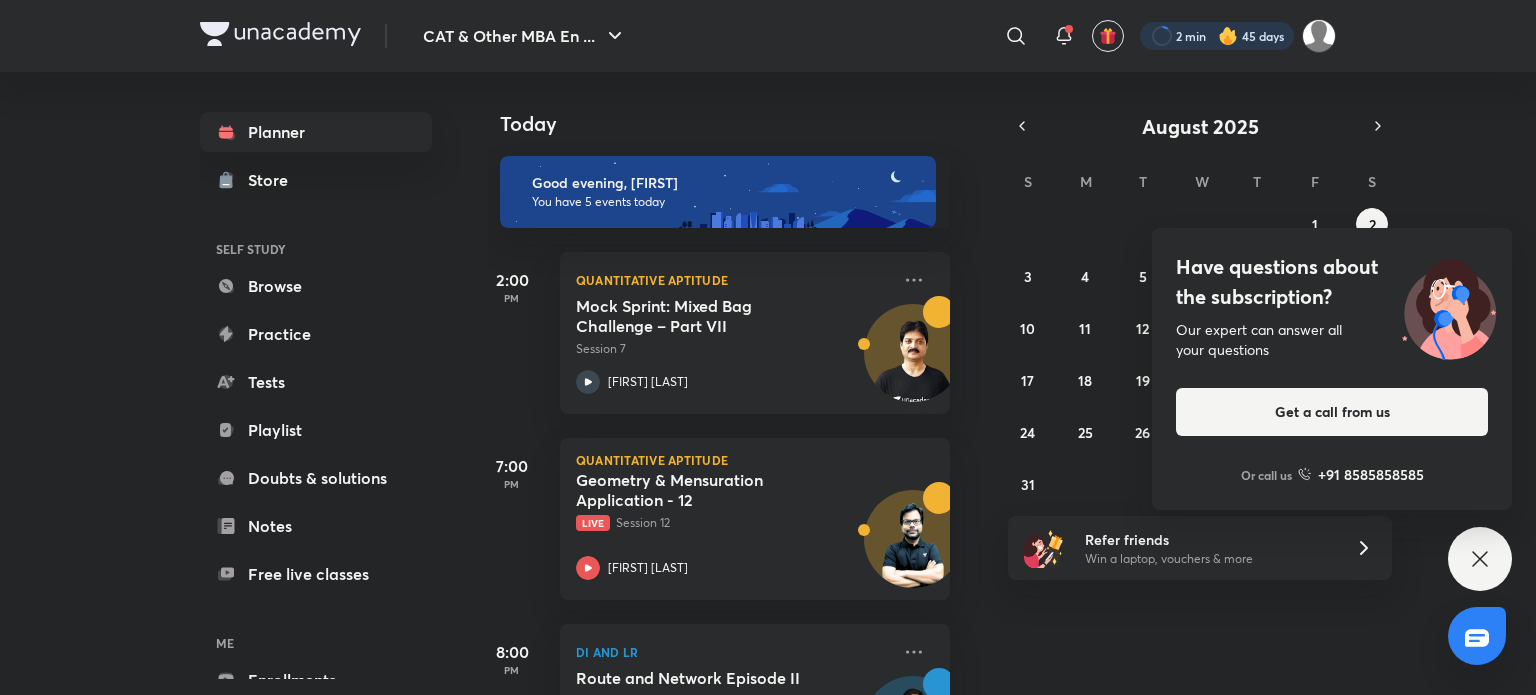 click at bounding box center [1217, 36] 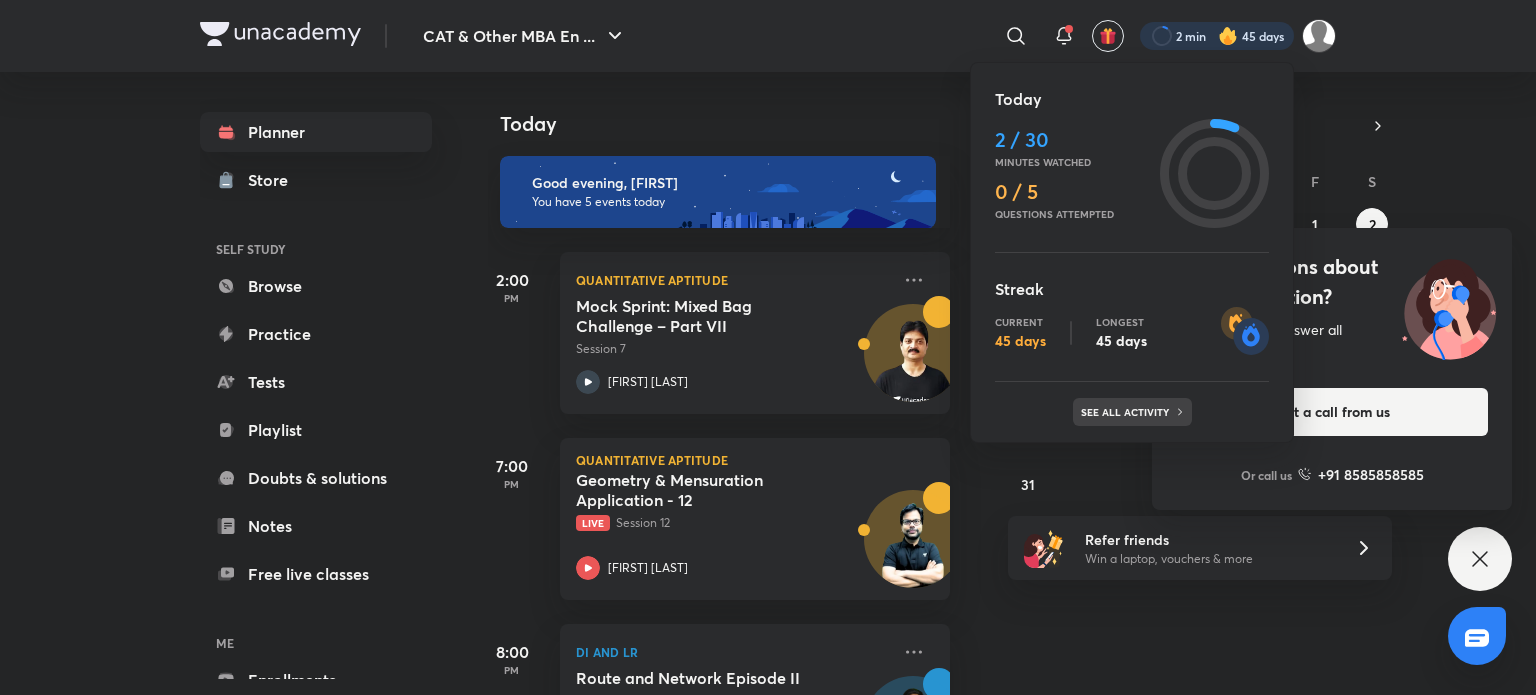 click on "See all activity" at bounding box center (1127, 412) 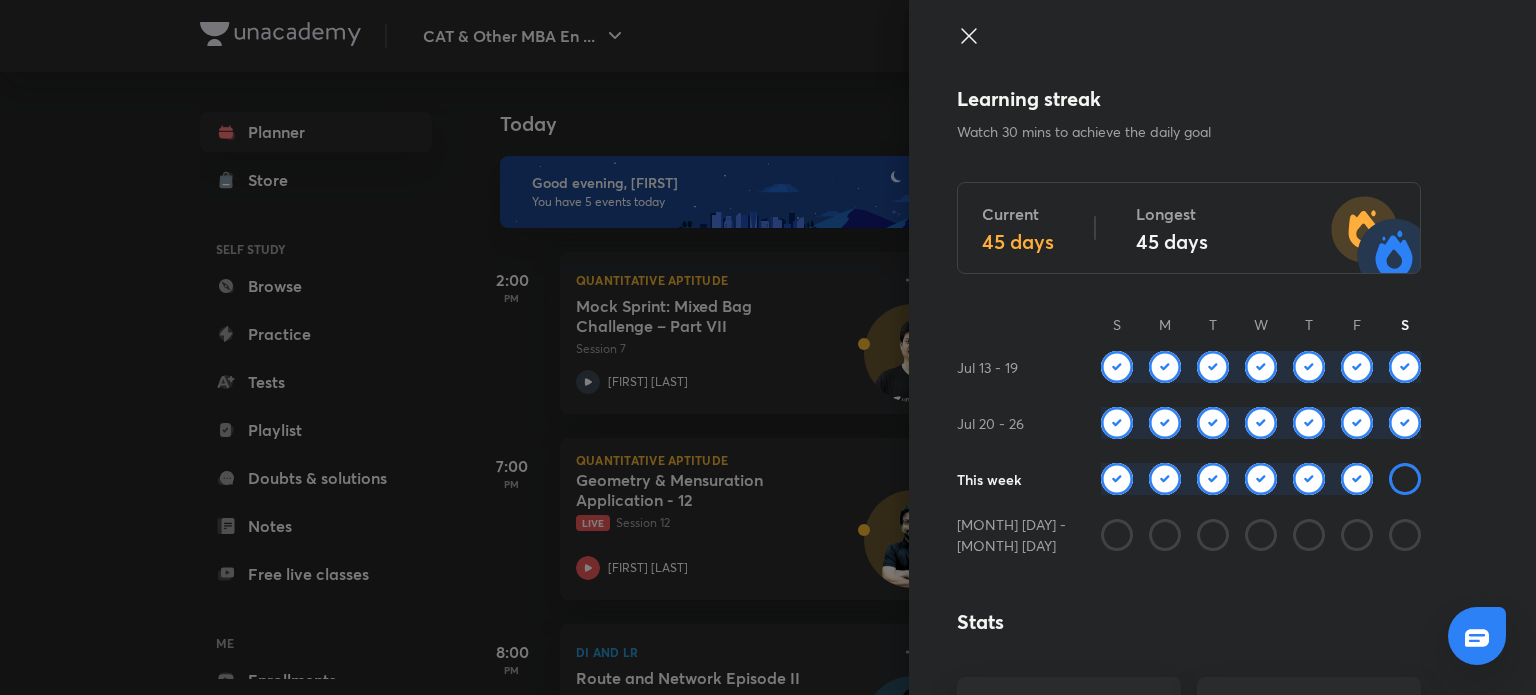 click 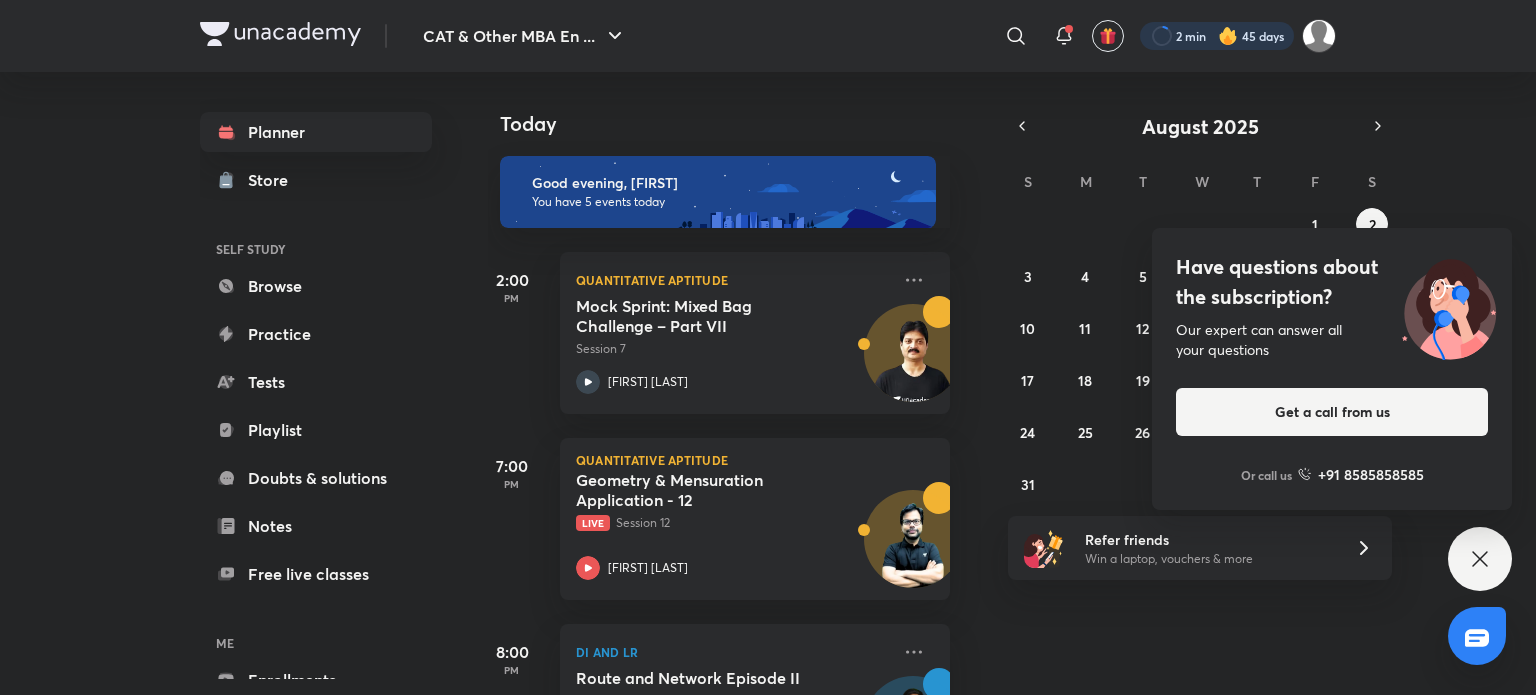 click at bounding box center (1217, 36) 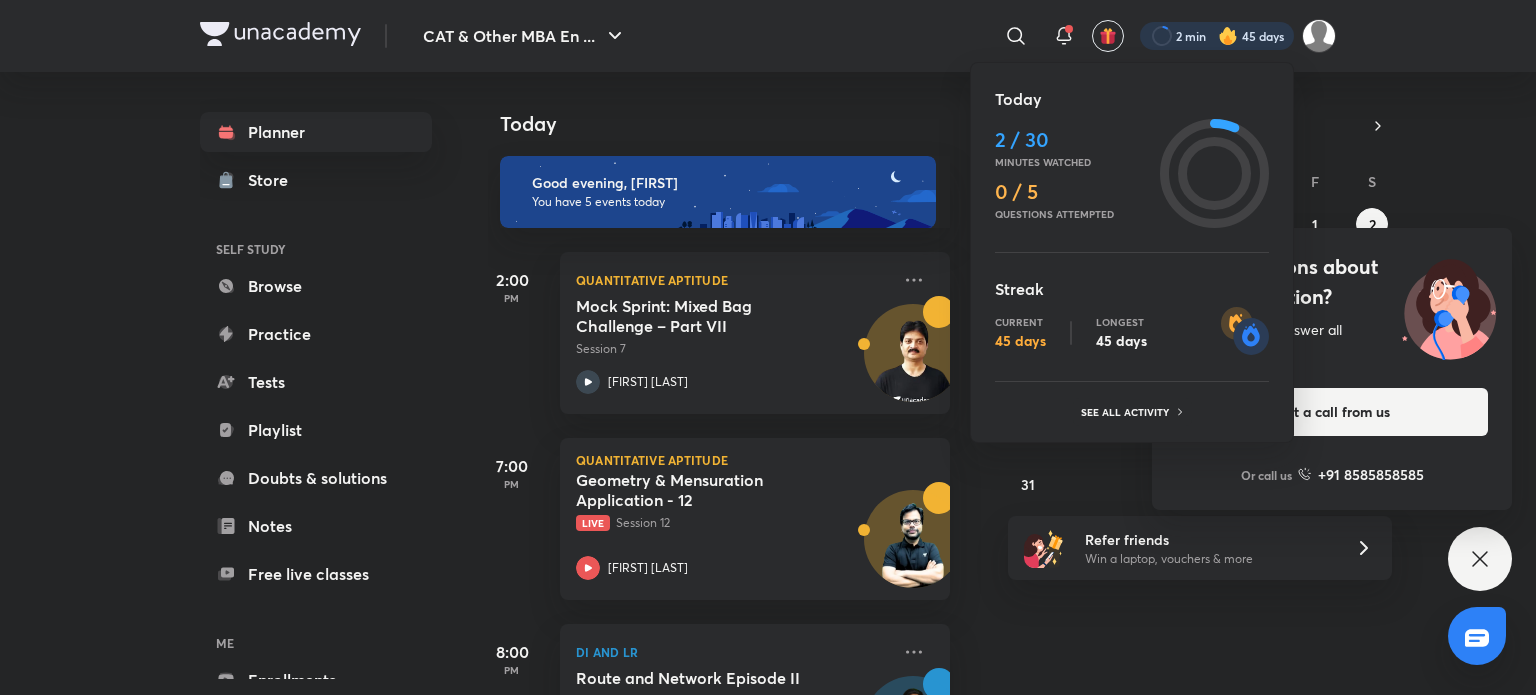 click at bounding box center (768, 347) 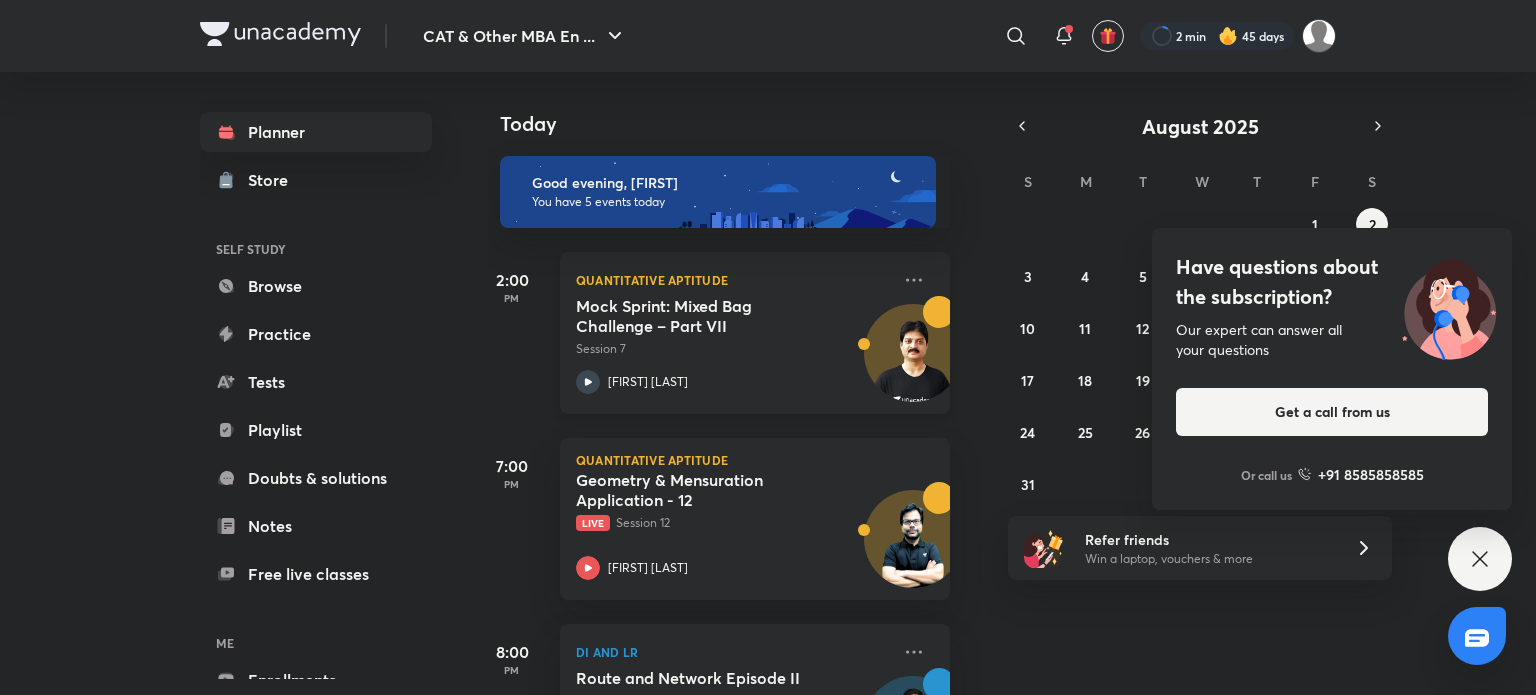 click on "Quantitative Aptitude Mock Sprint: Mixed Bag Challenge – Part VII Session 7 [LAST]" at bounding box center [755, 333] 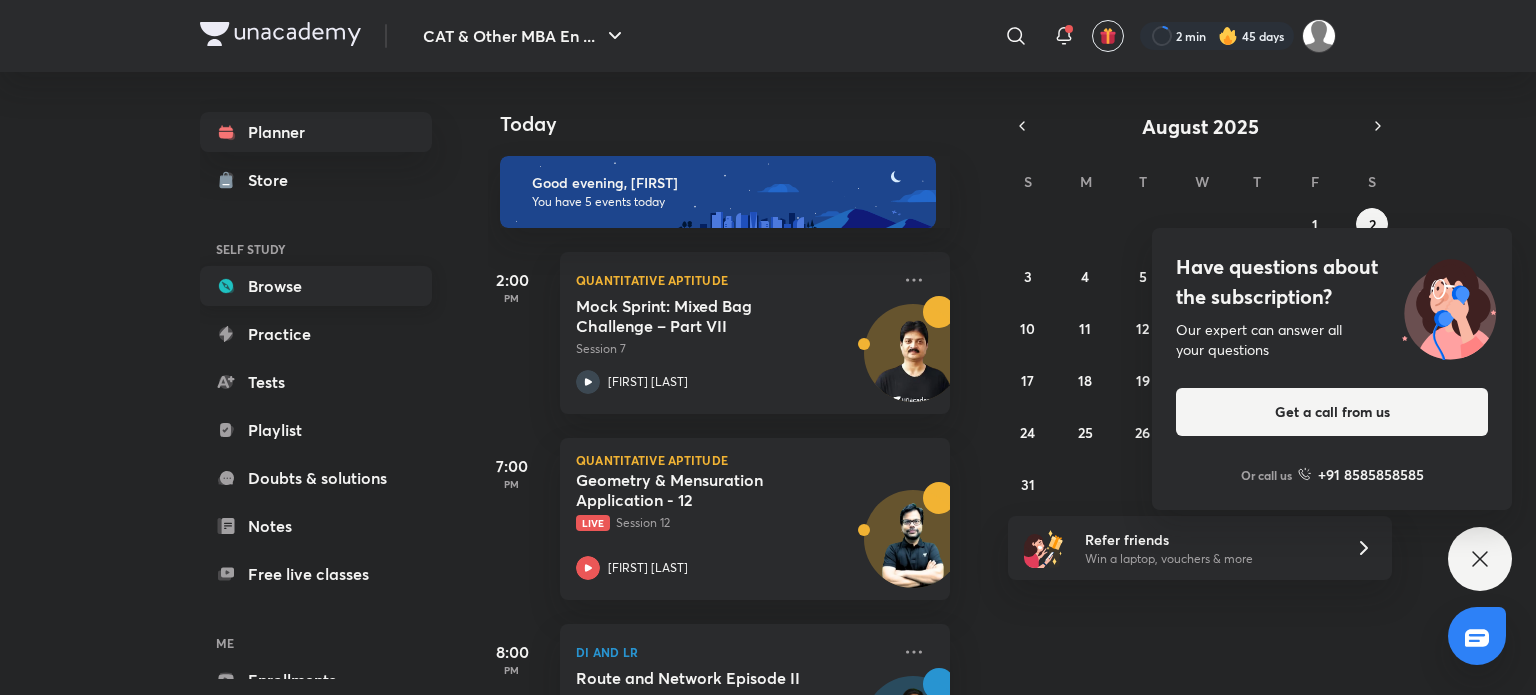 click on "Browse" at bounding box center (316, 286) 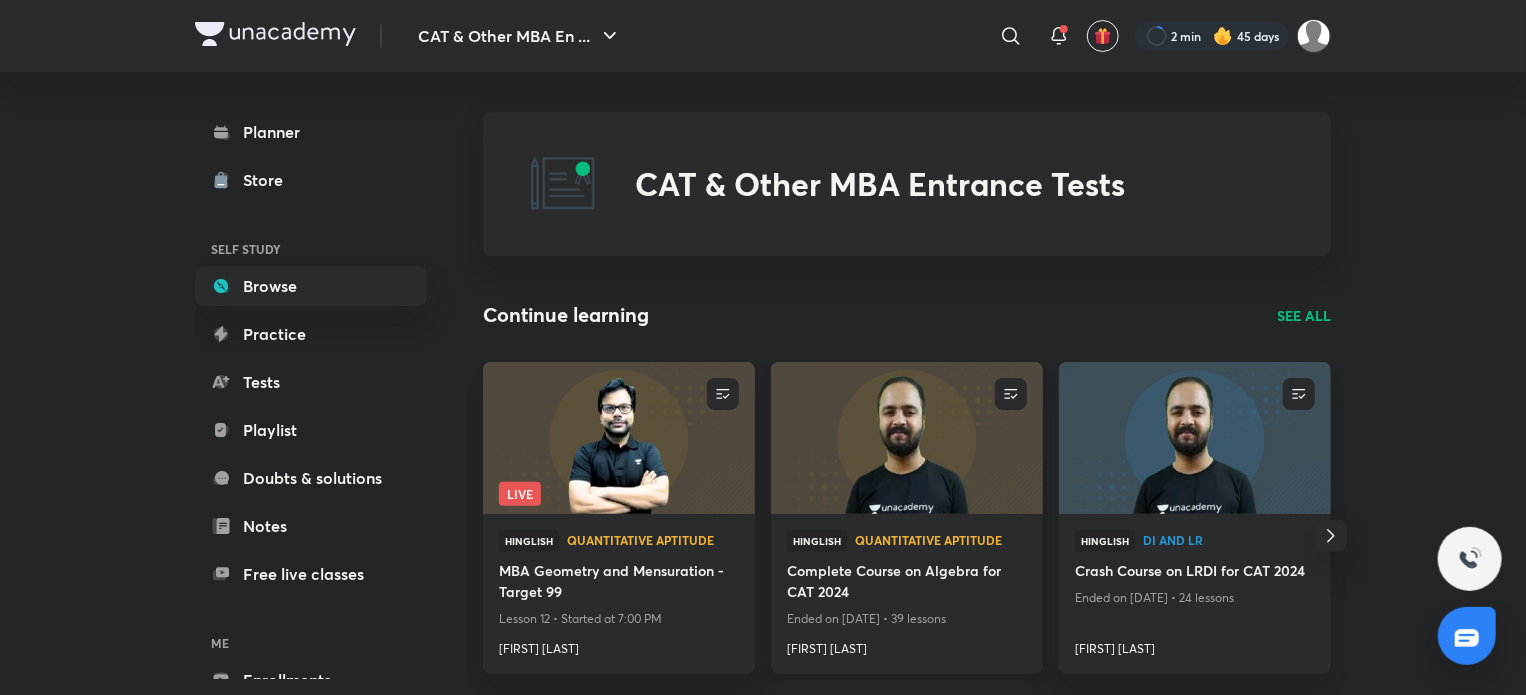 click at bounding box center [906, 437] 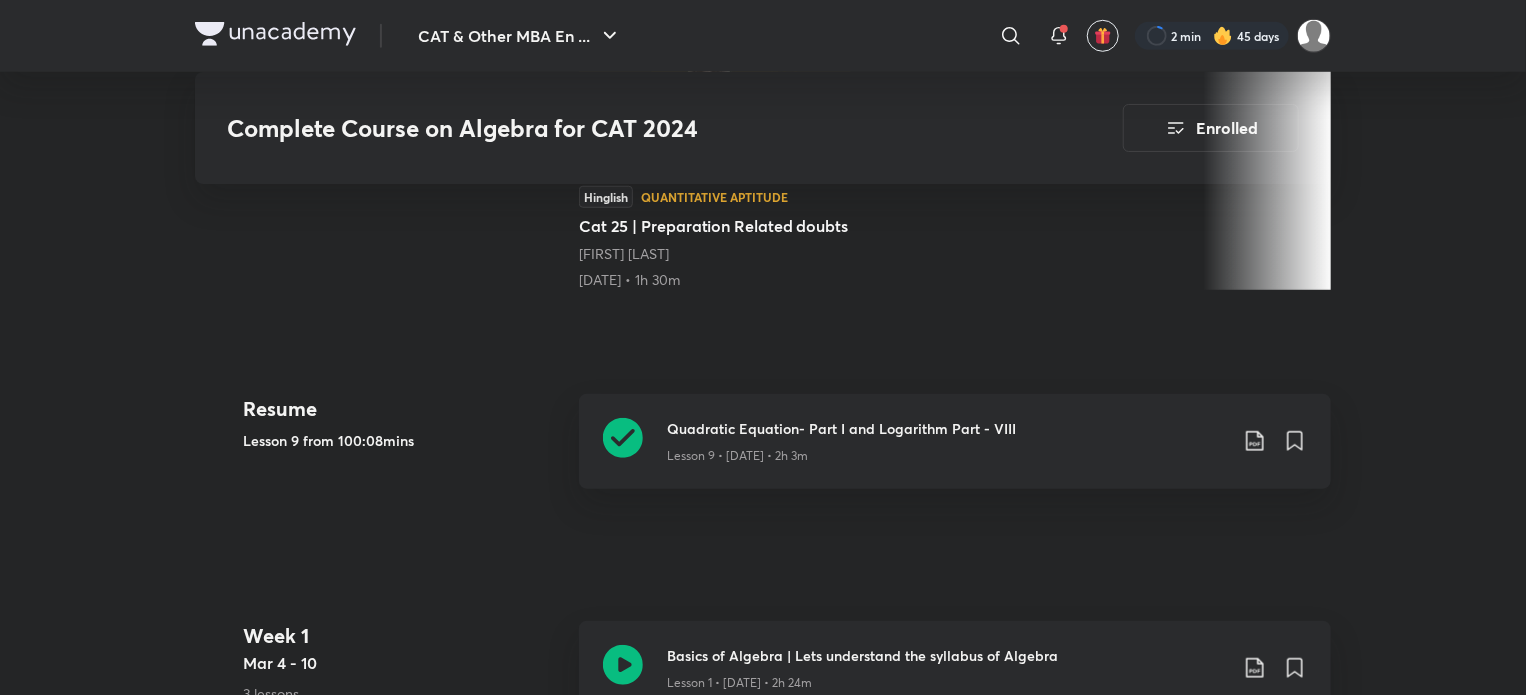 scroll, scrollTop: 963, scrollLeft: 0, axis: vertical 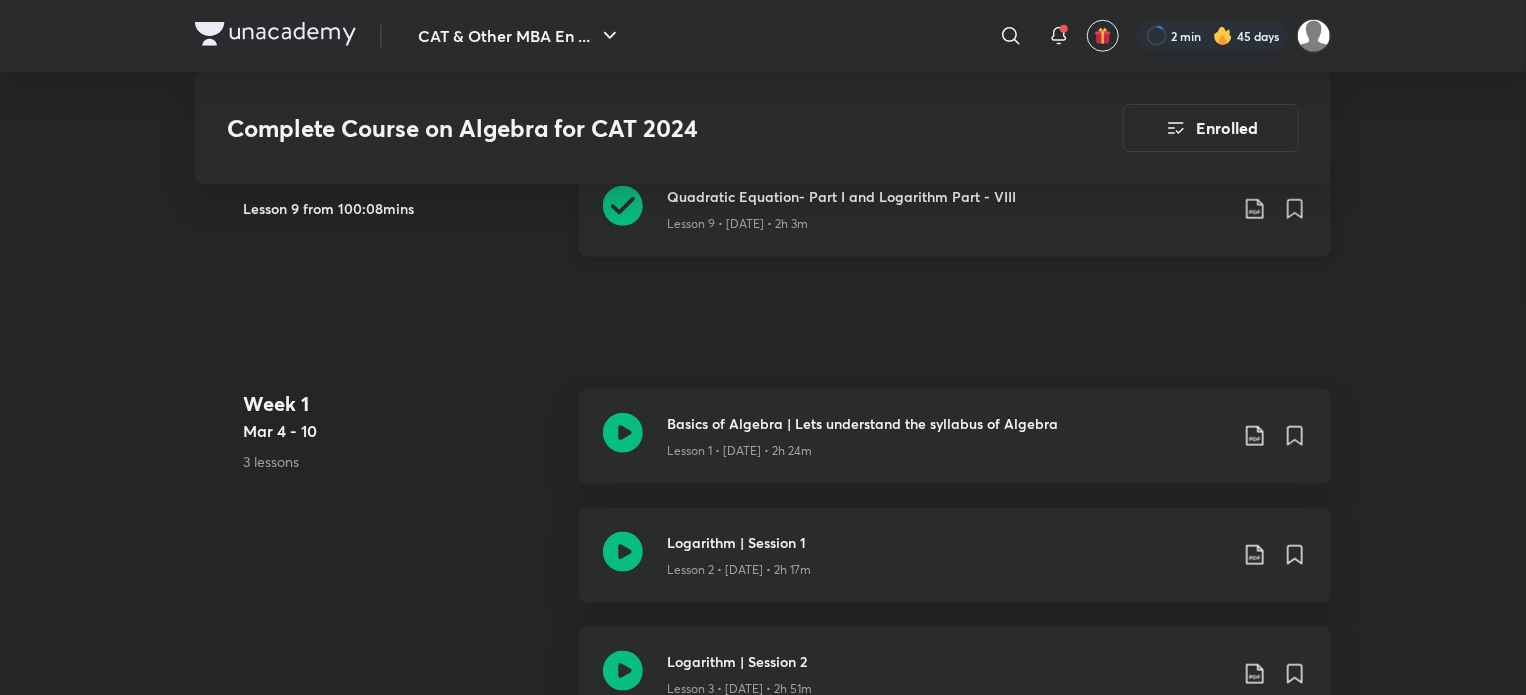 click 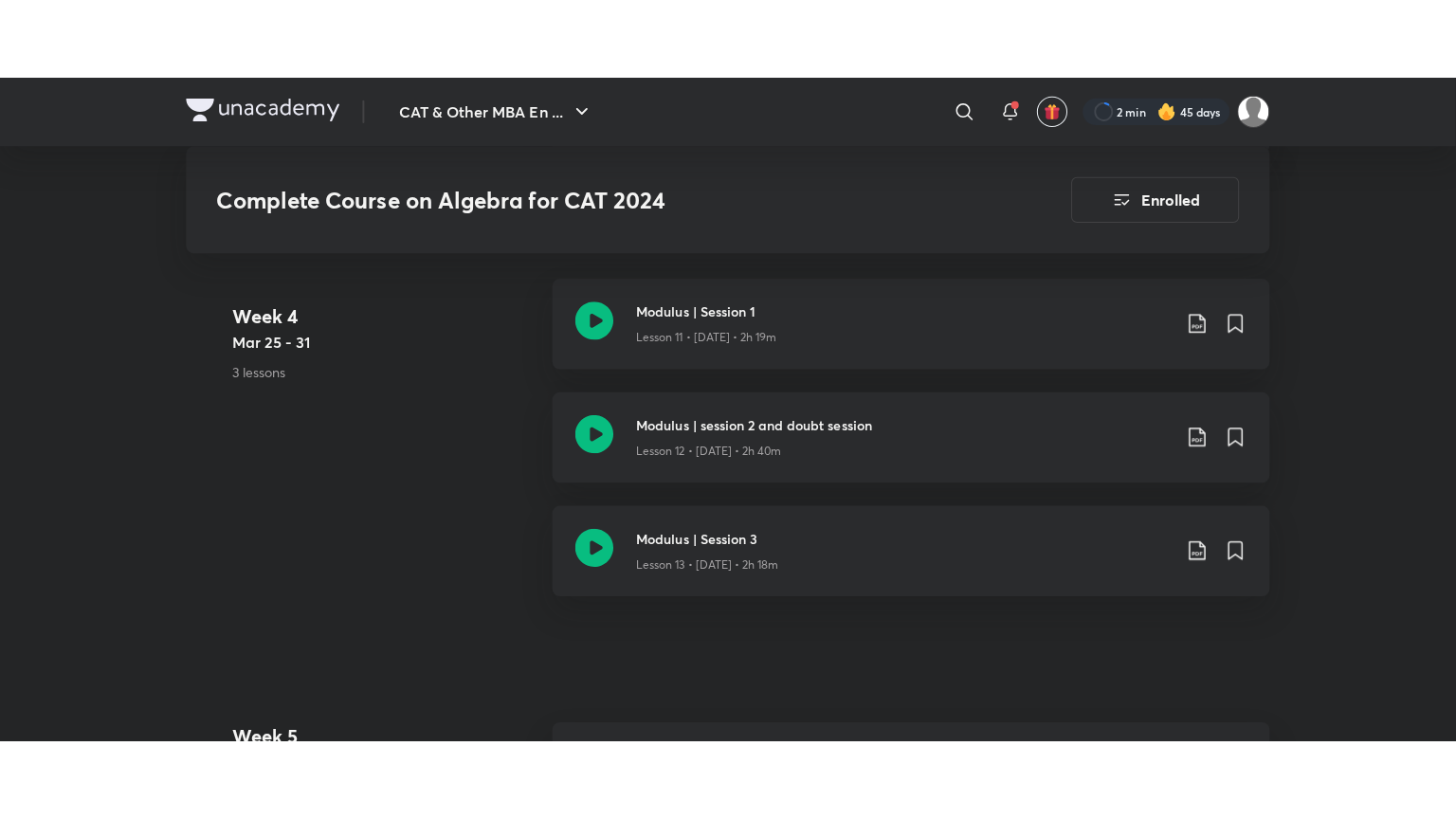 scroll, scrollTop: 2464, scrollLeft: 0, axis: vertical 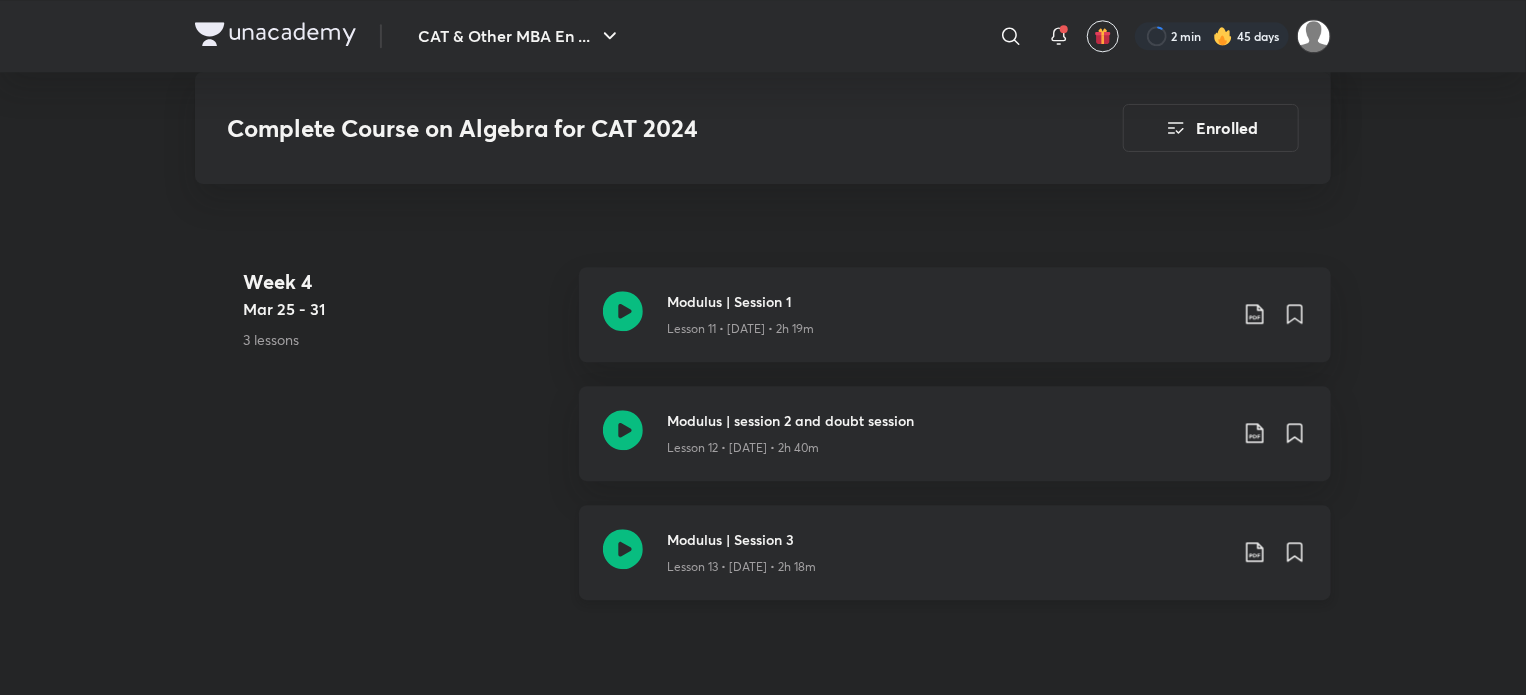 click 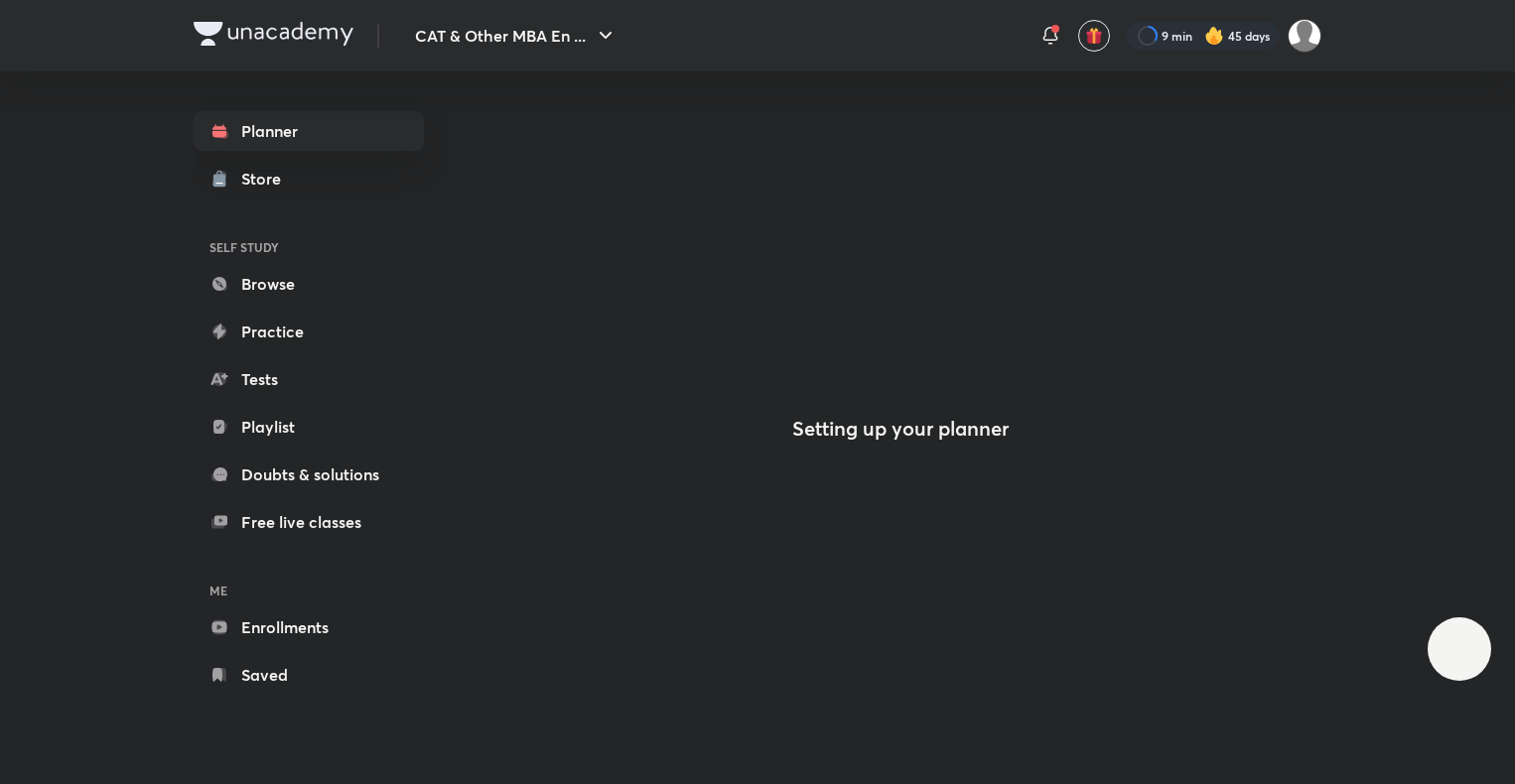 scroll, scrollTop: 0, scrollLeft: 0, axis: both 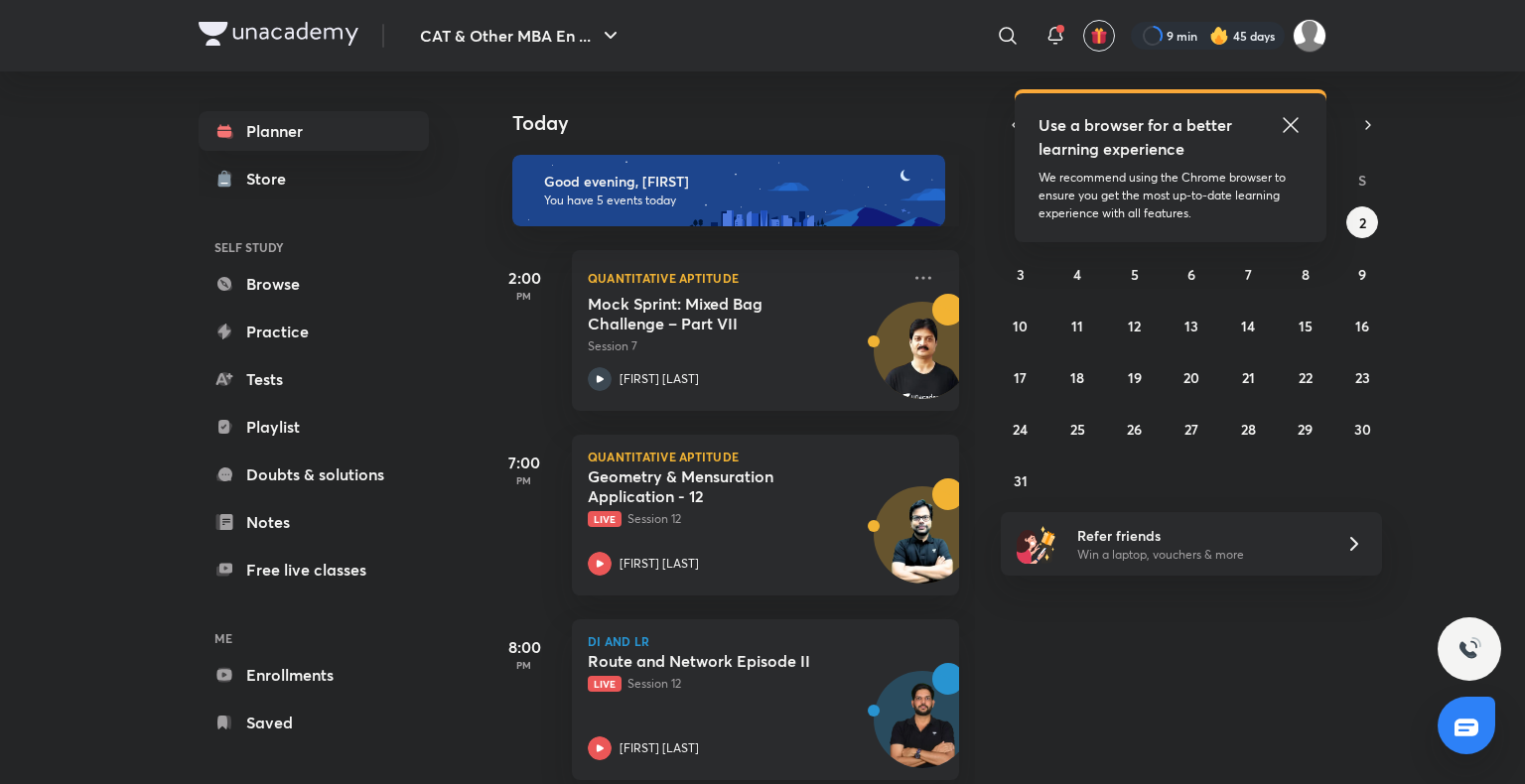 click at bounding box center [1219, 36] 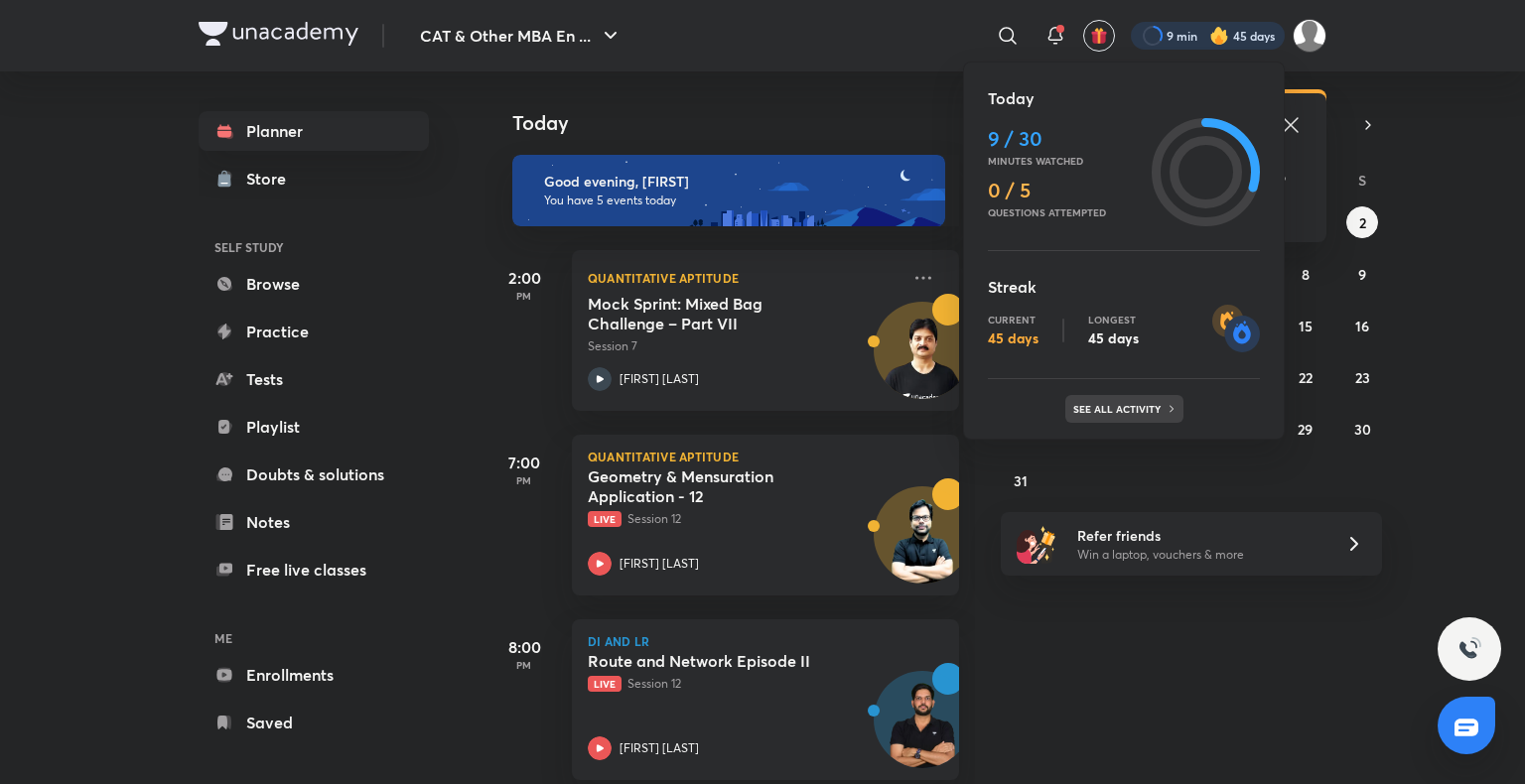 click on "See all activity" at bounding box center [1119, 409] 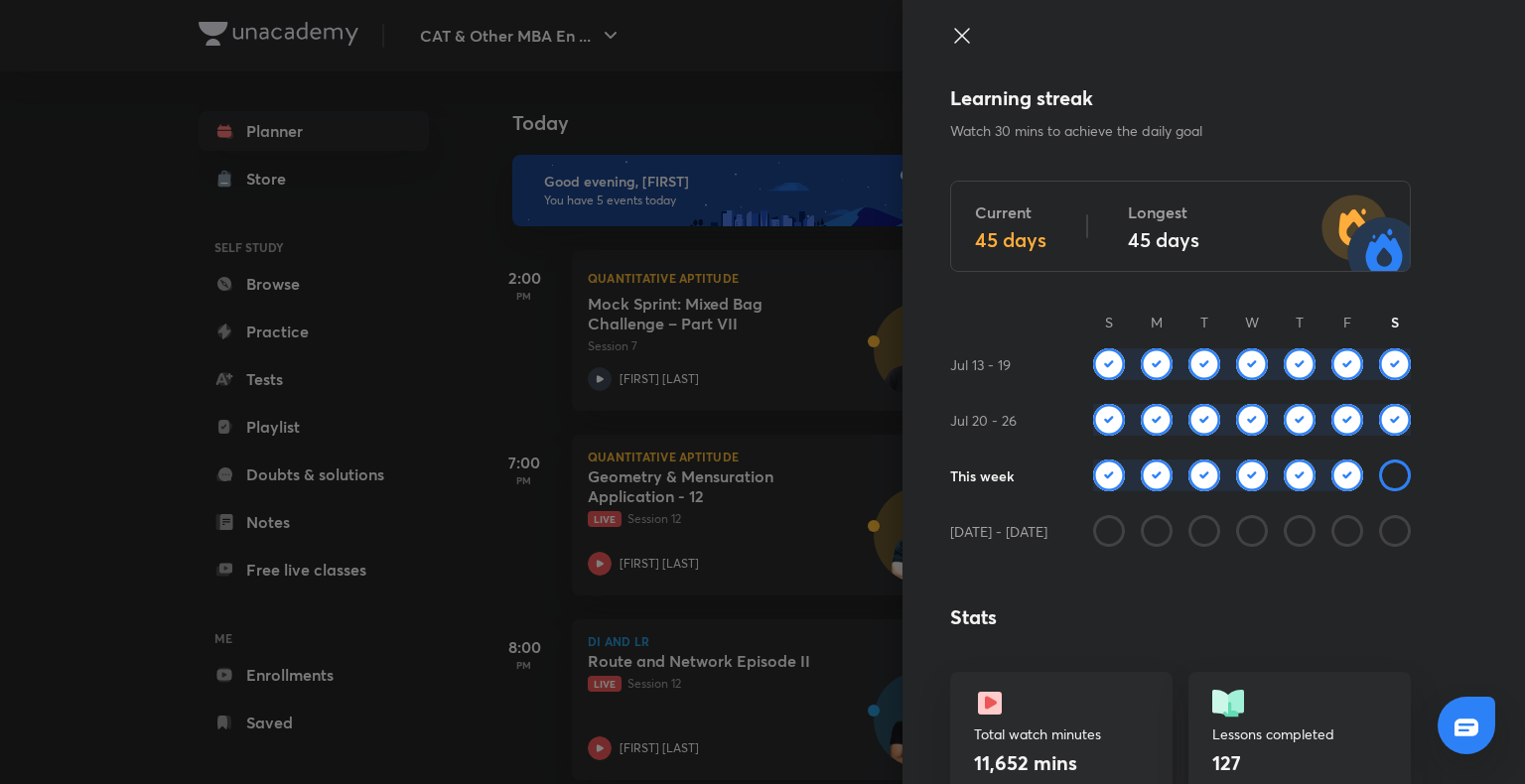 click at bounding box center [762, 392] 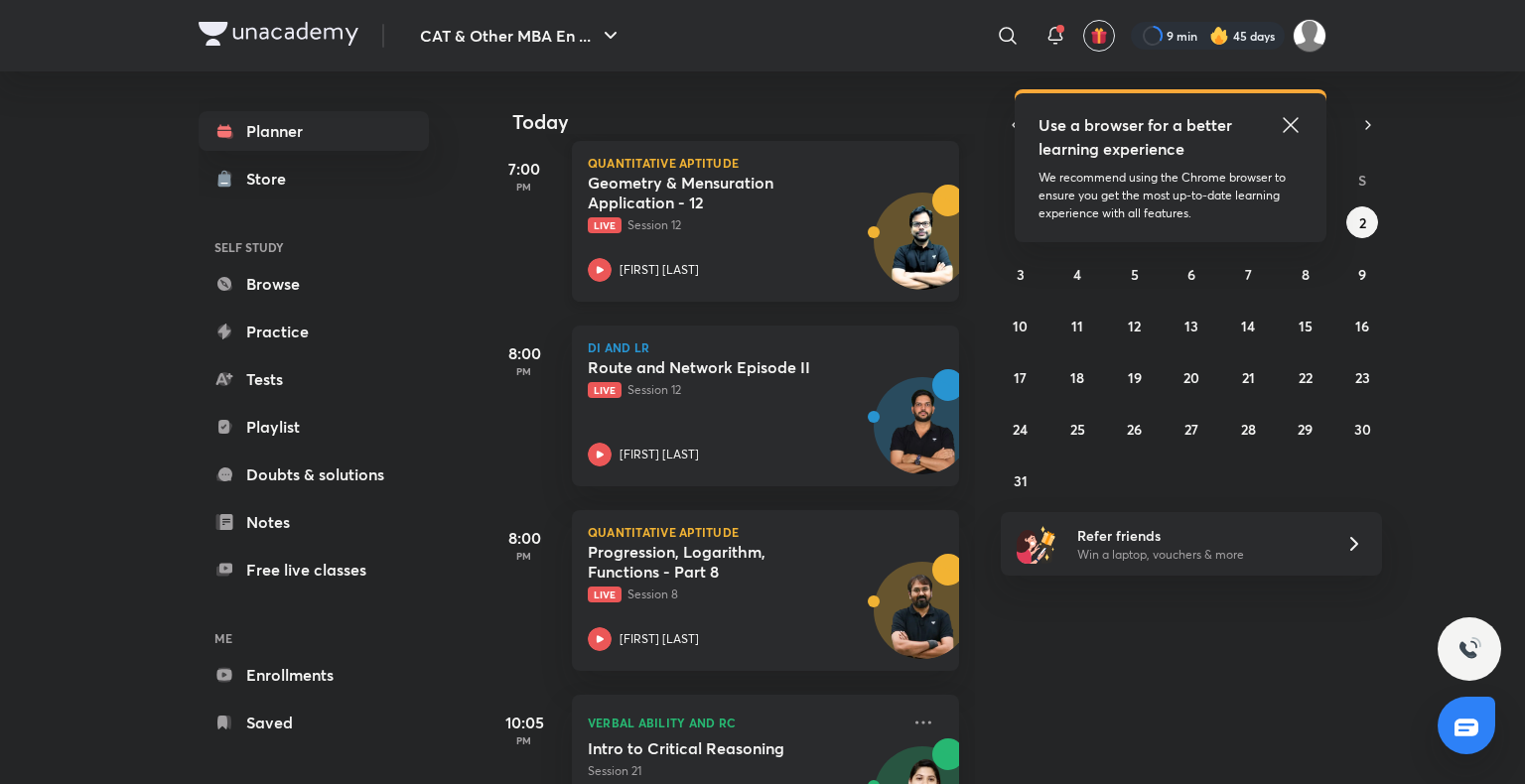 scroll, scrollTop: 396, scrollLeft: 0, axis: vertical 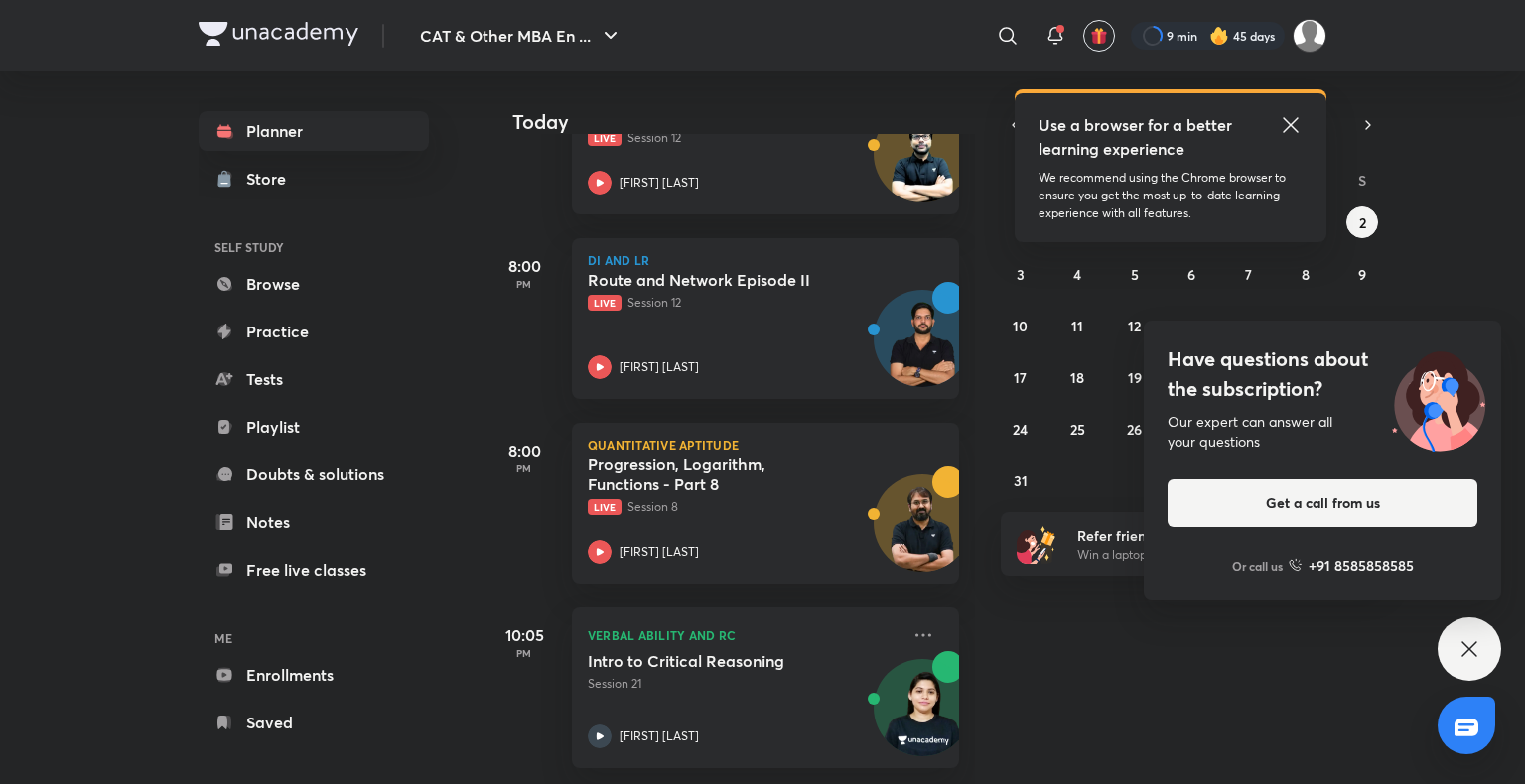 click on "Have questions about the subscription? Our expert can answer all your questions Get a call from us Or call us +91 8585858585" at bounding box center (1469, 649) 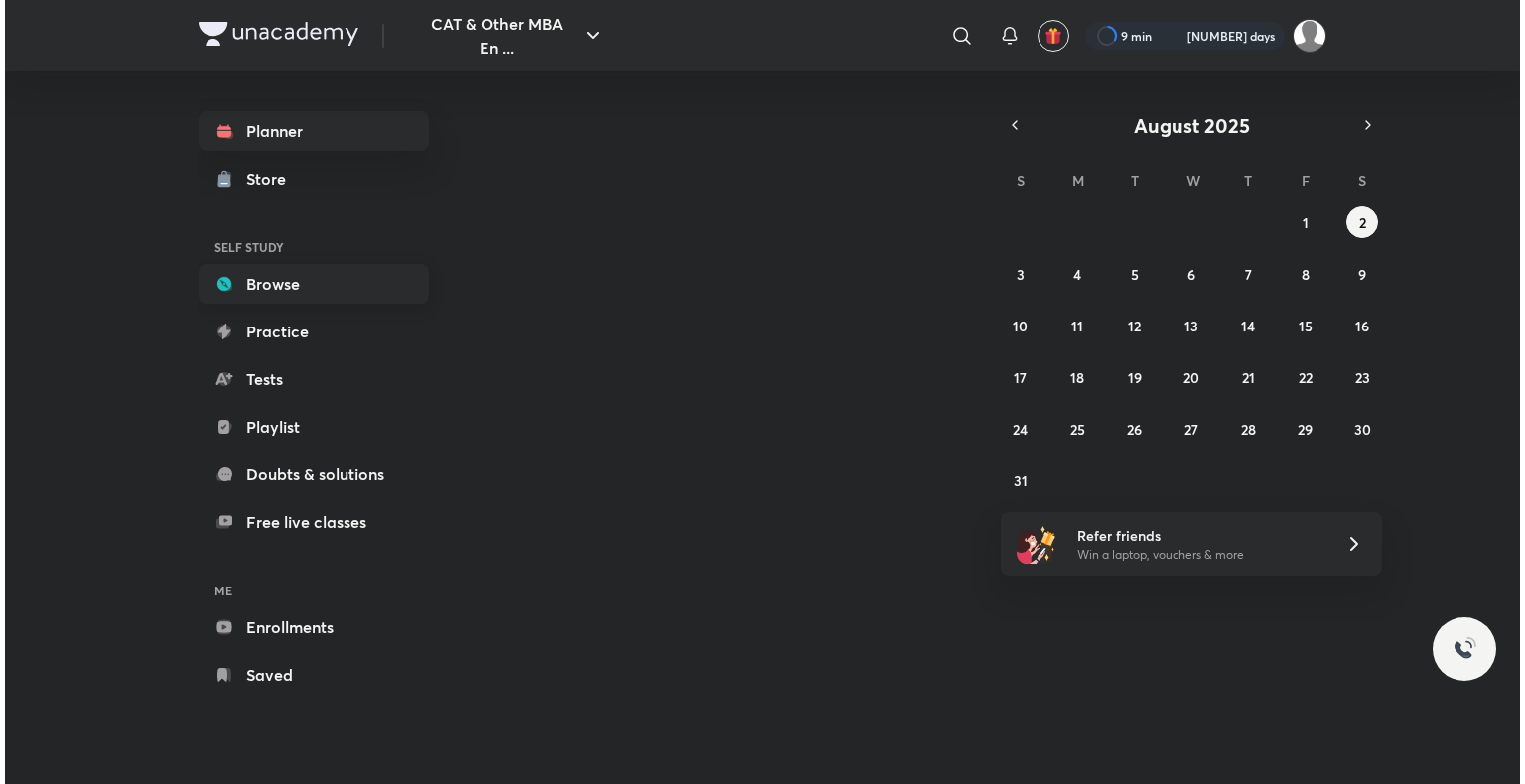 scroll, scrollTop: 0, scrollLeft: 0, axis: both 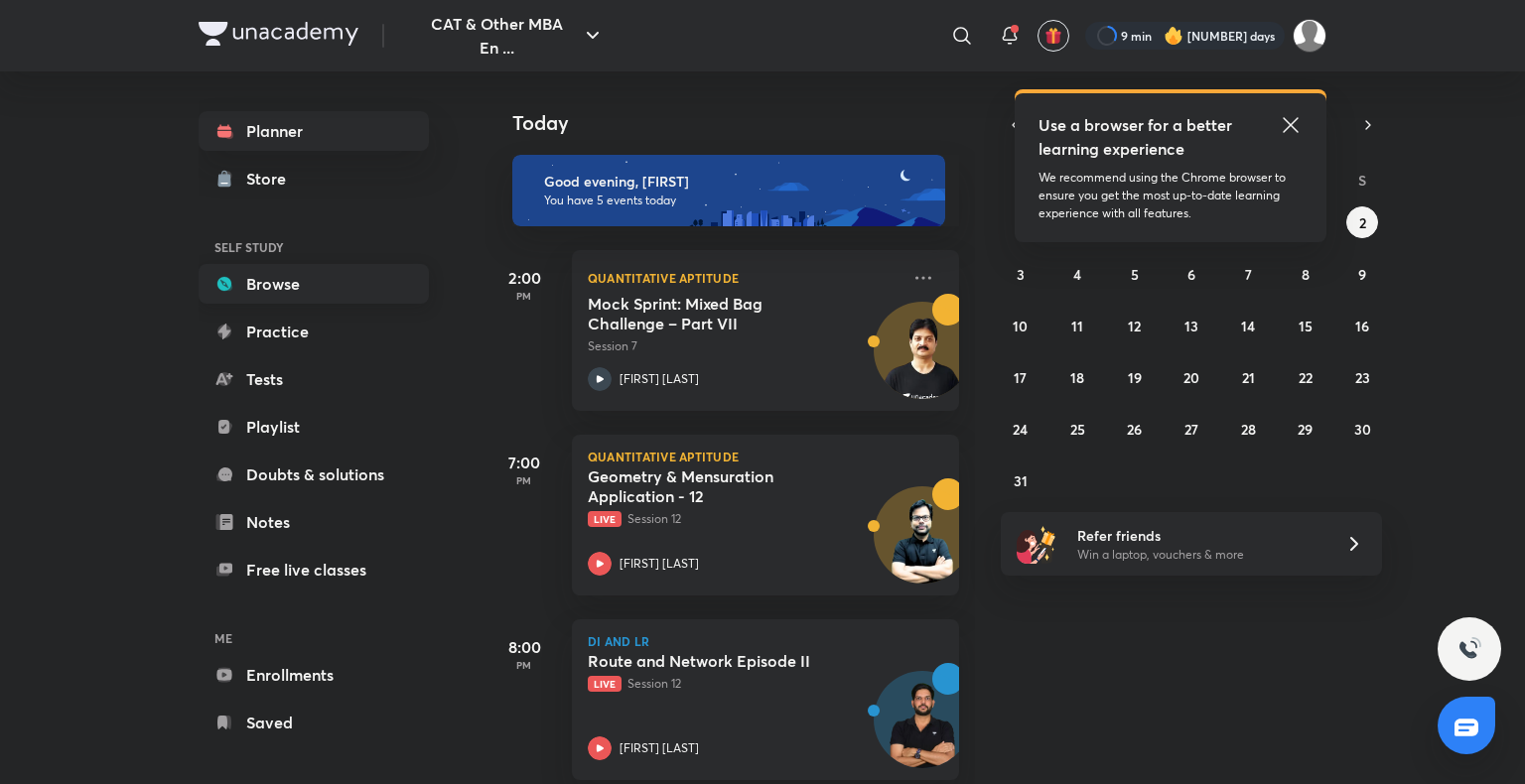 click on "Browse" at bounding box center (314, 284) 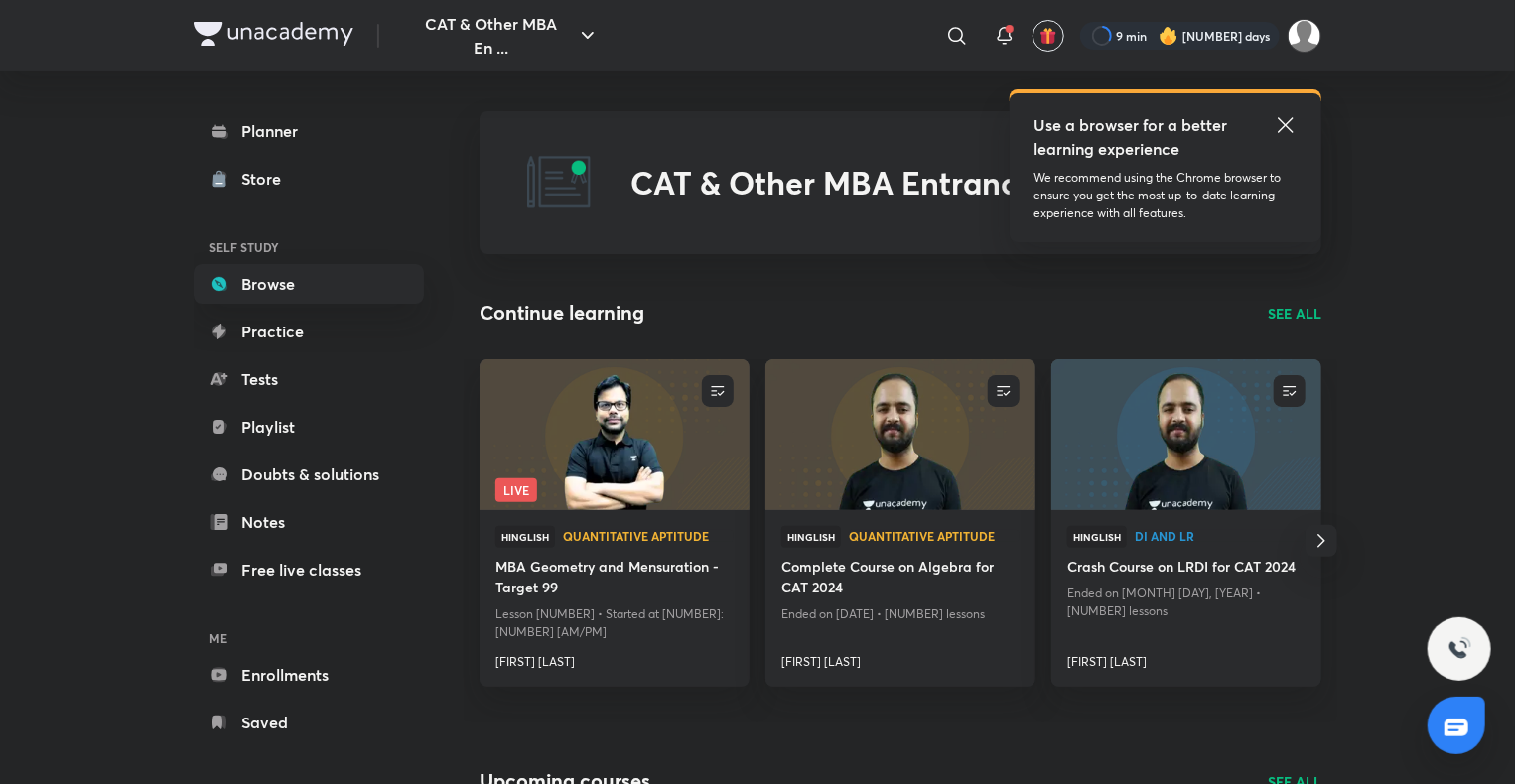 click on "SEE ALL" at bounding box center [1295, 313] 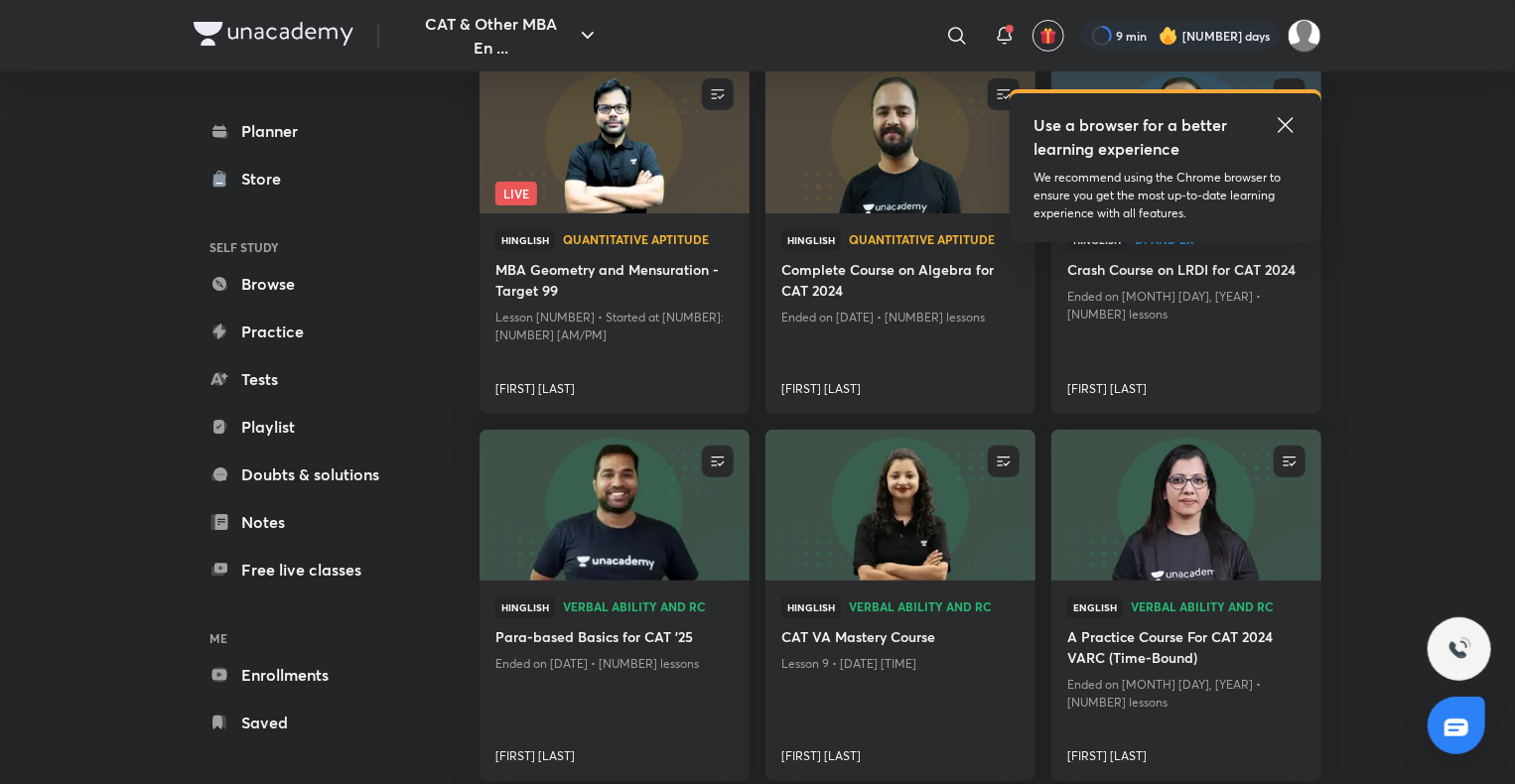 scroll, scrollTop: 245, scrollLeft: 0, axis: vertical 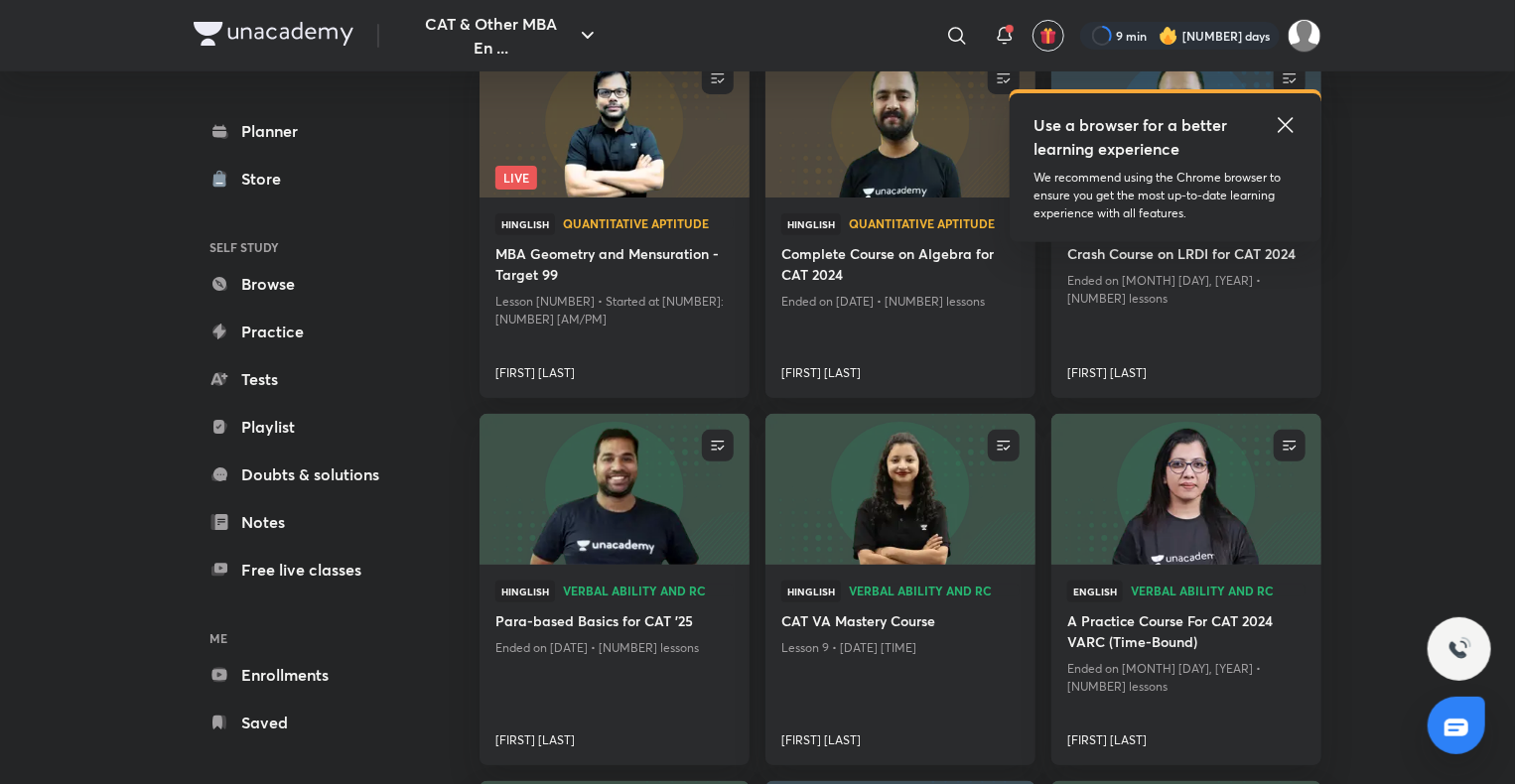 click 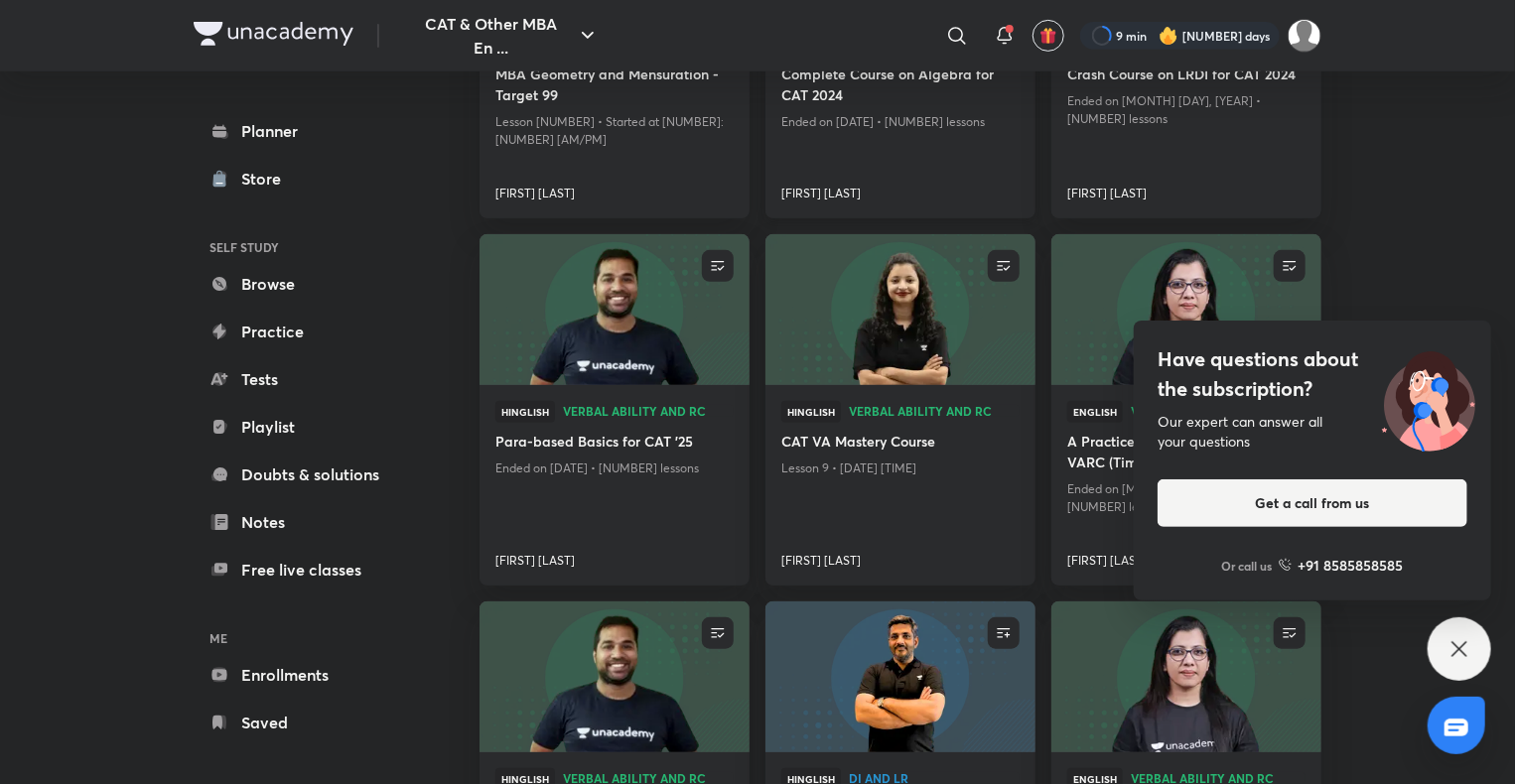 scroll, scrollTop: 427, scrollLeft: 0, axis: vertical 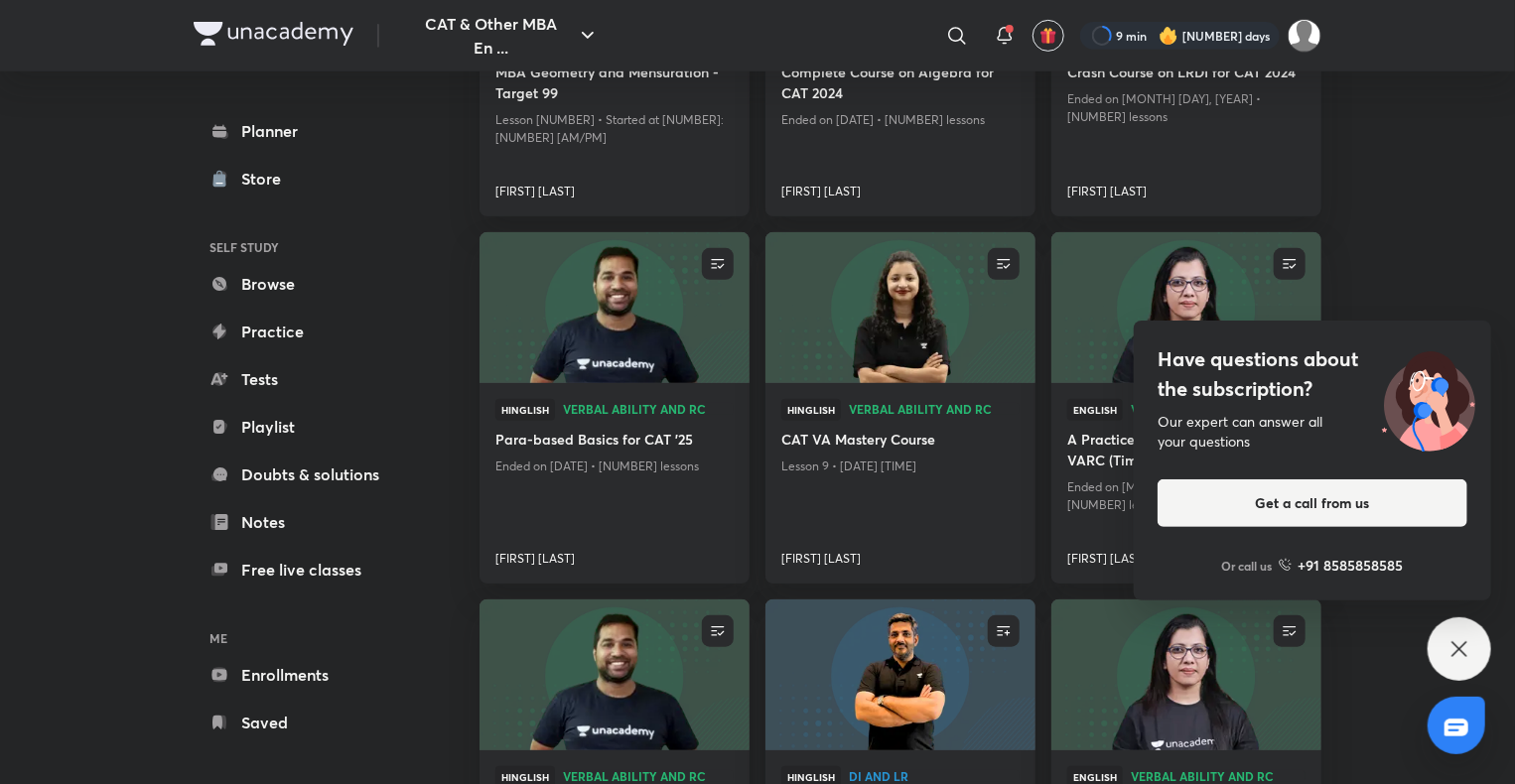 click 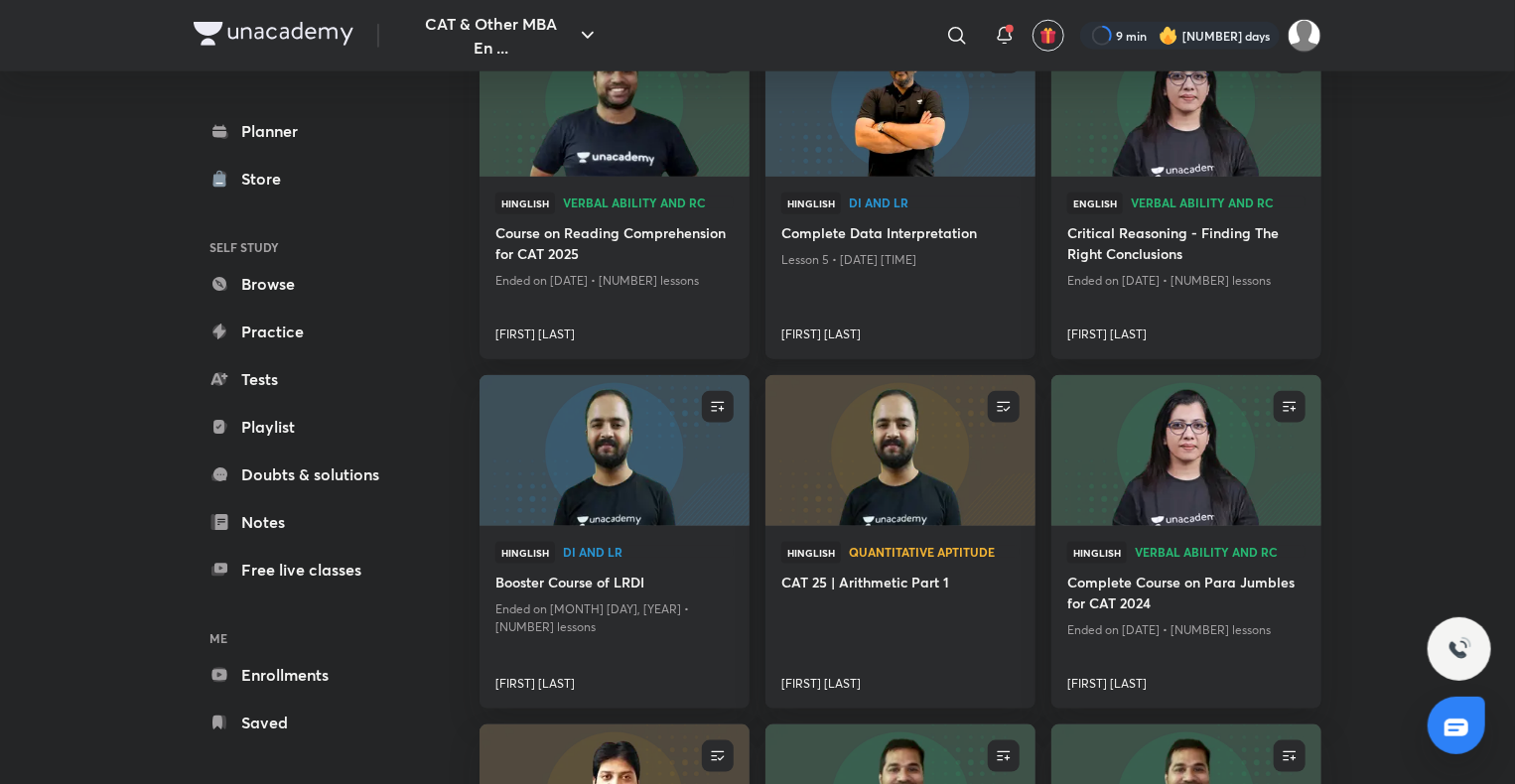 scroll, scrollTop: 996, scrollLeft: 0, axis: vertical 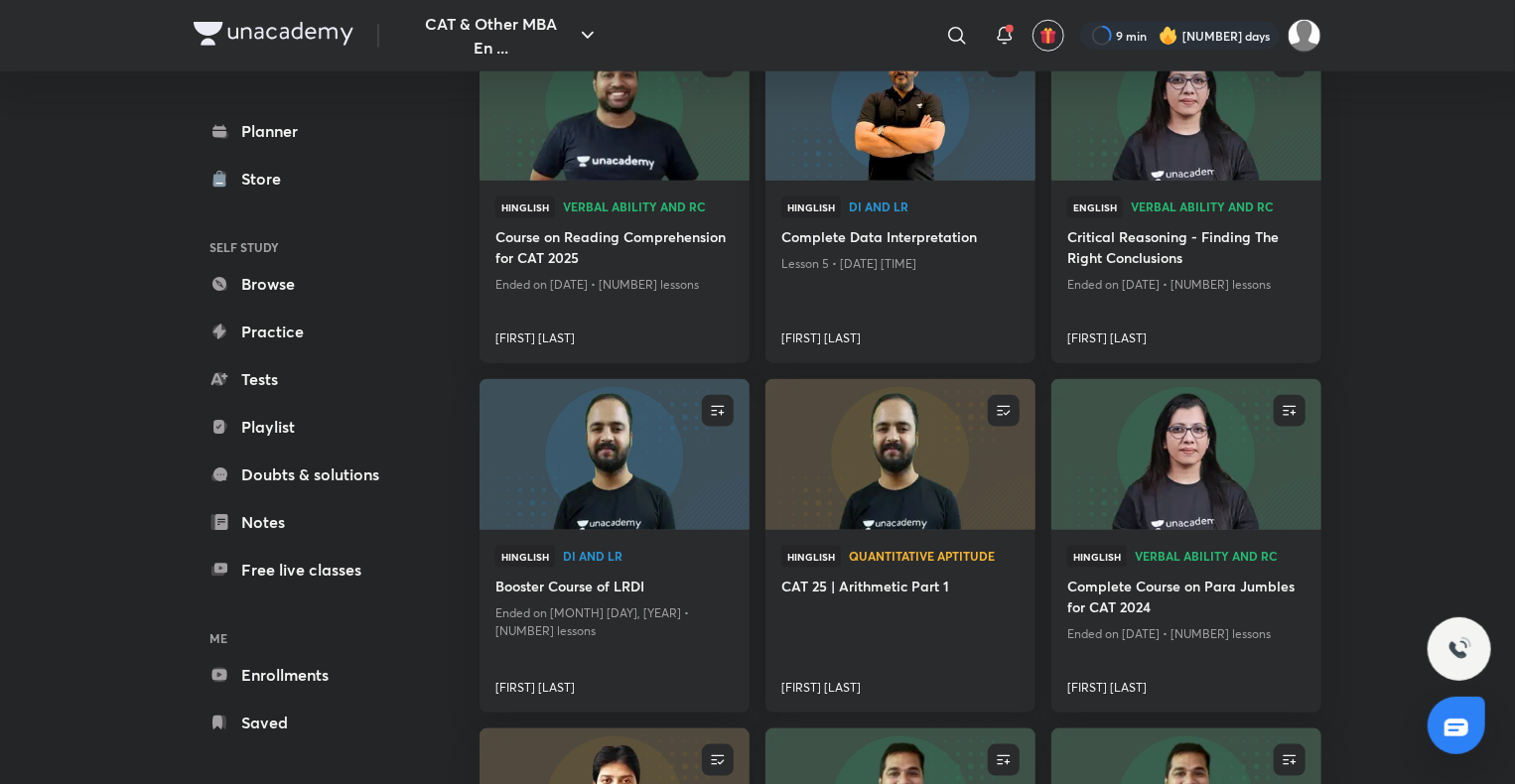 click at bounding box center [899, 455] 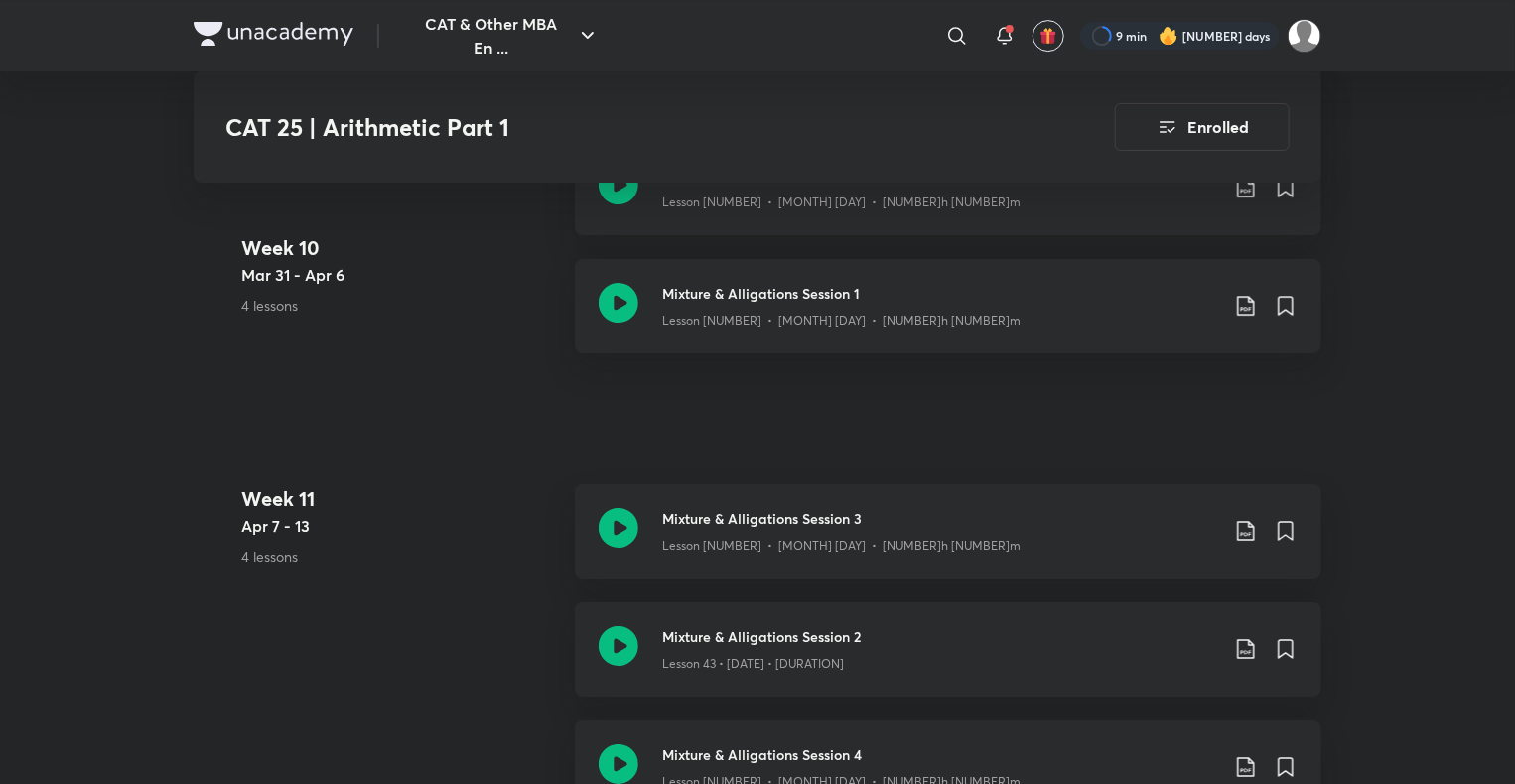 scroll, scrollTop: 7184, scrollLeft: 0, axis: vertical 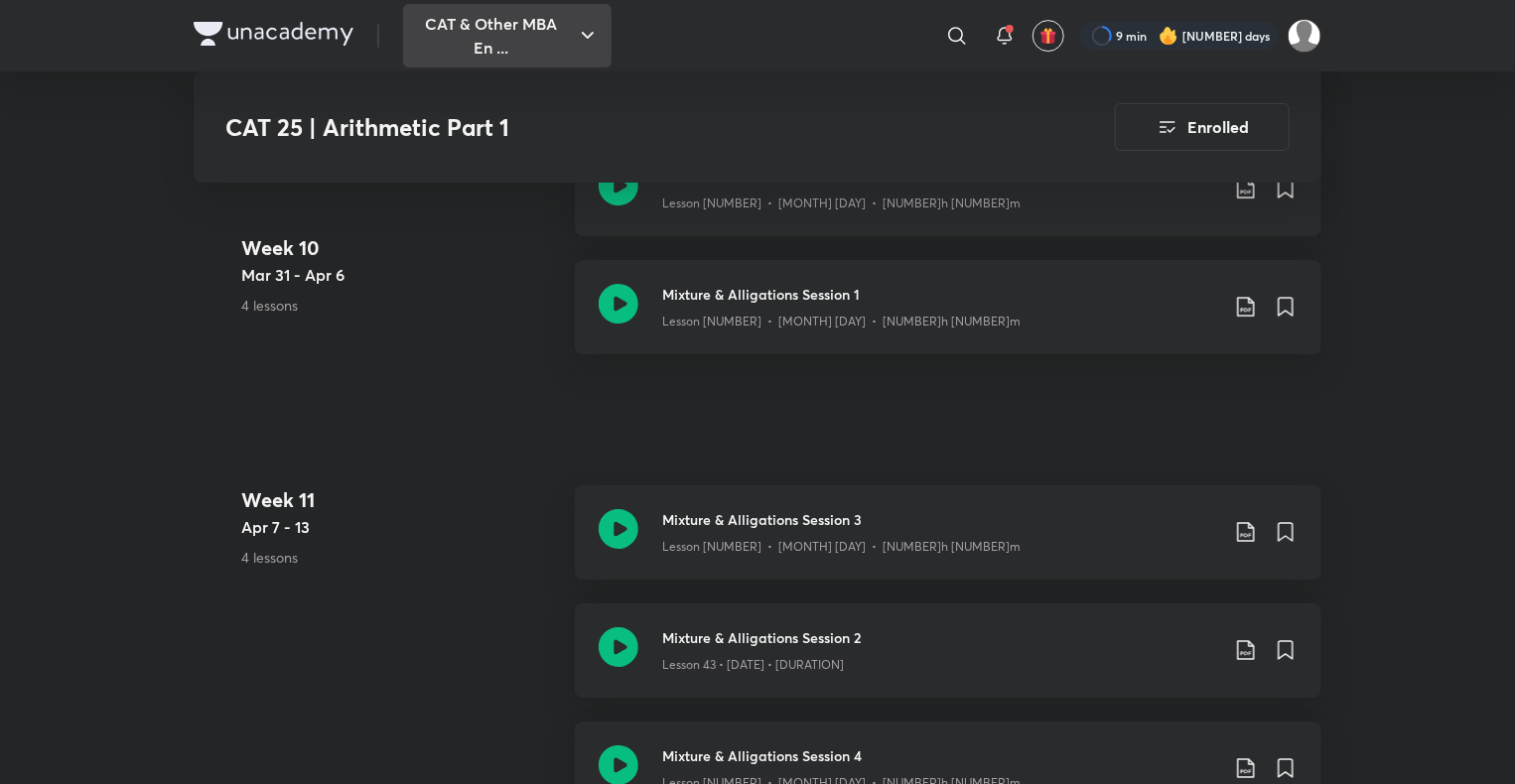 click on "CAT & Other MBA En ..." at bounding box center [507, 36] 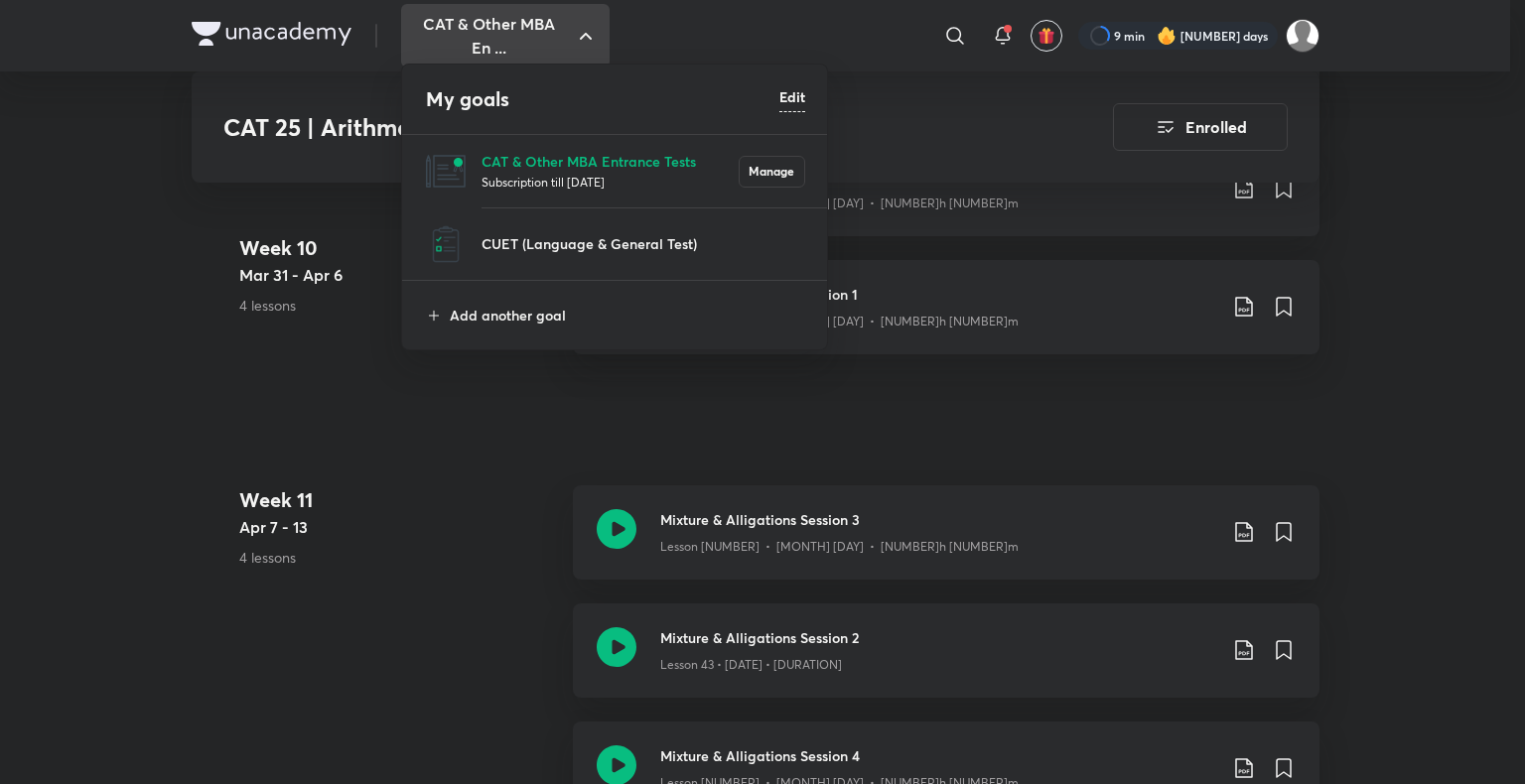 click at bounding box center [762, 392] 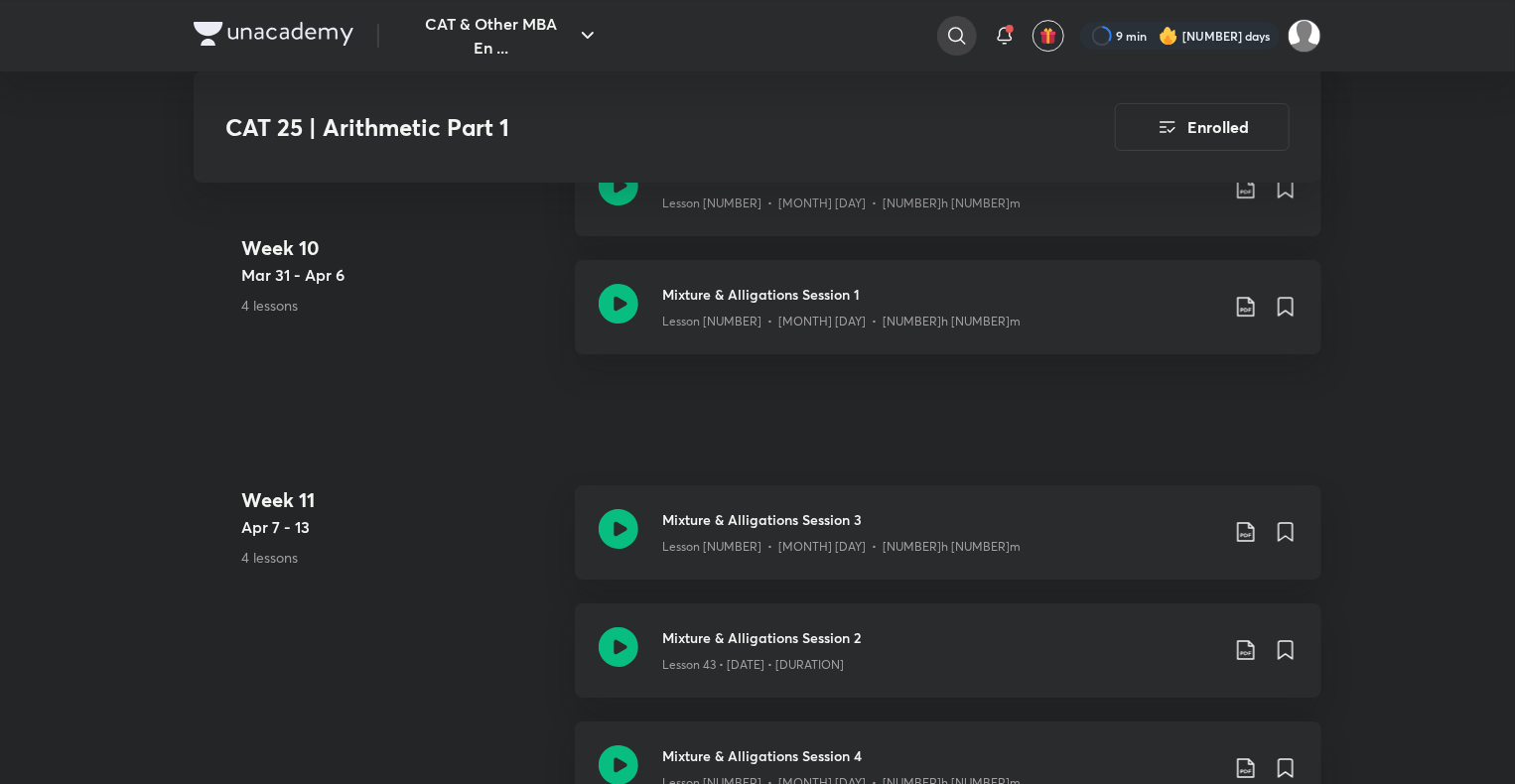 click 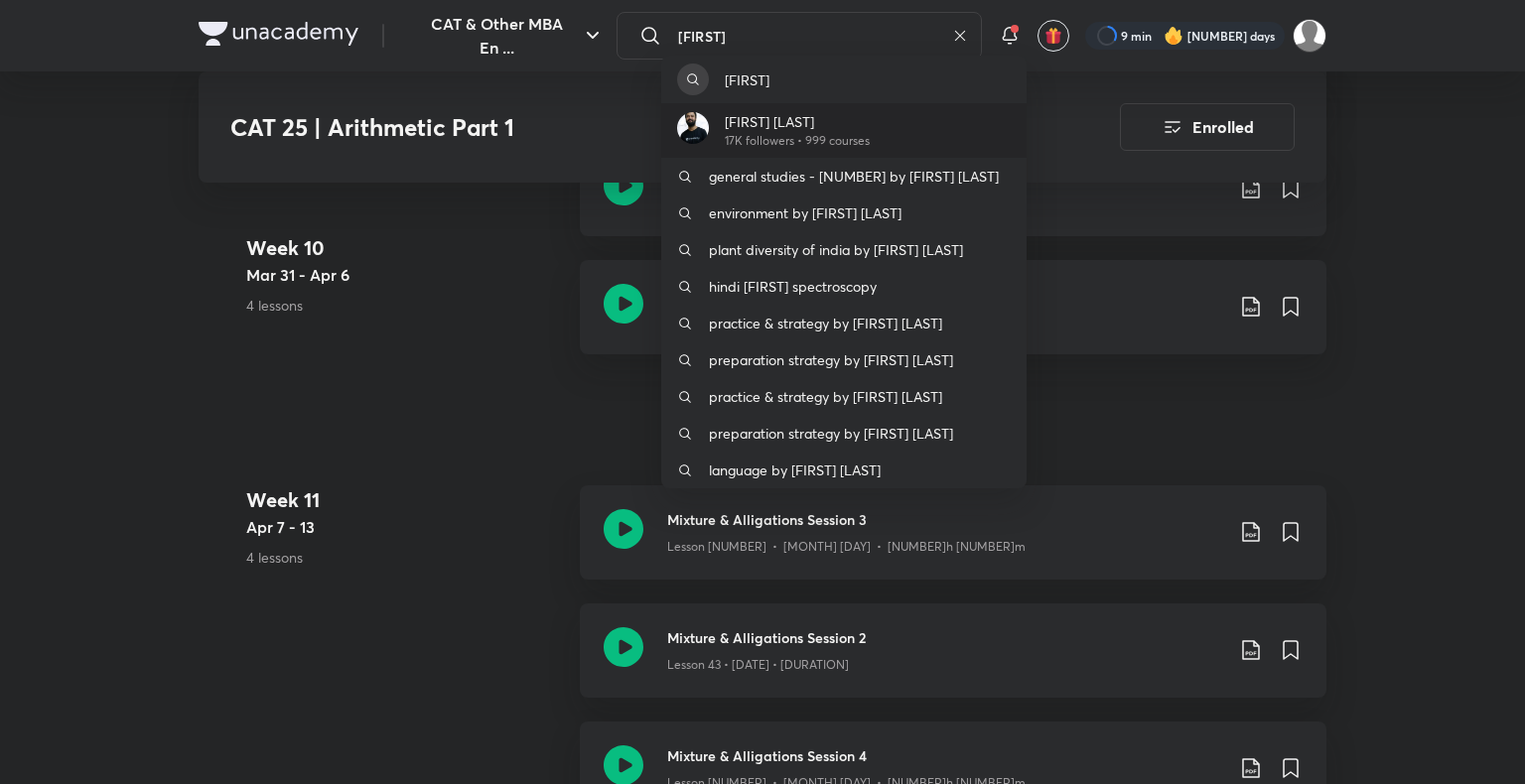 type on "raman" 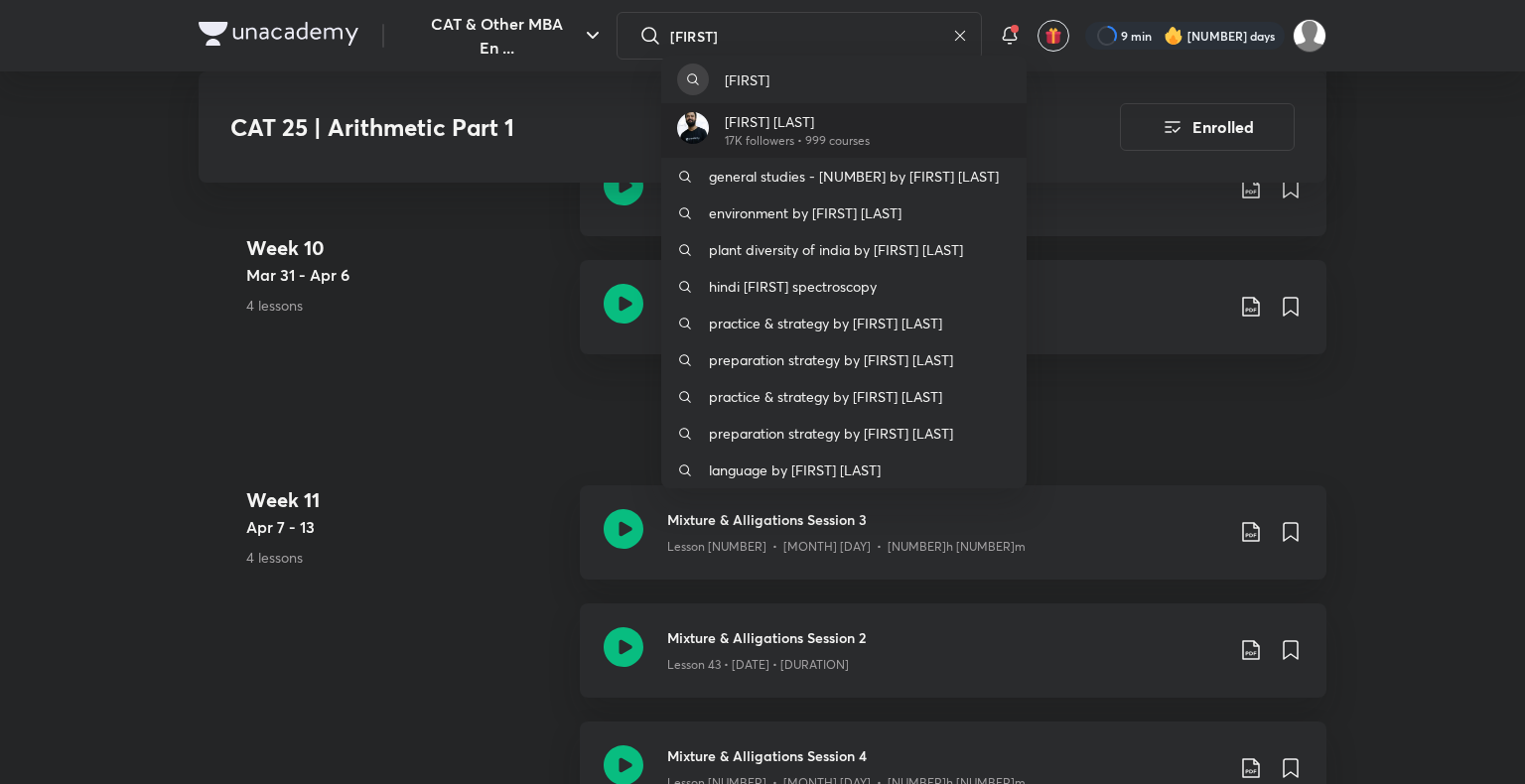 click on "[FIRST] [LAST]" at bounding box center (797, 121) 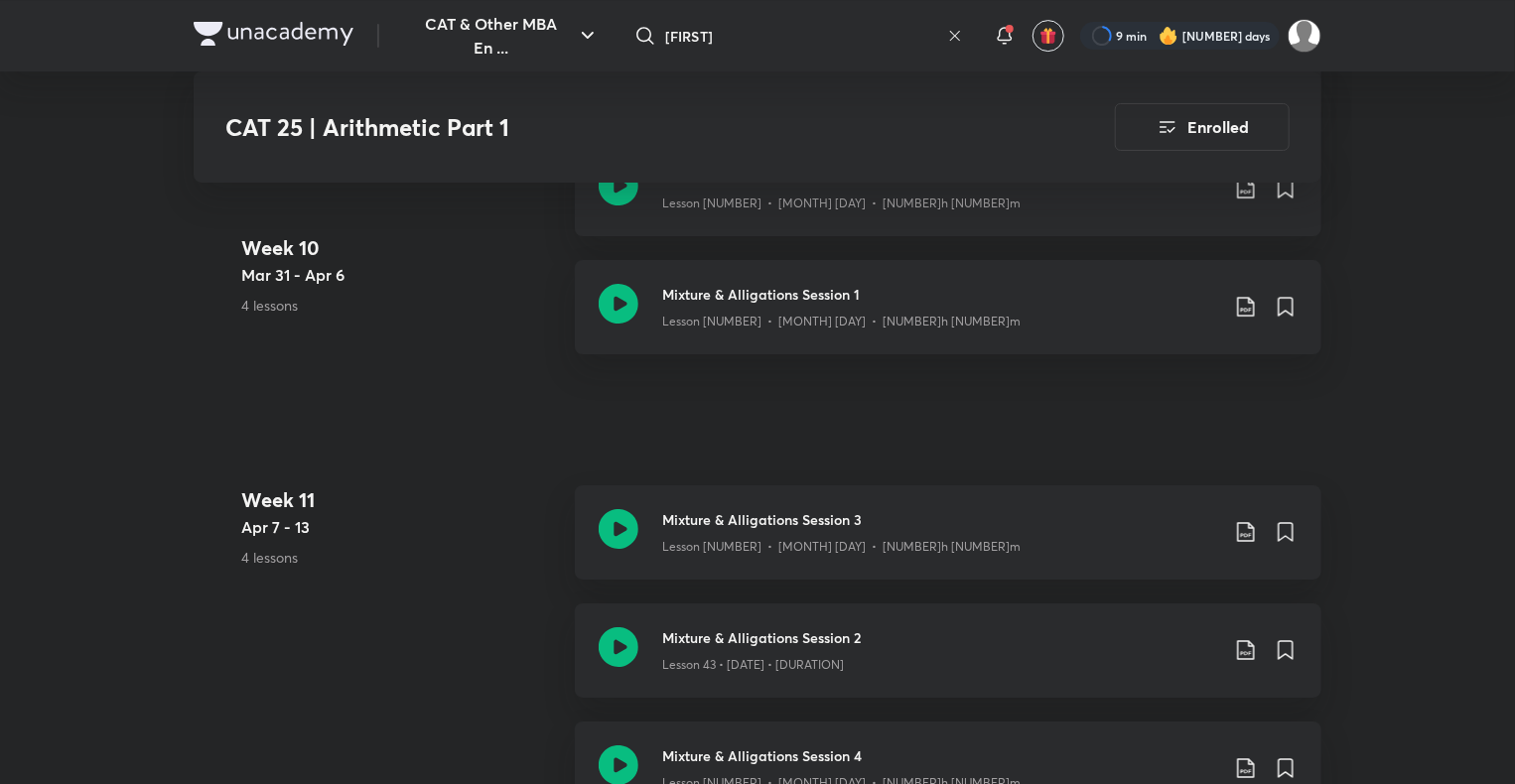 scroll, scrollTop: 0, scrollLeft: 0, axis: both 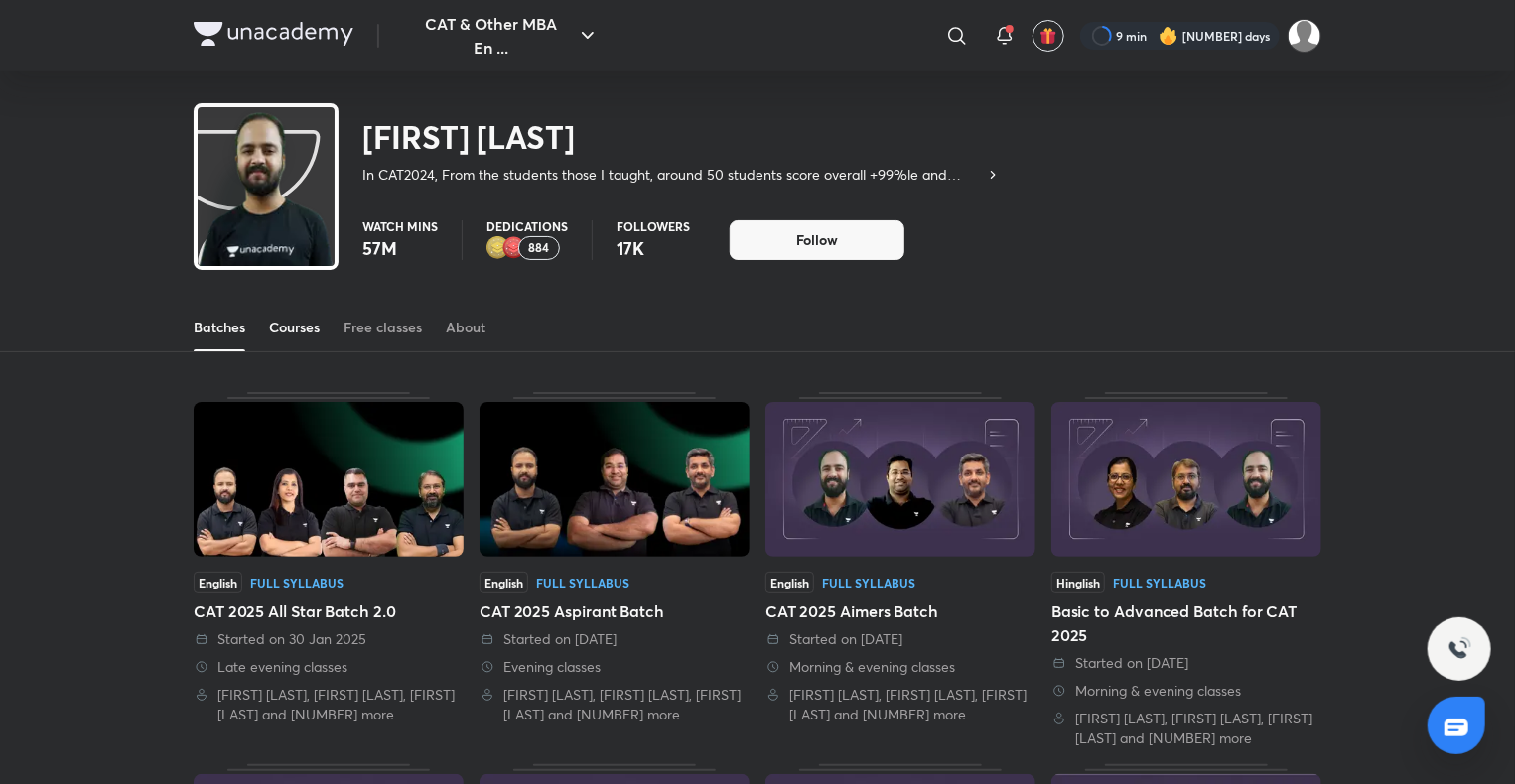 click on "Courses" at bounding box center [294, 327] 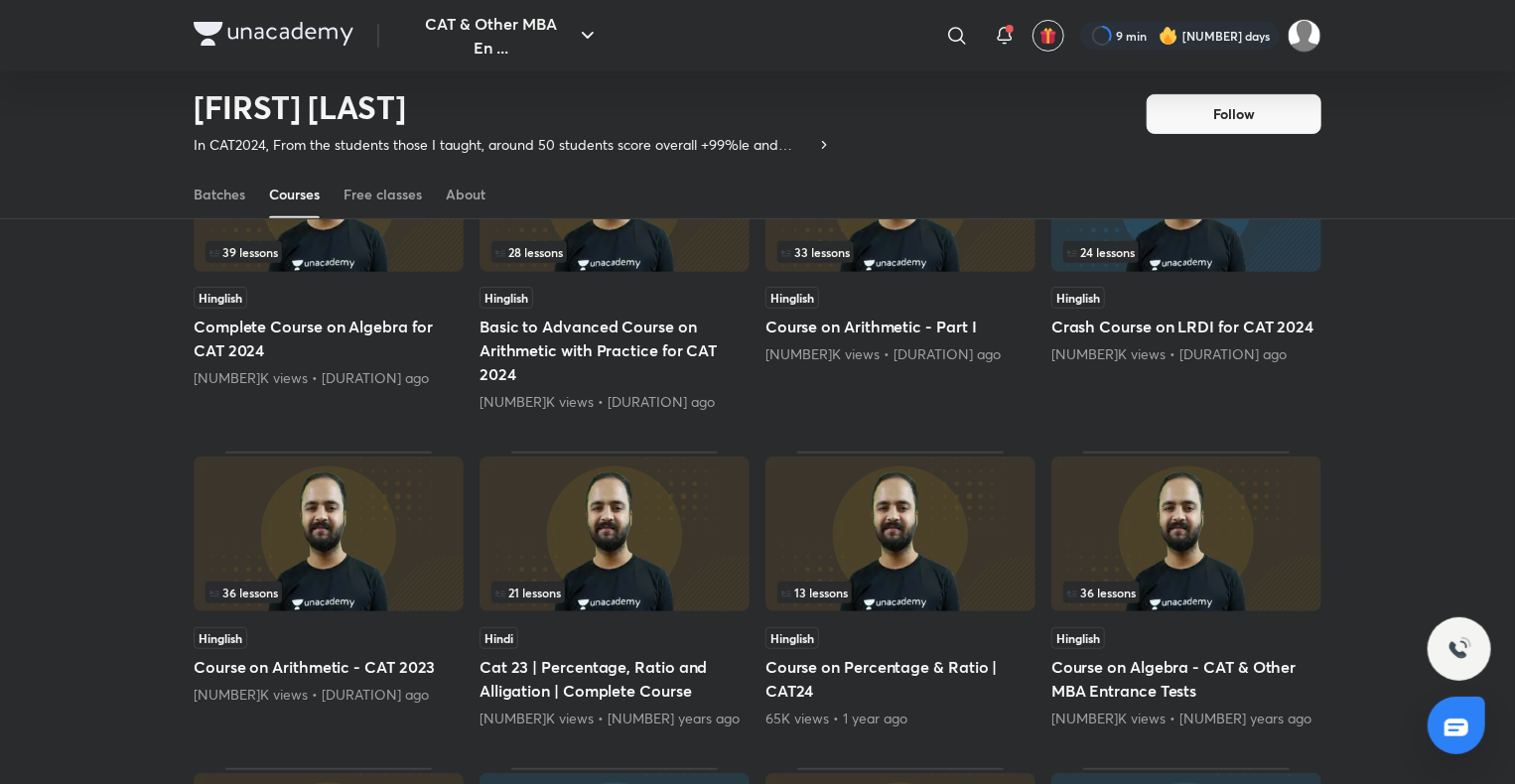 scroll, scrollTop: 0, scrollLeft: 0, axis: both 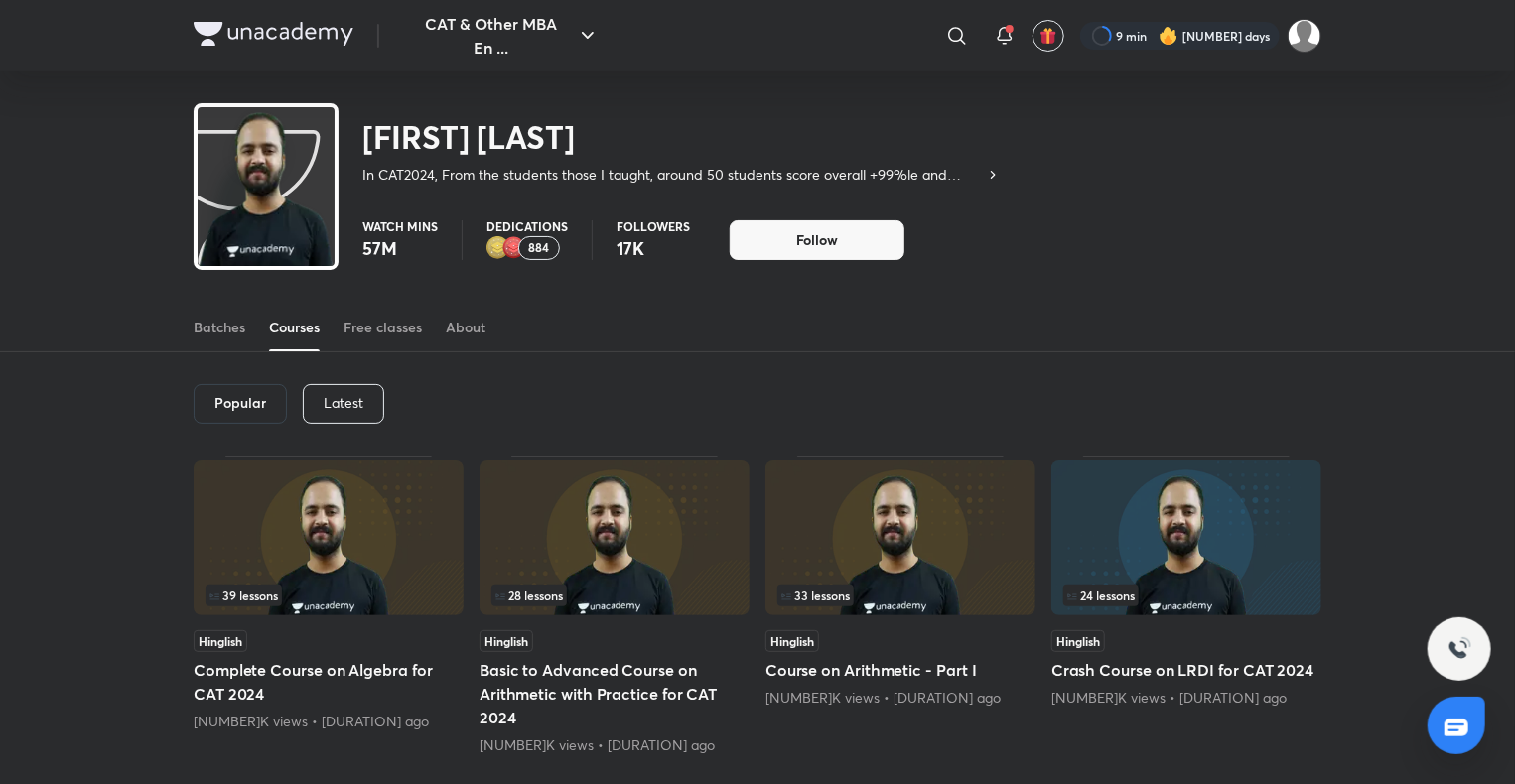 click on "Latest" at bounding box center [344, 403] 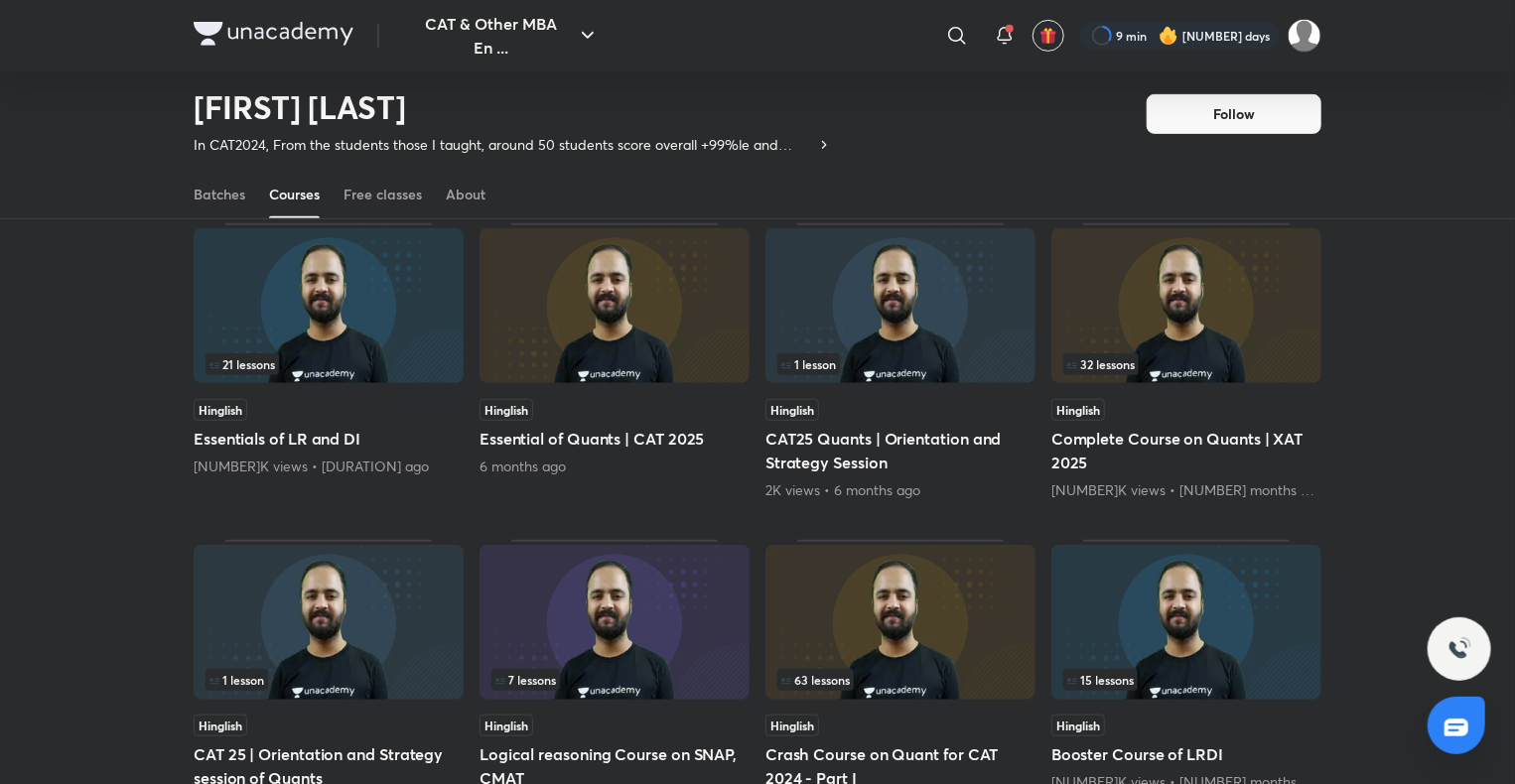 scroll, scrollTop: 488, scrollLeft: 0, axis: vertical 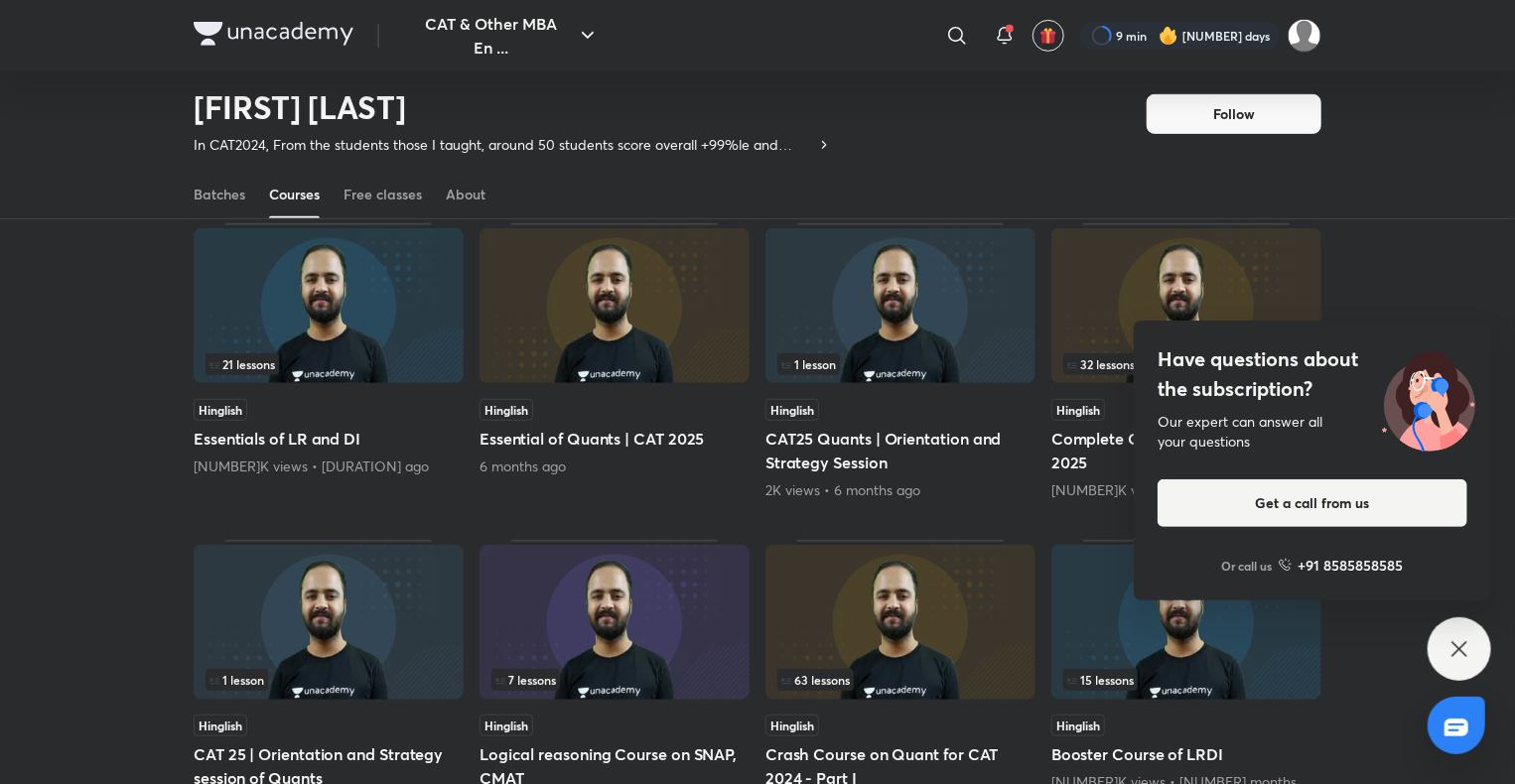 click 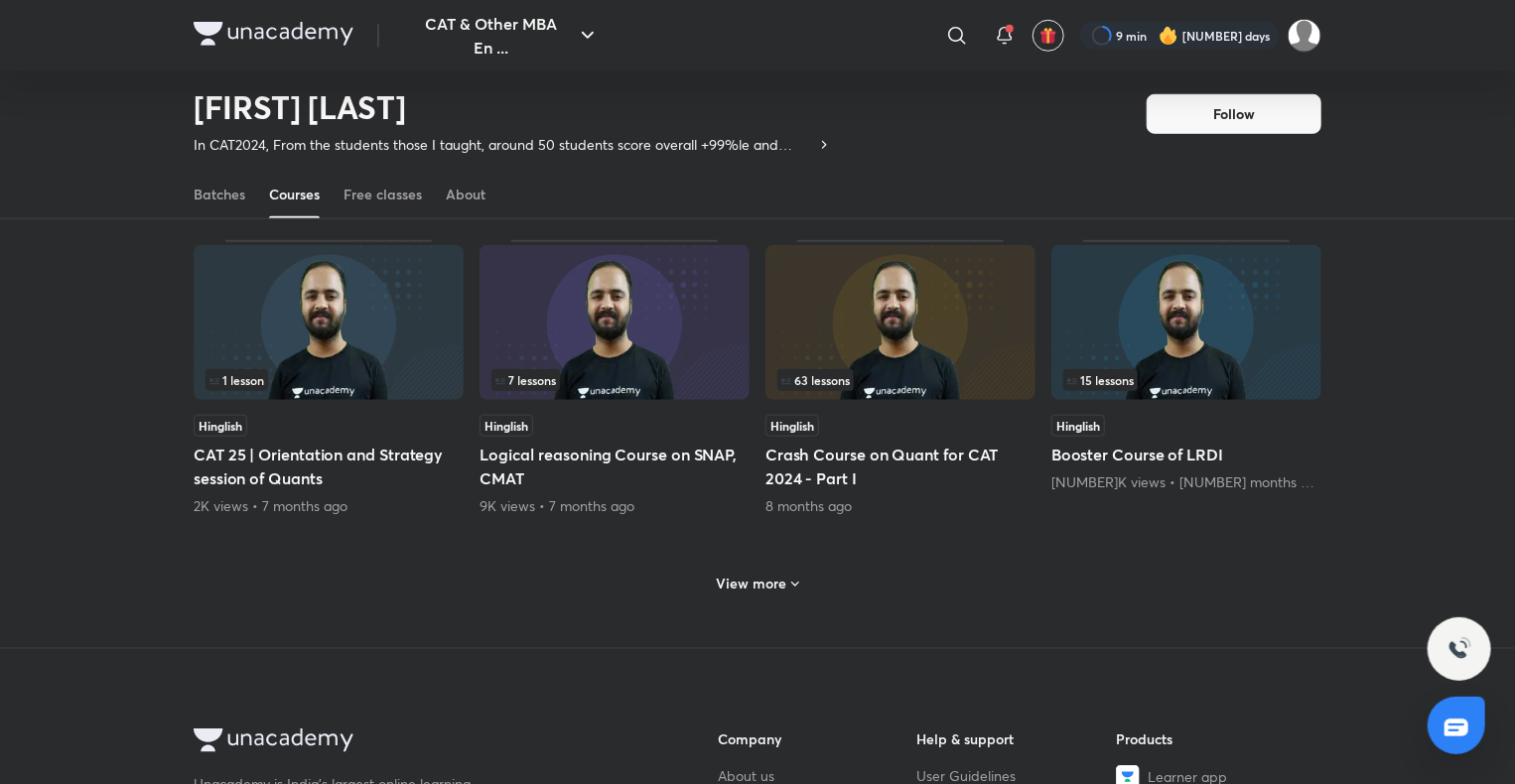scroll, scrollTop: 790, scrollLeft: 0, axis: vertical 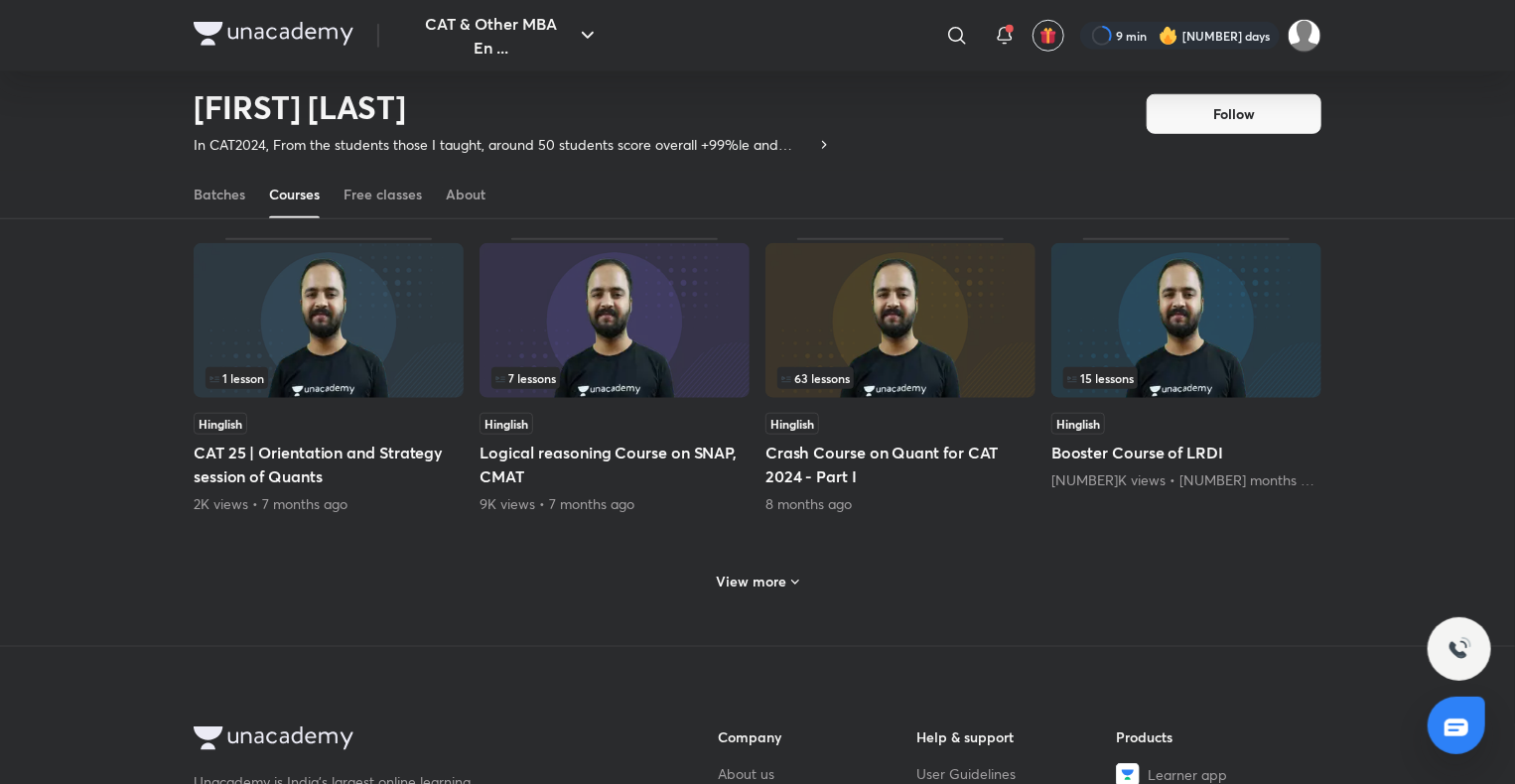 click on "View more" at bounding box center [752, 582] 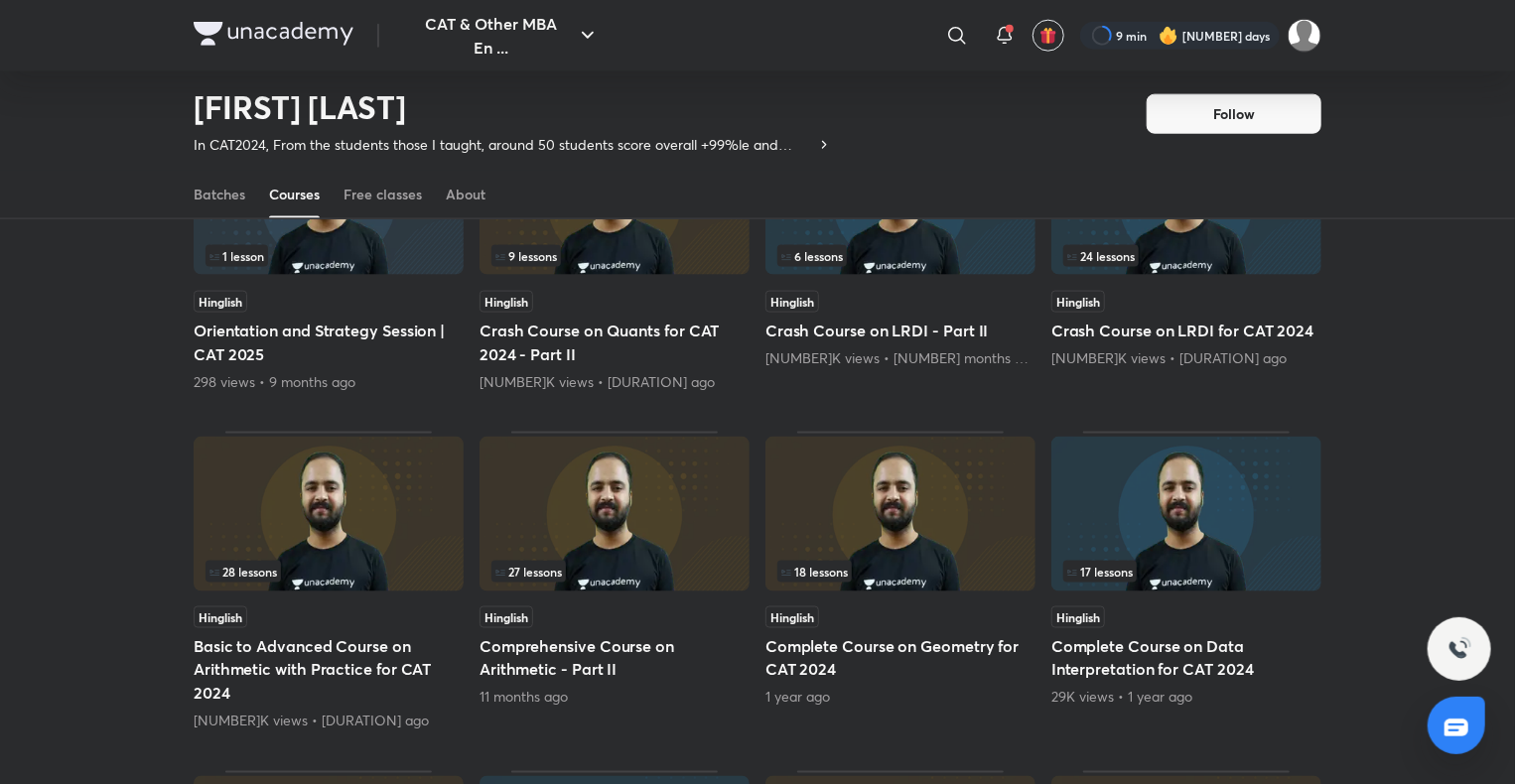 scroll, scrollTop: 1233, scrollLeft: 0, axis: vertical 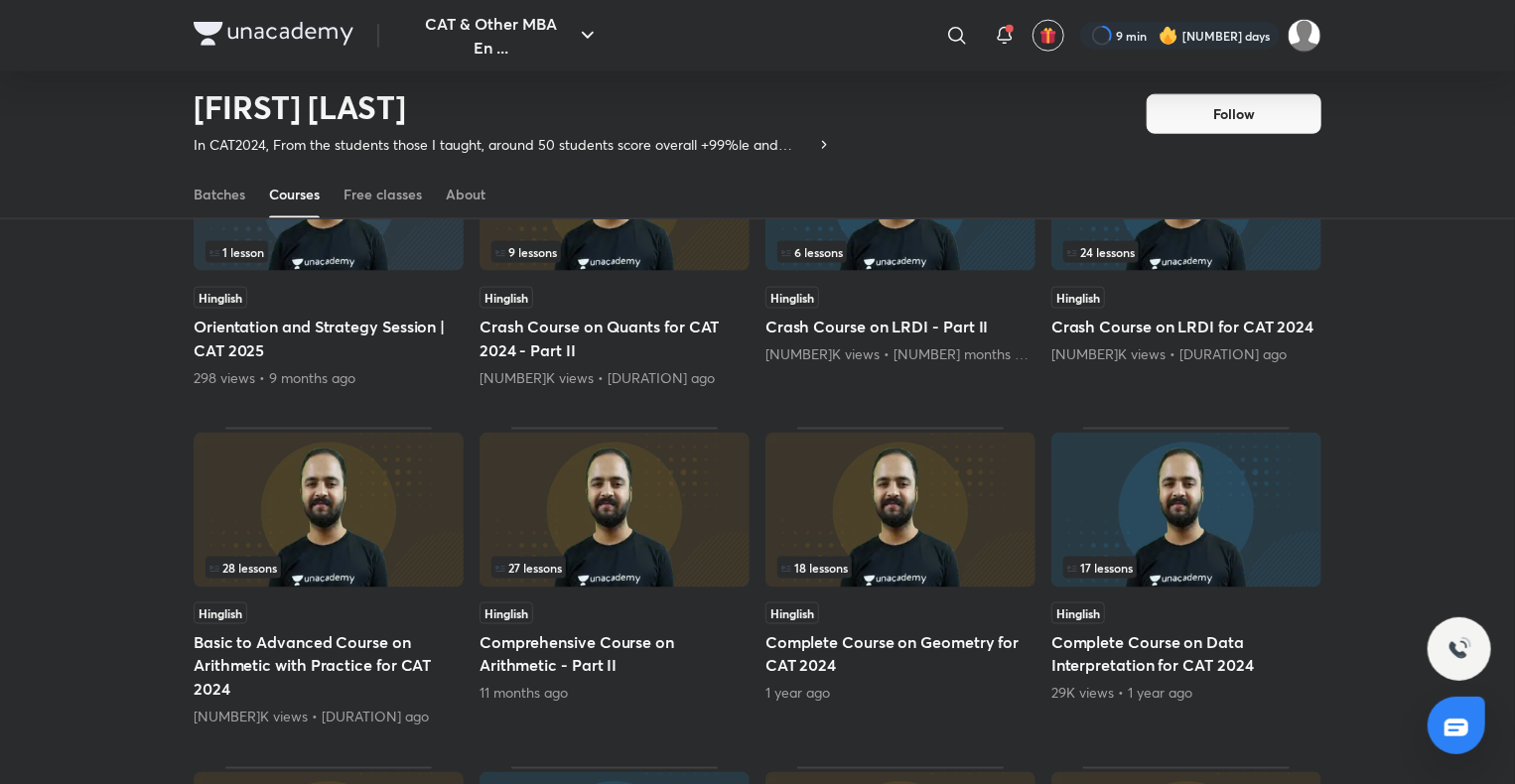 click at bounding box center [615, 510] 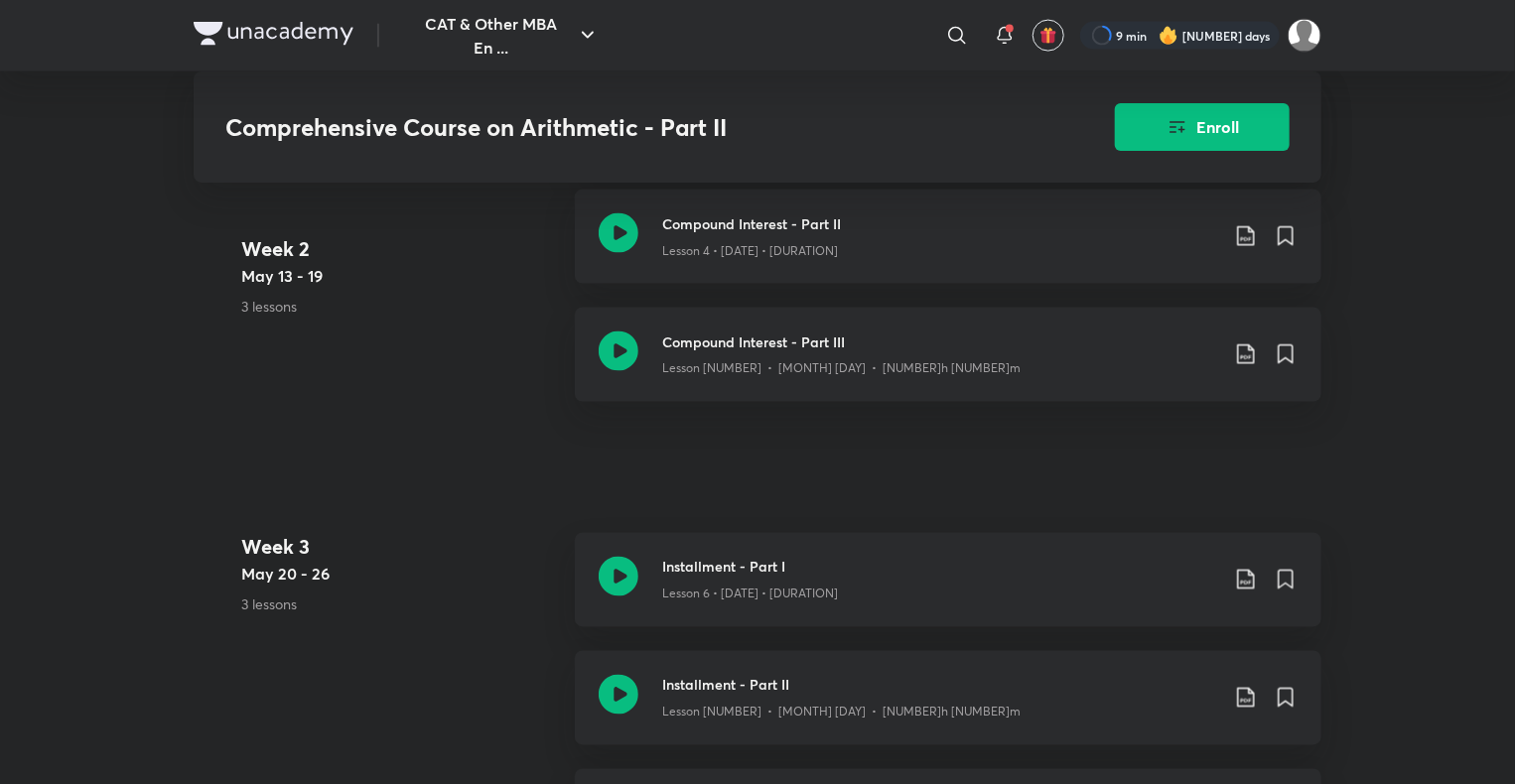 scroll, scrollTop: 1904, scrollLeft: 0, axis: vertical 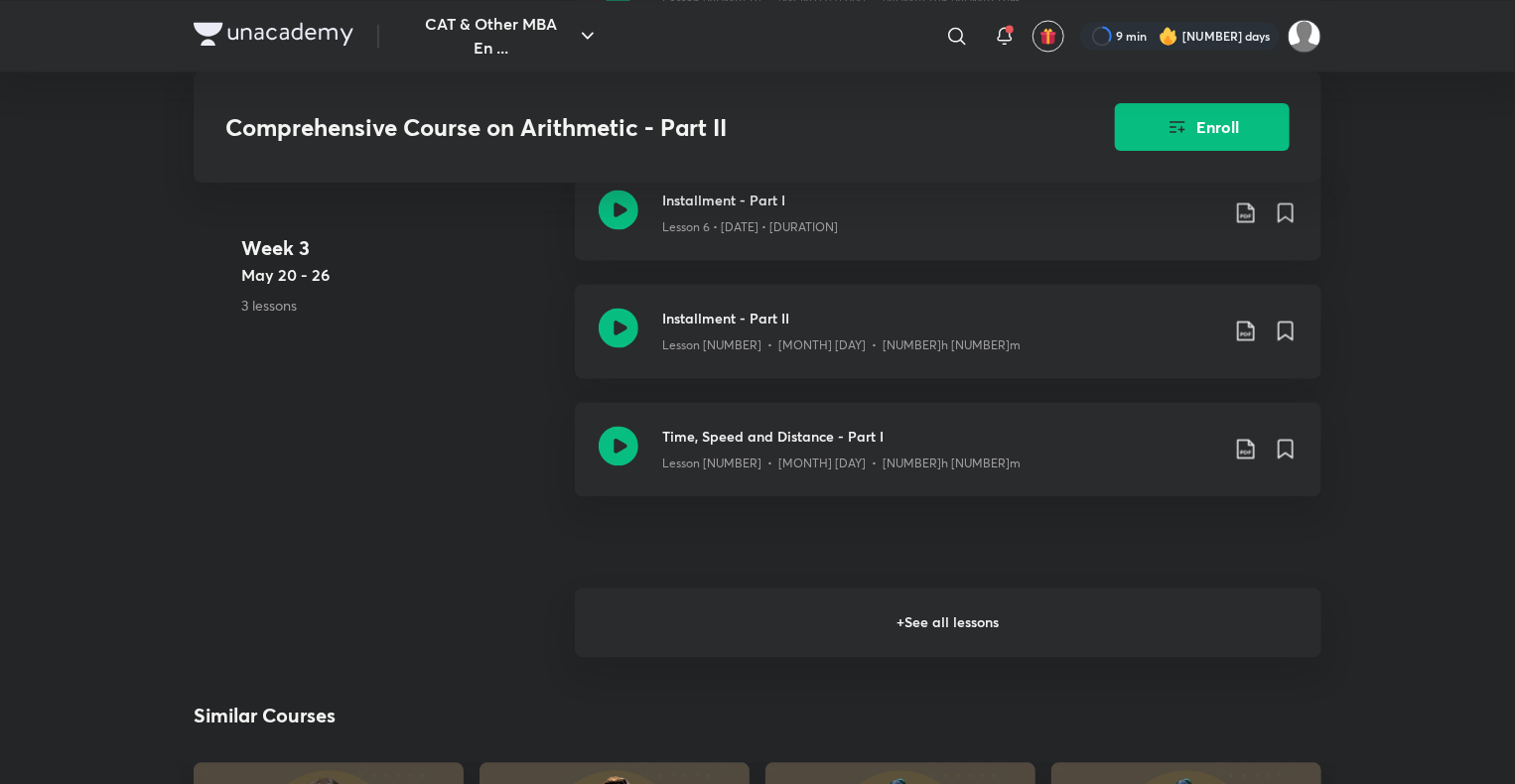 click on "+  See all lessons" at bounding box center (948, 622) 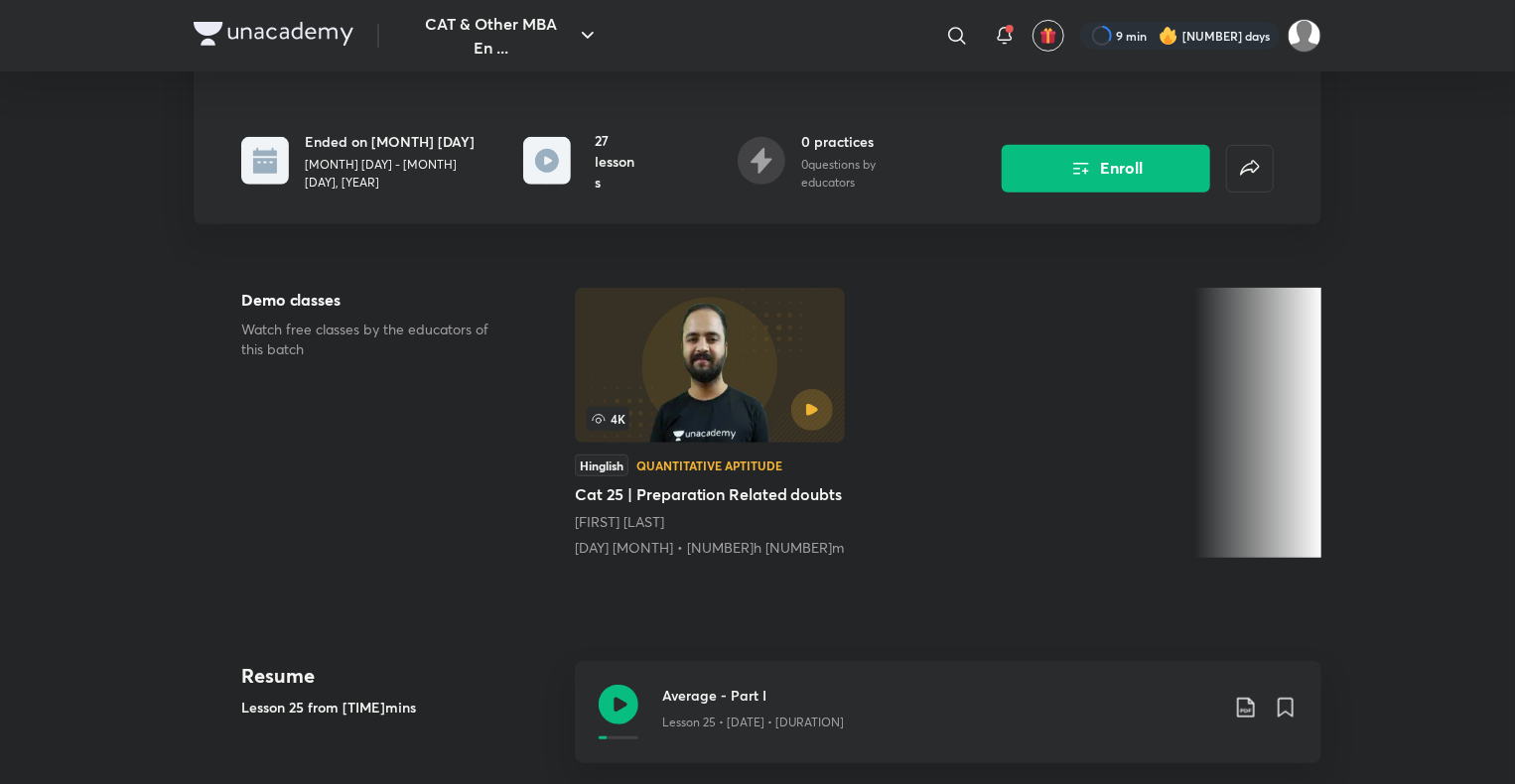 scroll, scrollTop: 0, scrollLeft: 0, axis: both 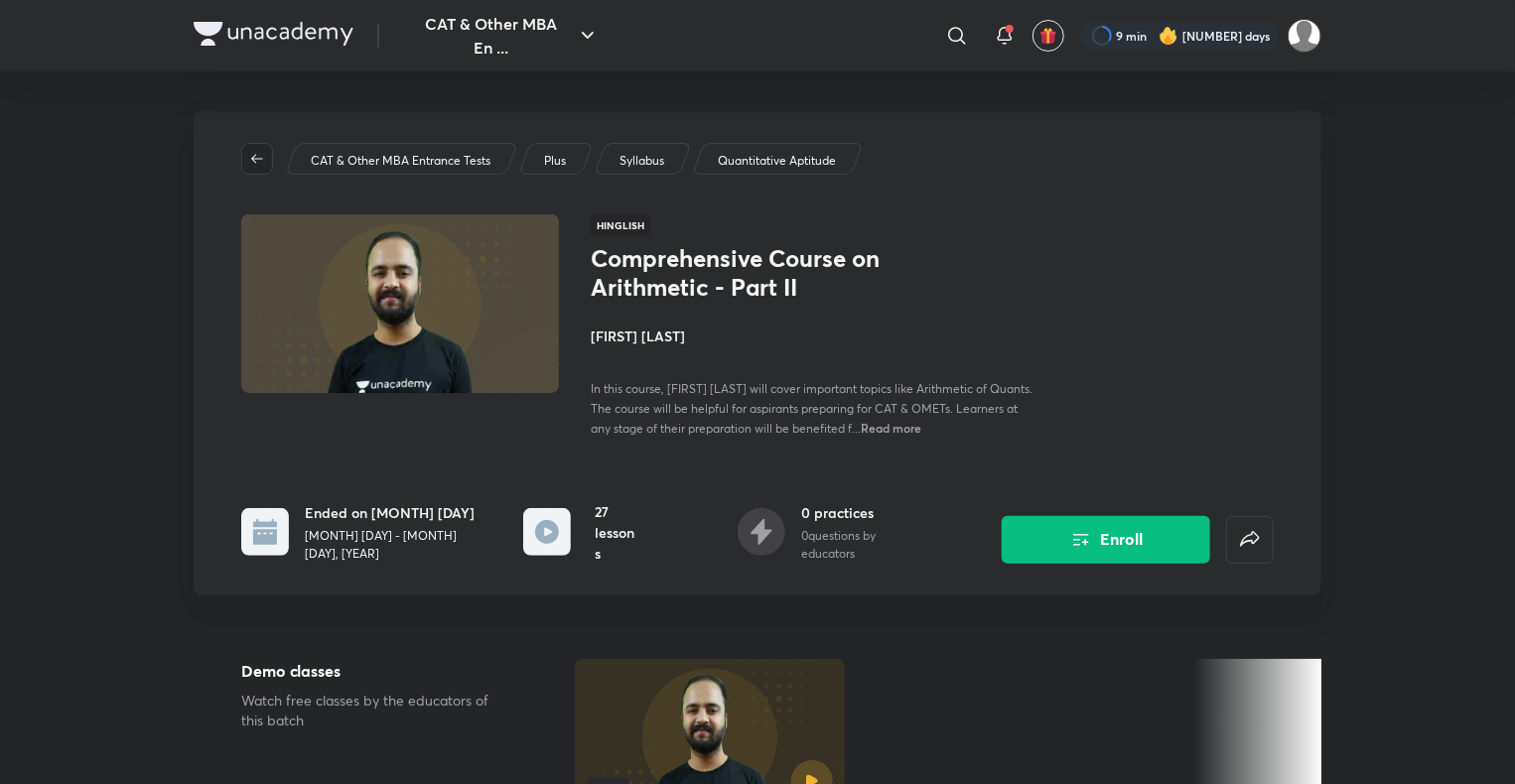 click at bounding box center [257, 159] 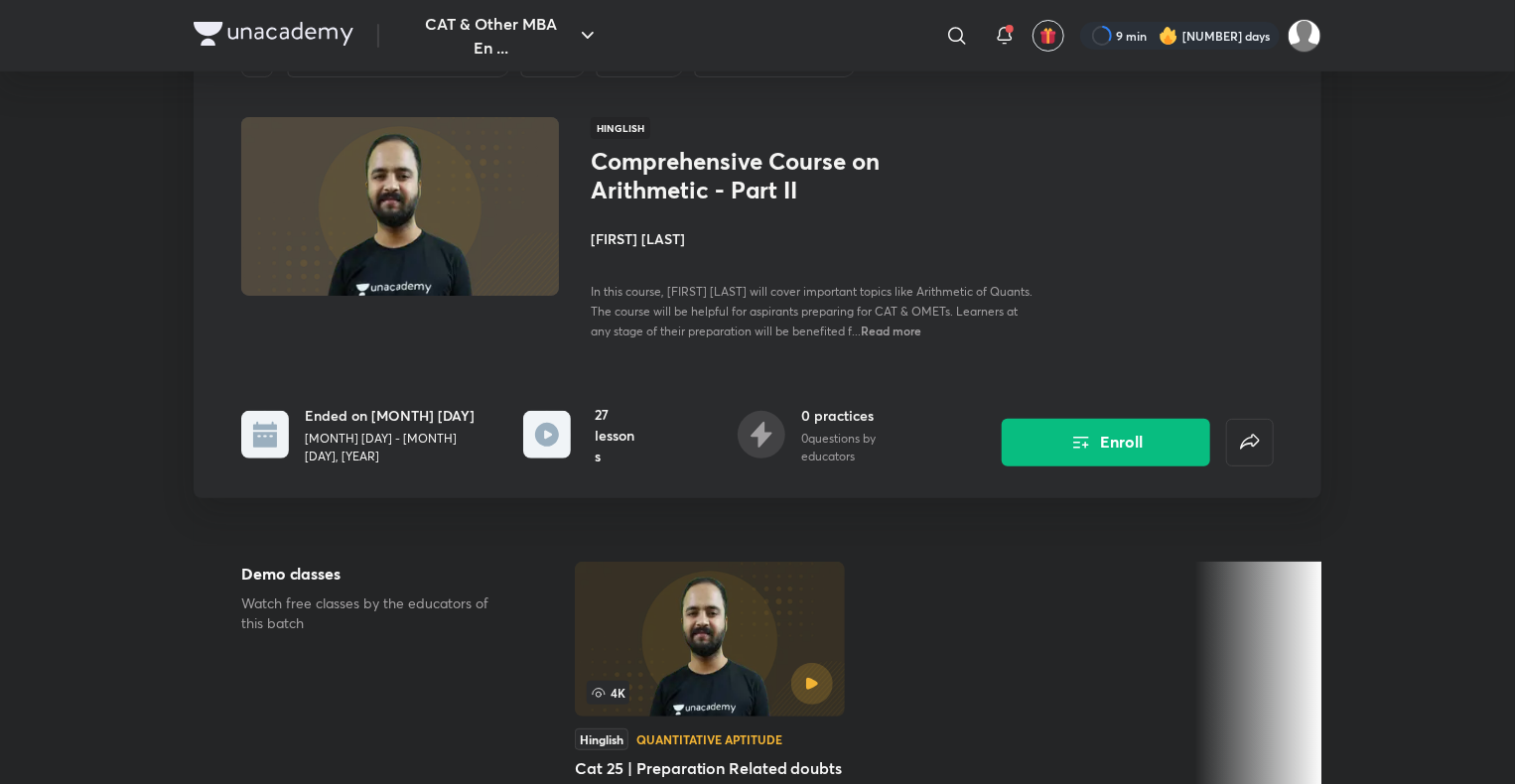 scroll, scrollTop: 0, scrollLeft: 0, axis: both 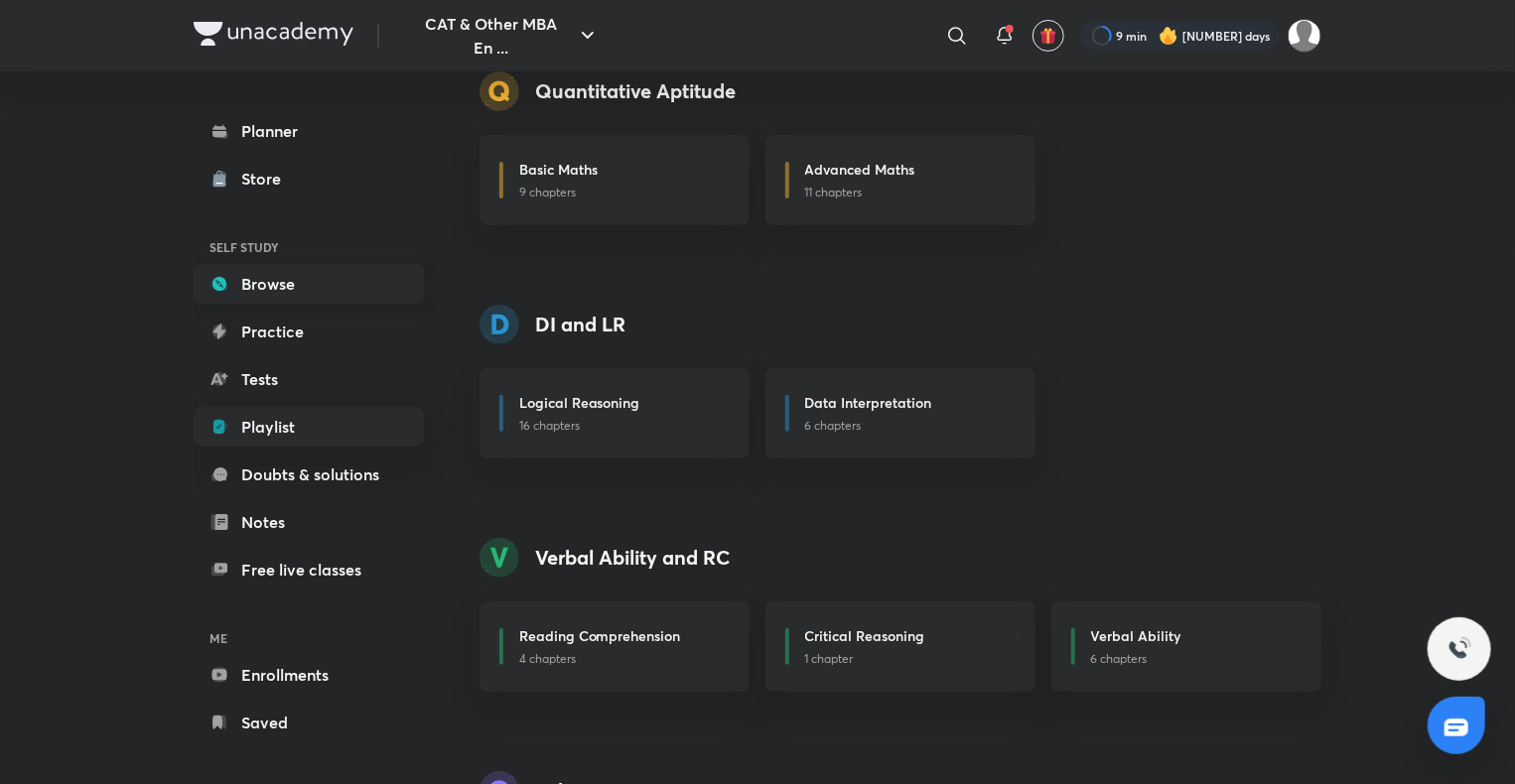 click on "Browse" at bounding box center [309, 284] 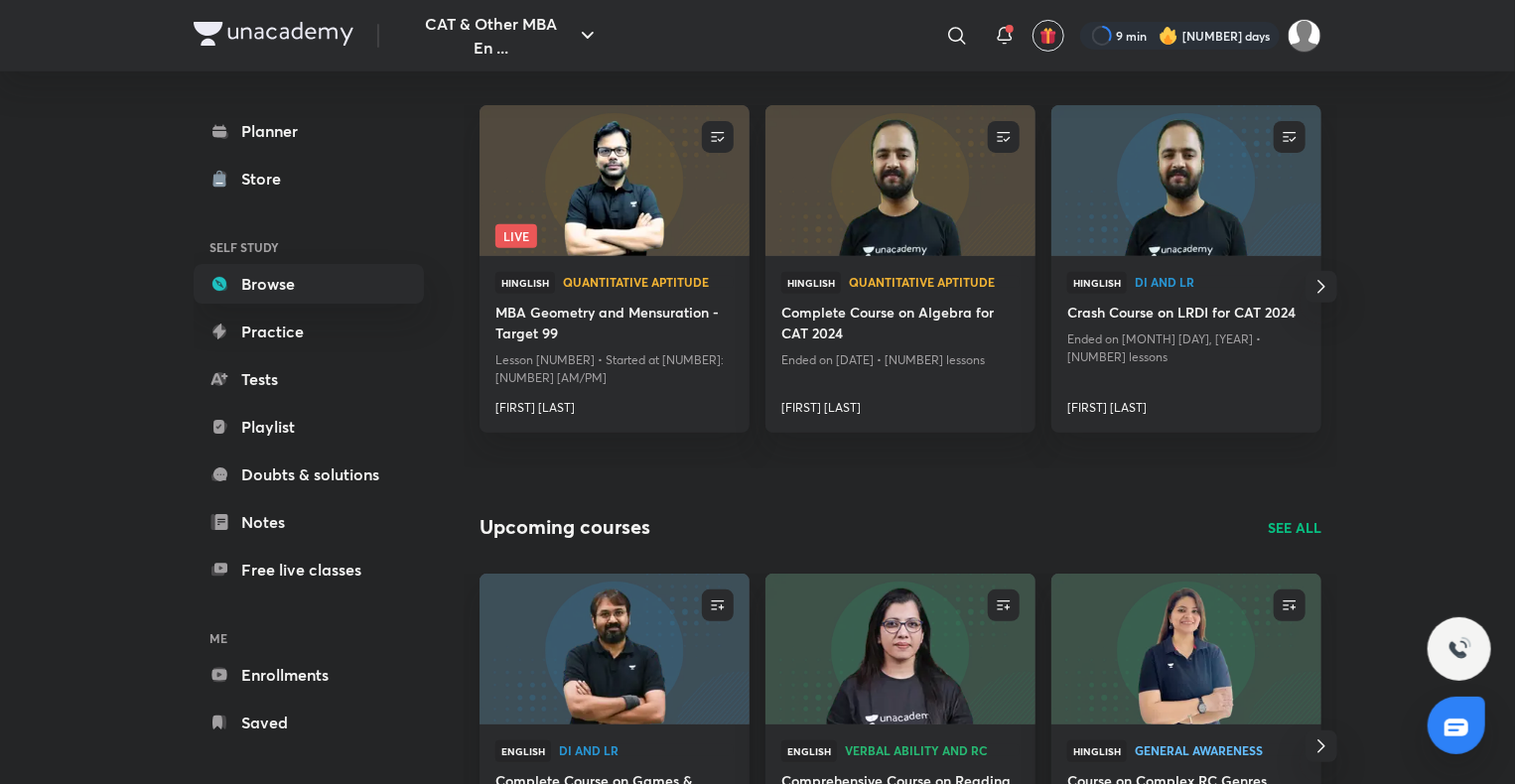 scroll, scrollTop: 0, scrollLeft: 0, axis: both 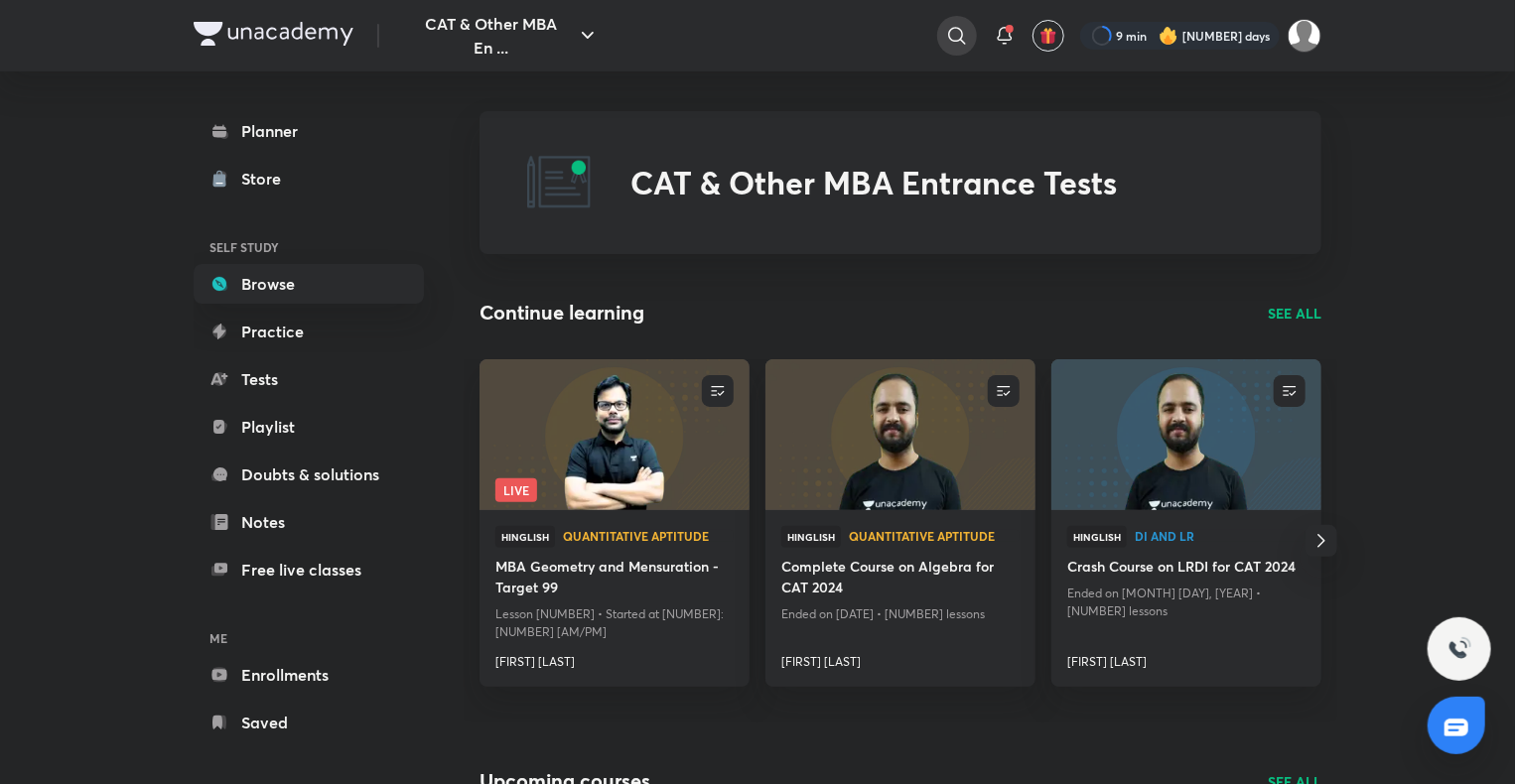 click 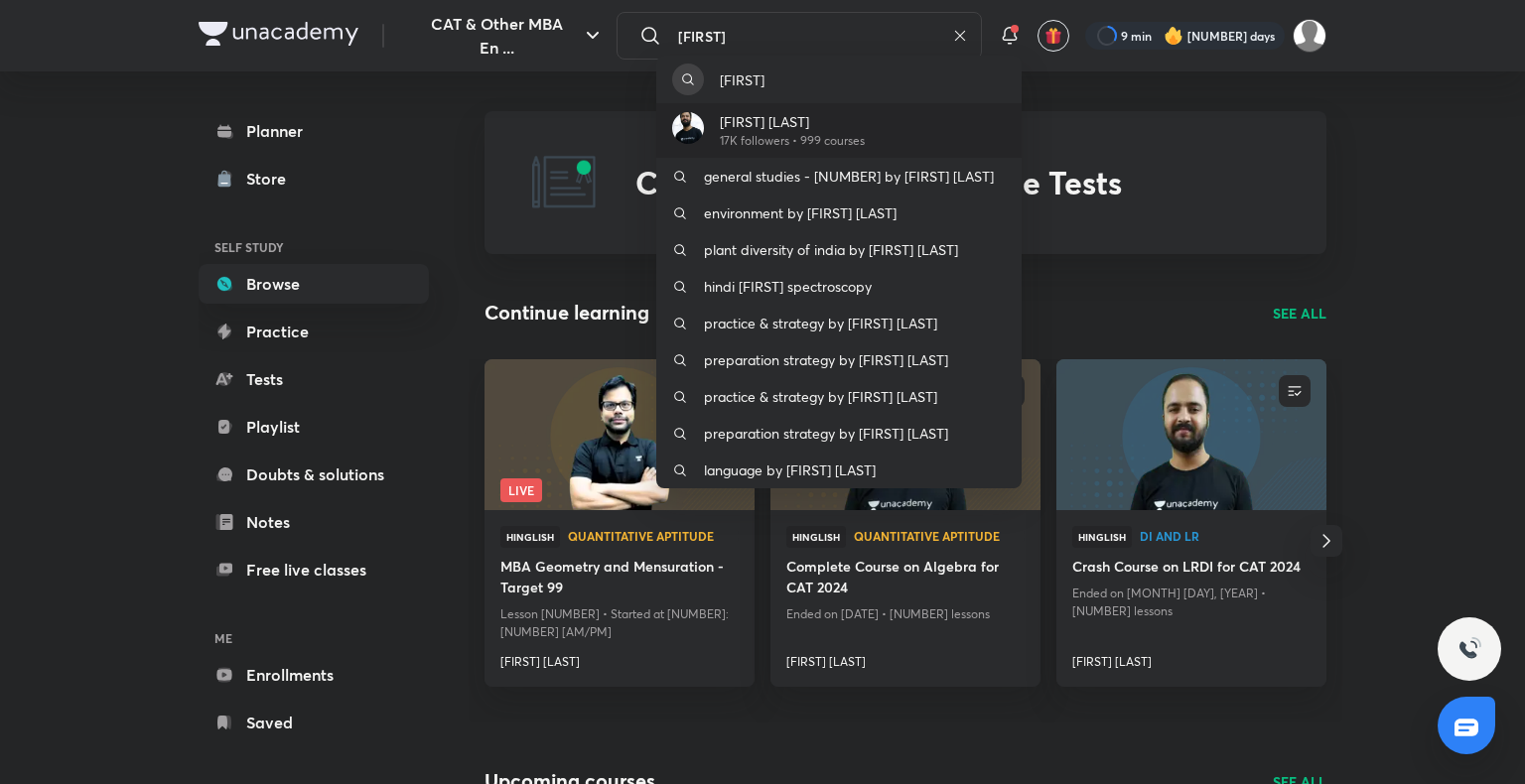 type on "raman" 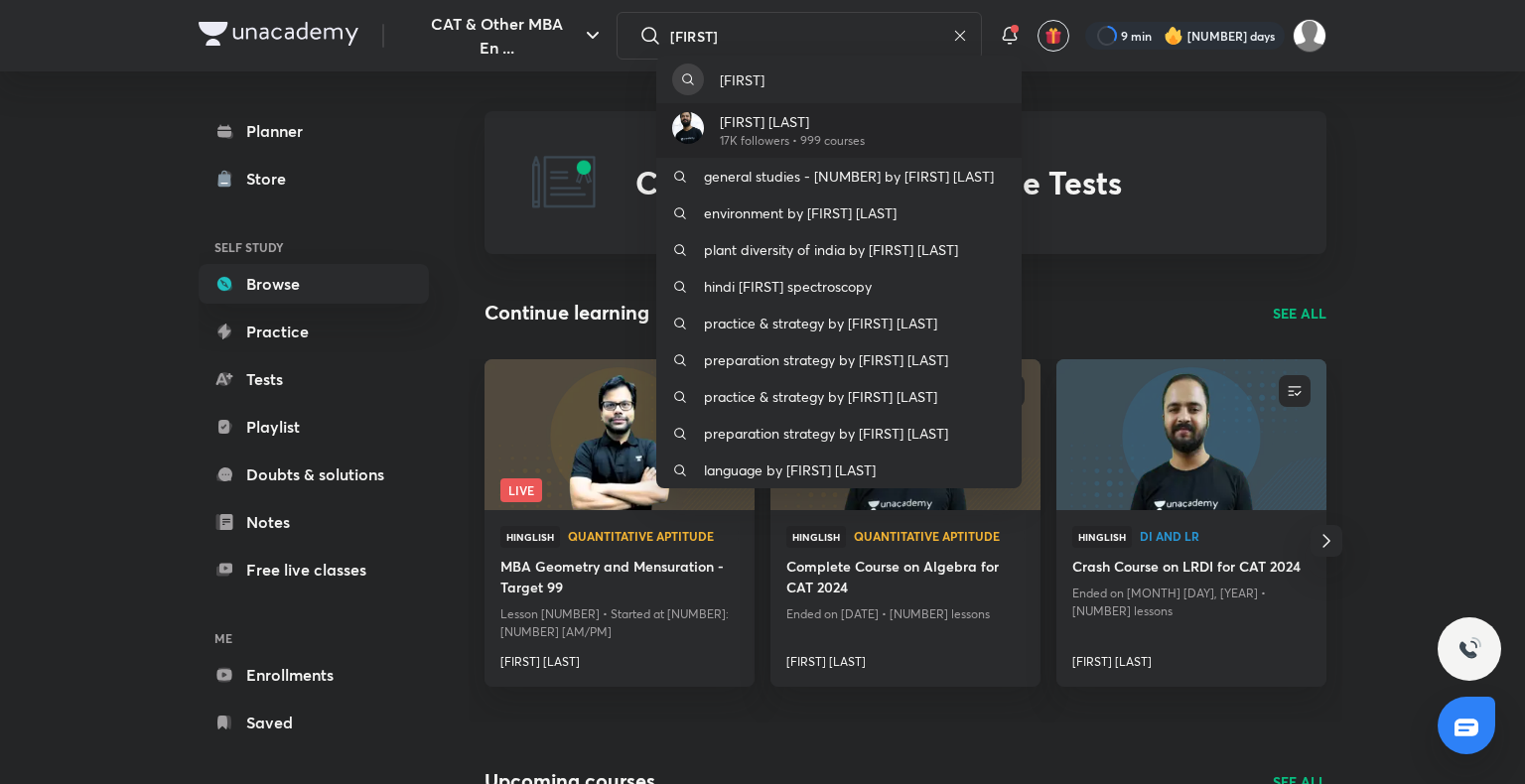 click on "Raman Tiwari" at bounding box center [792, 121] 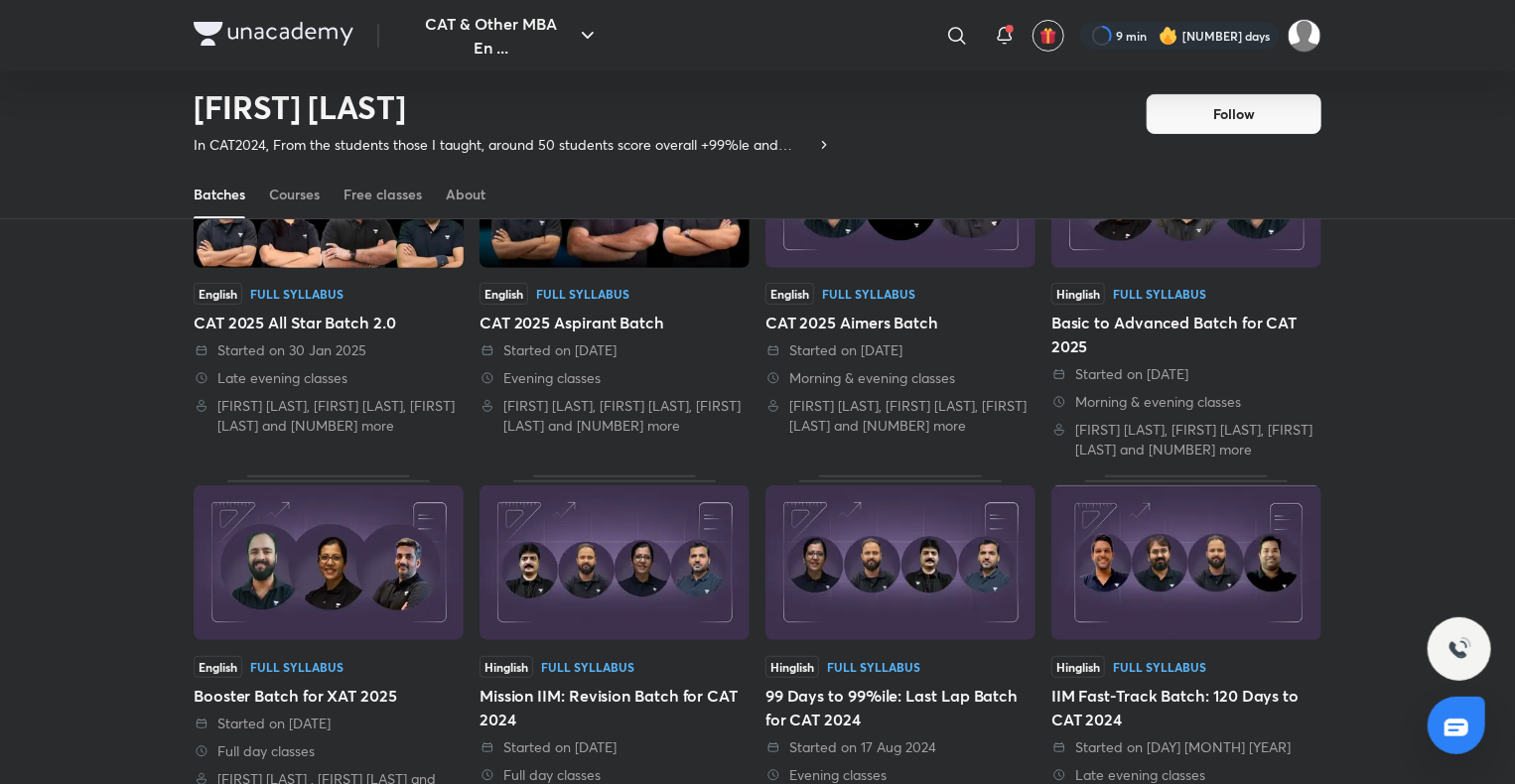 scroll, scrollTop: 0, scrollLeft: 0, axis: both 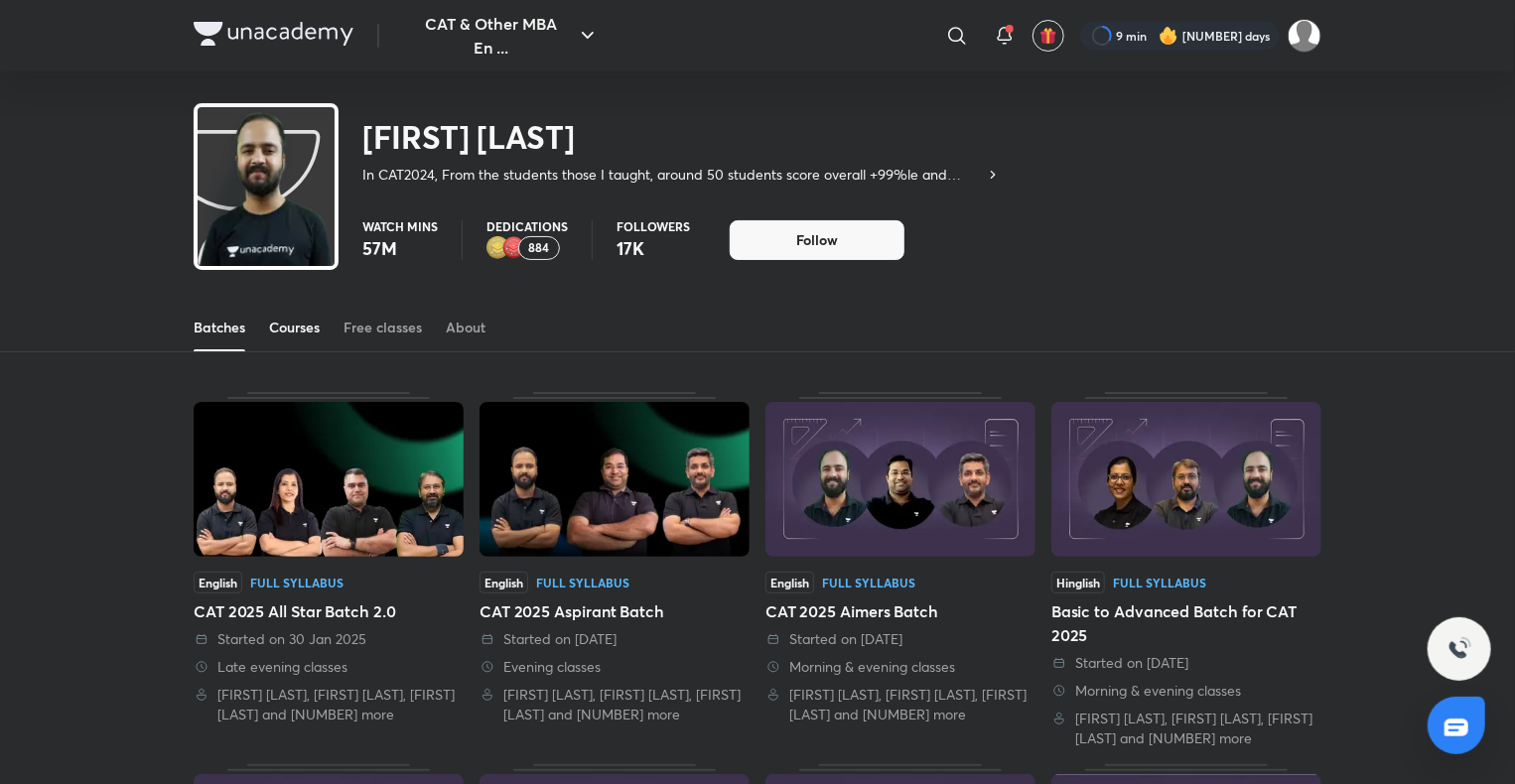 click on "Courses" at bounding box center (294, 327) 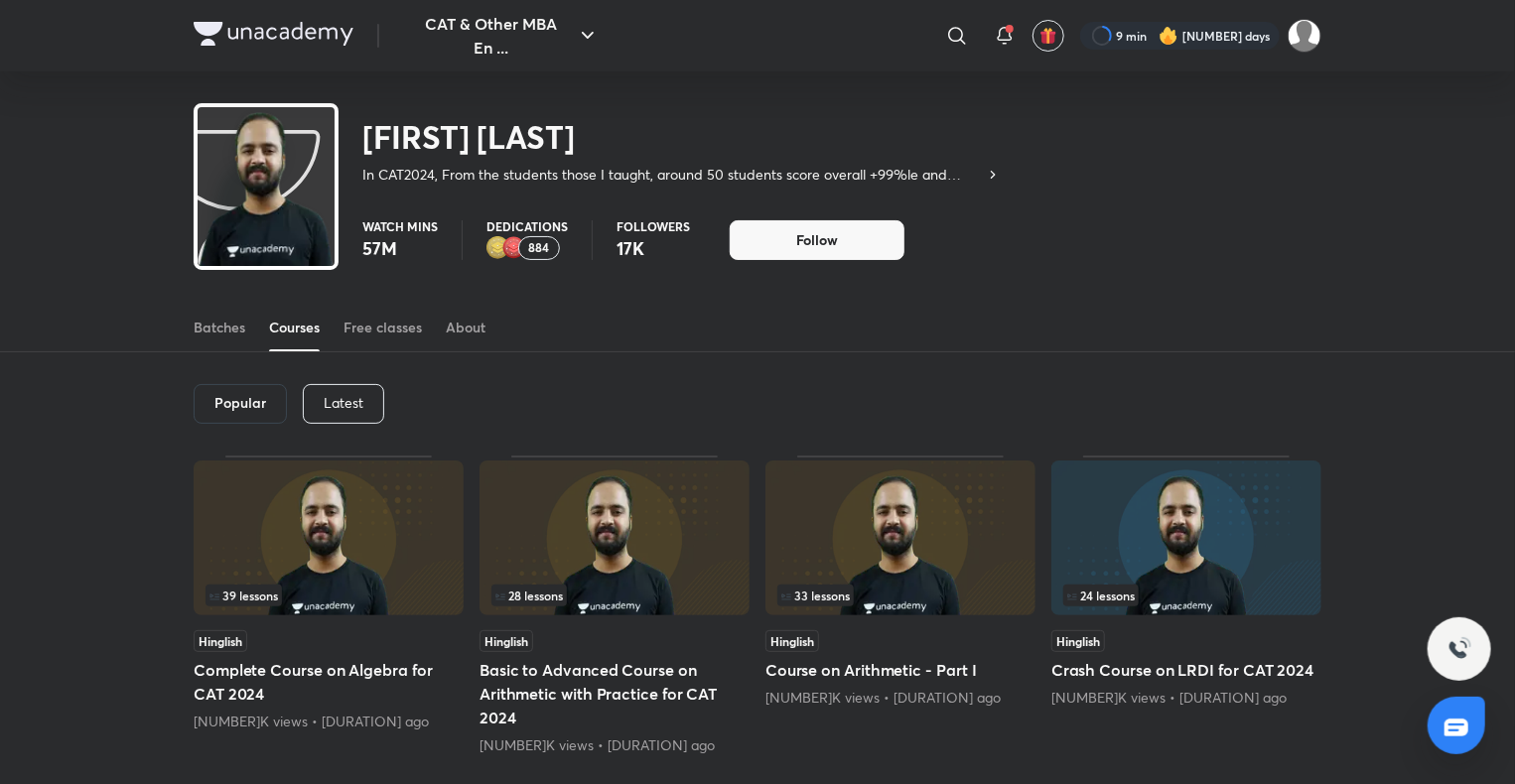 click on "Latest" at bounding box center [344, 403] 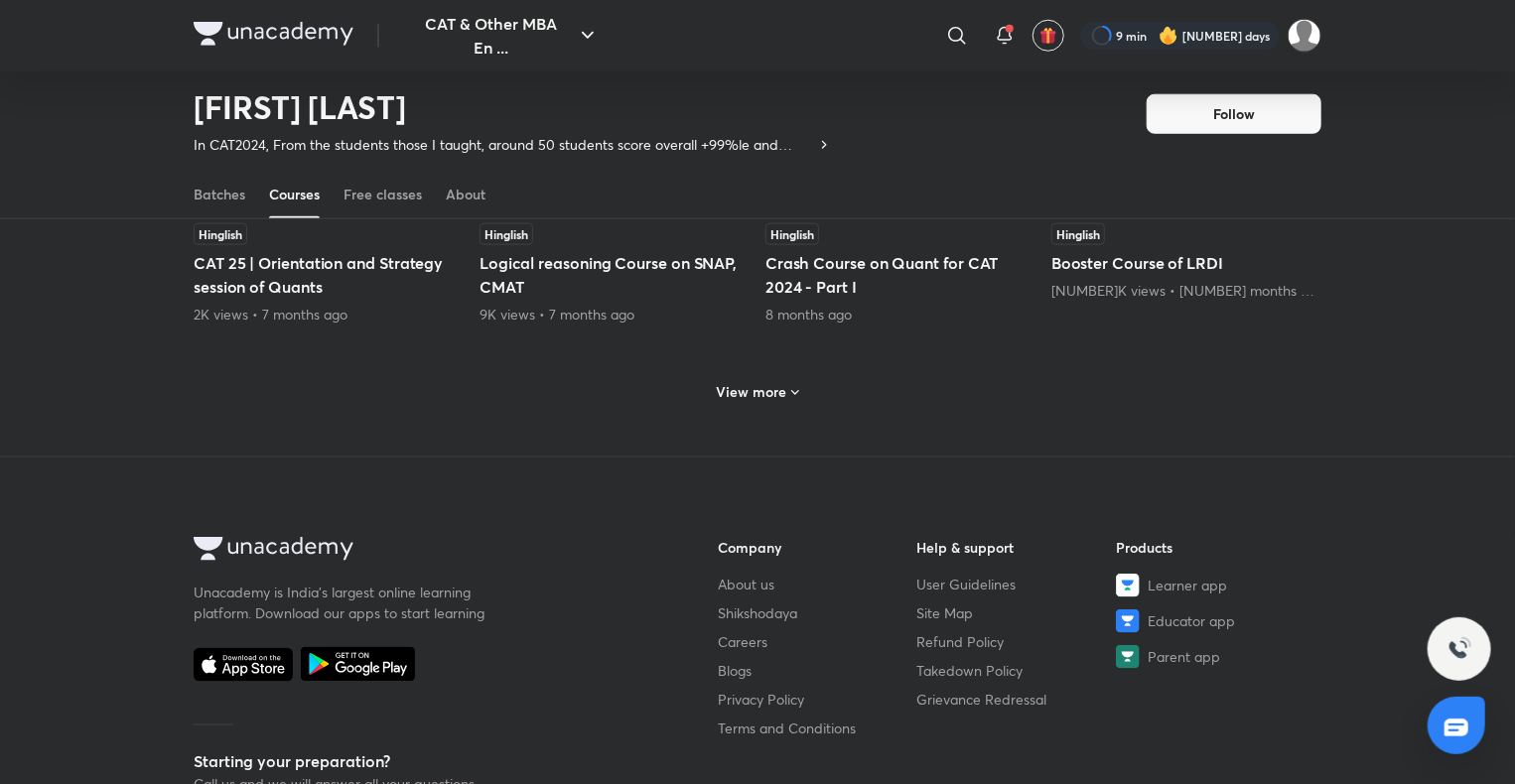 scroll, scrollTop: 978, scrollLeft: 0, axis: vertical 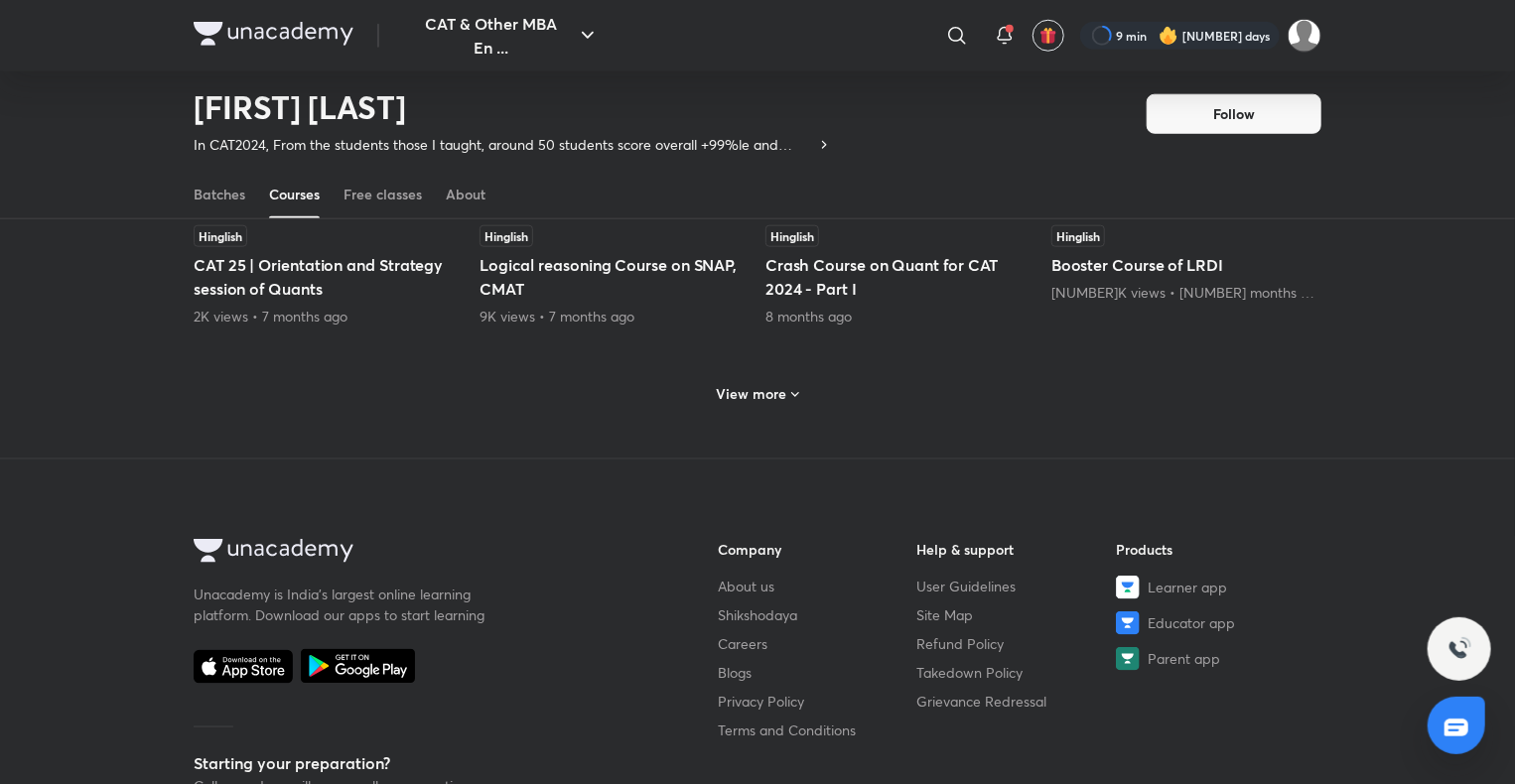 click on "View more" at bounding box center [752, 394] 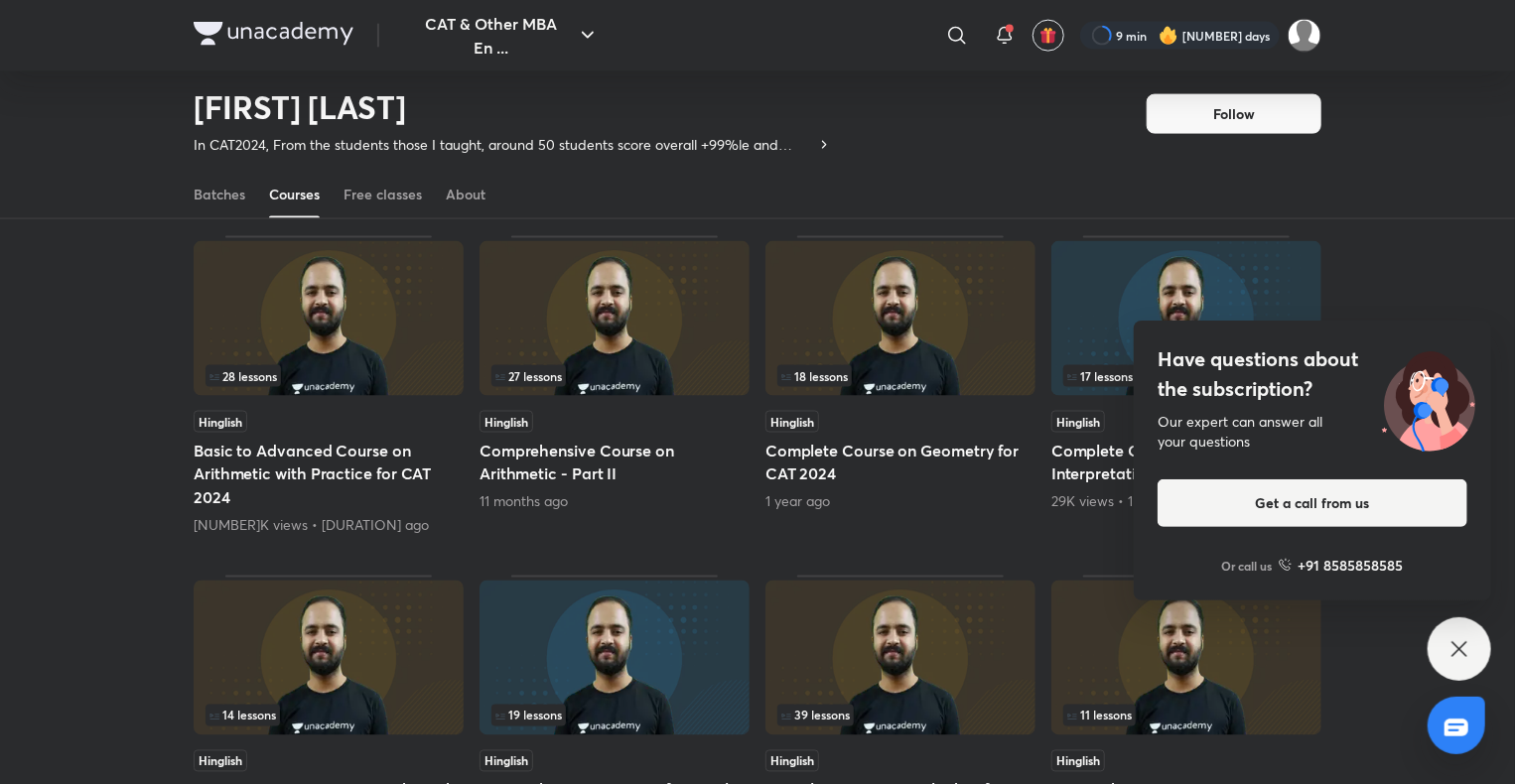 scroll, scrollTop: 1425, scrollLeft: 0, axis: vertical 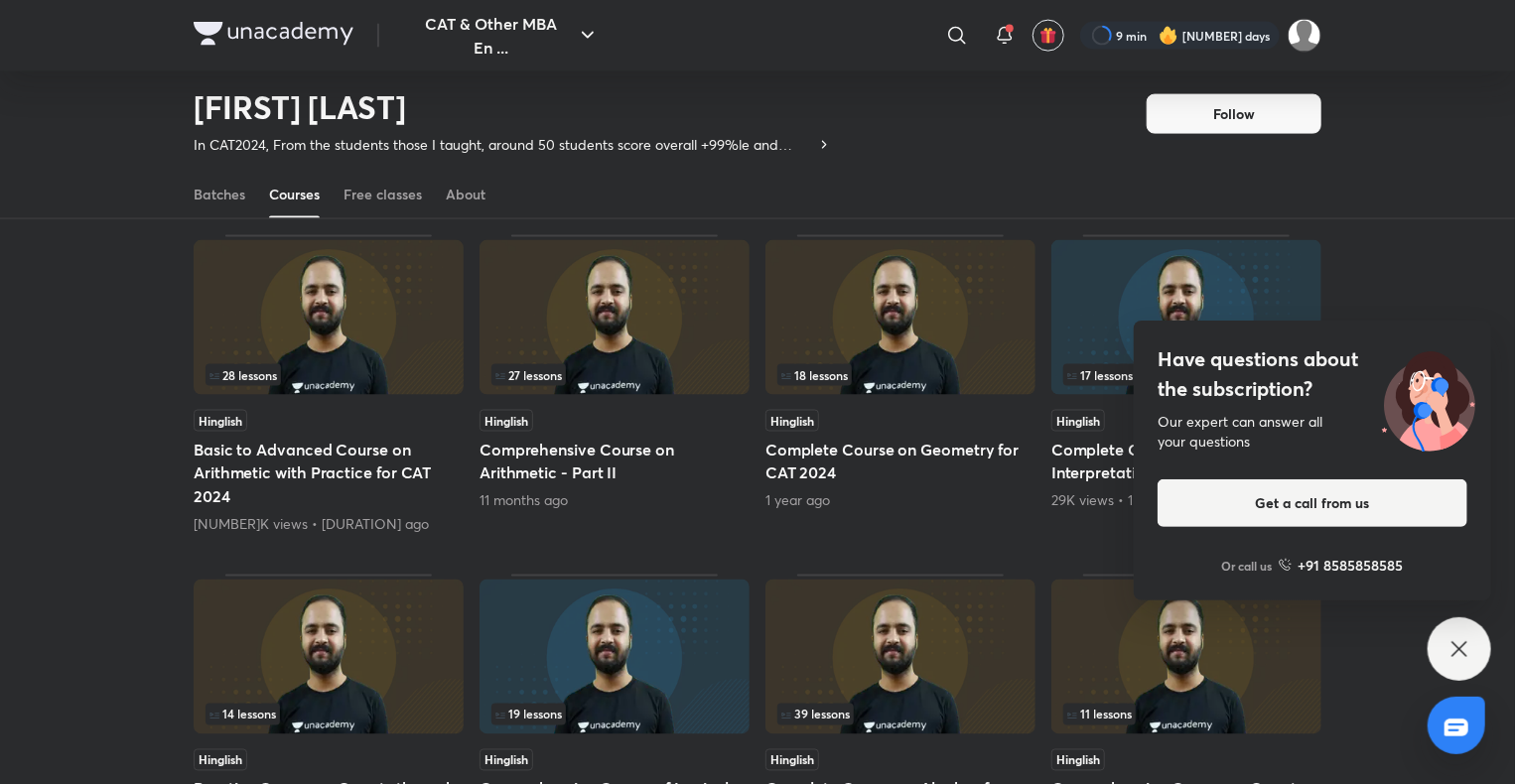 click on "Have questions about the subscription? Our expert can answer all your questions Get a call from us Or call us +91 8585858585" at bounding box center [1459, 649] 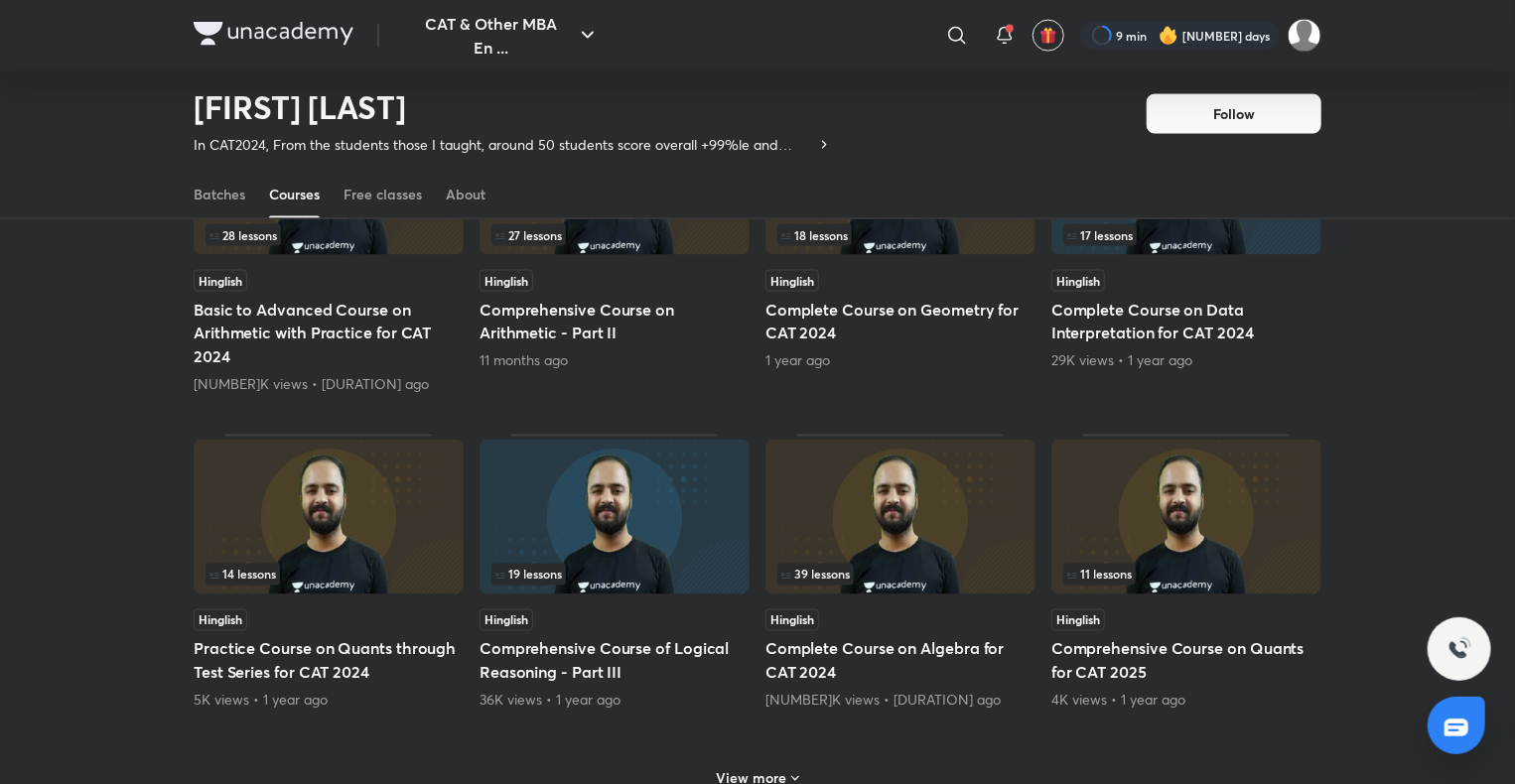 scroll, scrollTop: 1615, scrollLeft: 0, axis: vertical 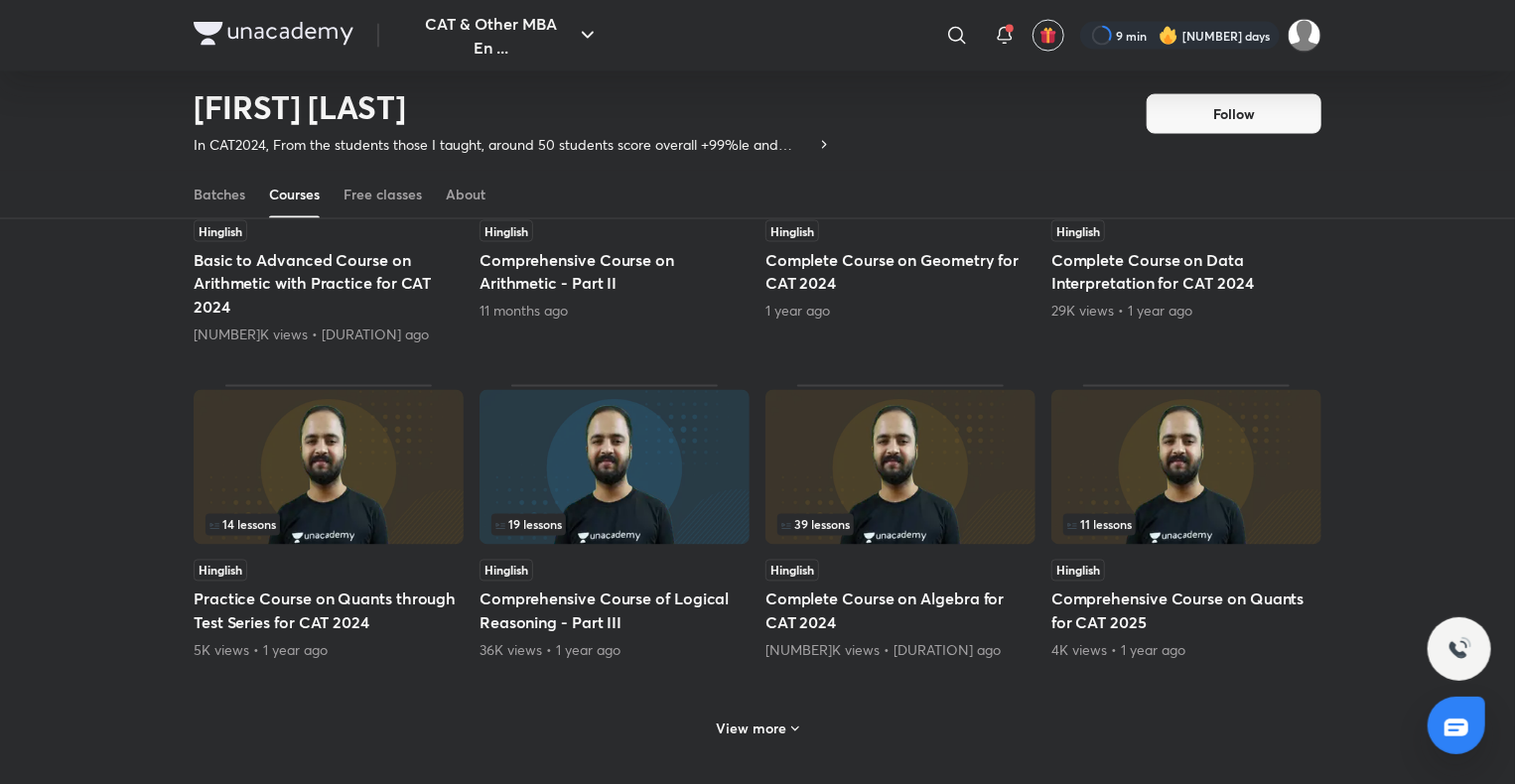 click on "View more" at bounding box center (758, 728) 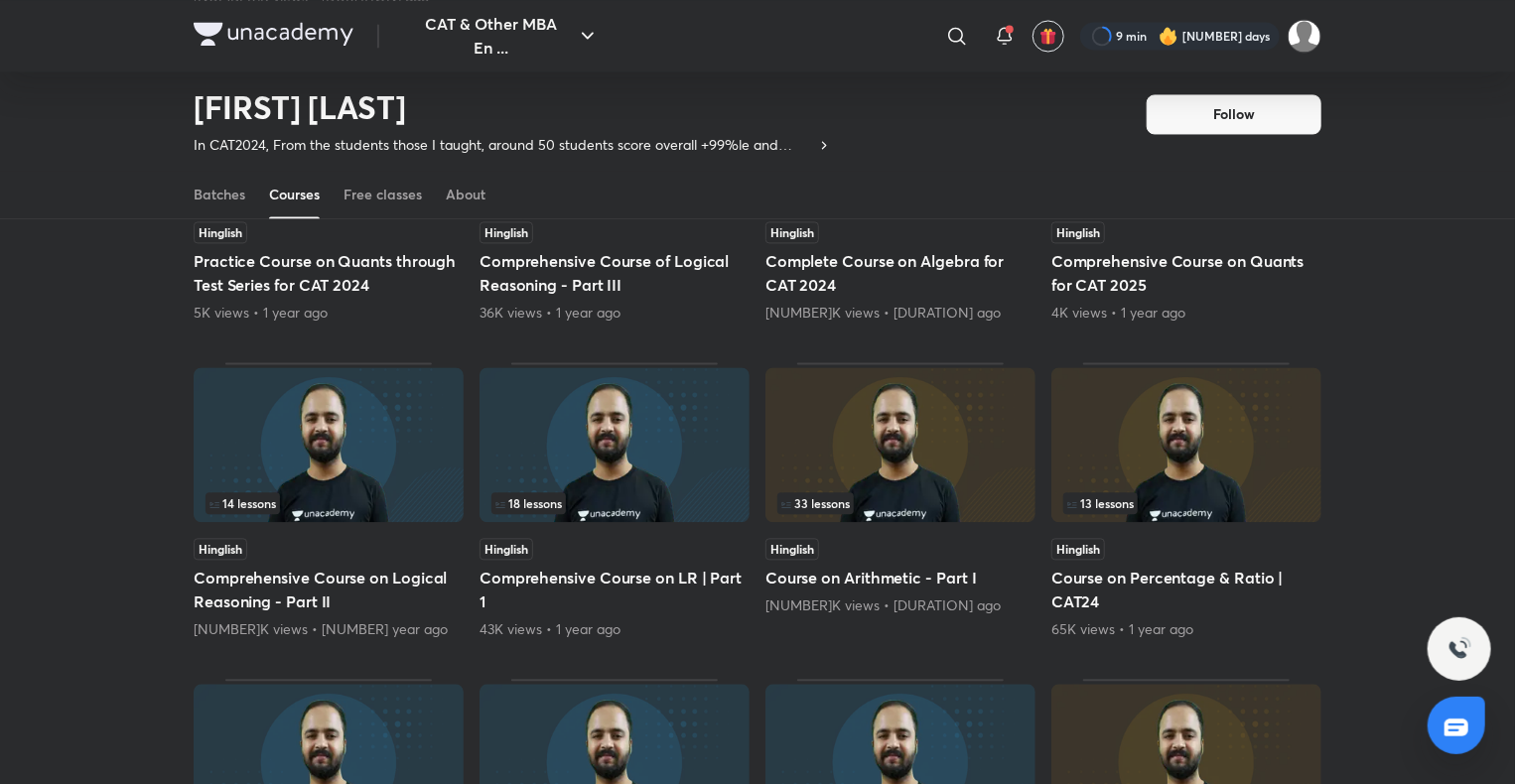 scroll, scrollTop: 2021, scrollLeft: 0, axis: vertical 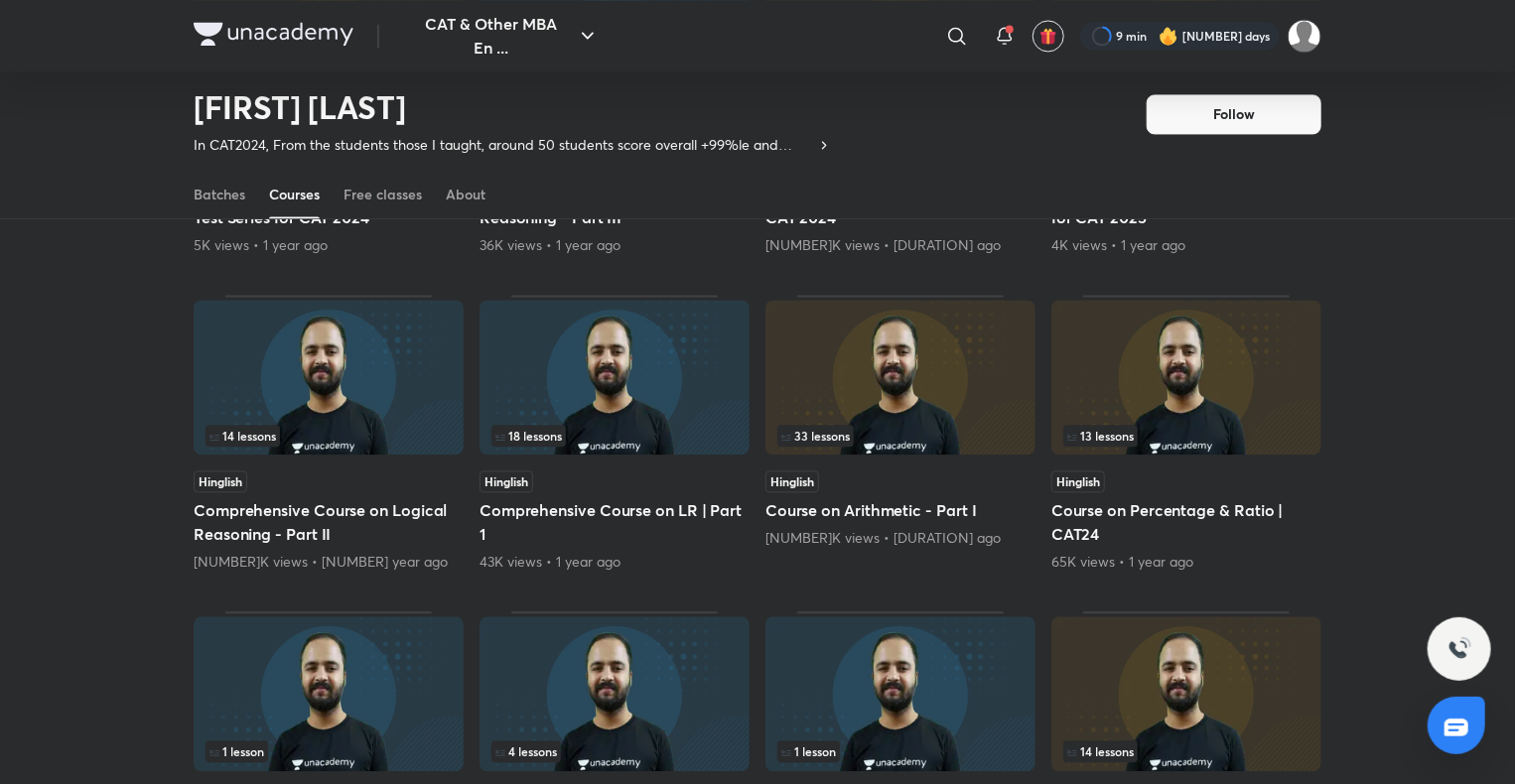 click at bounding box center [900, 377] 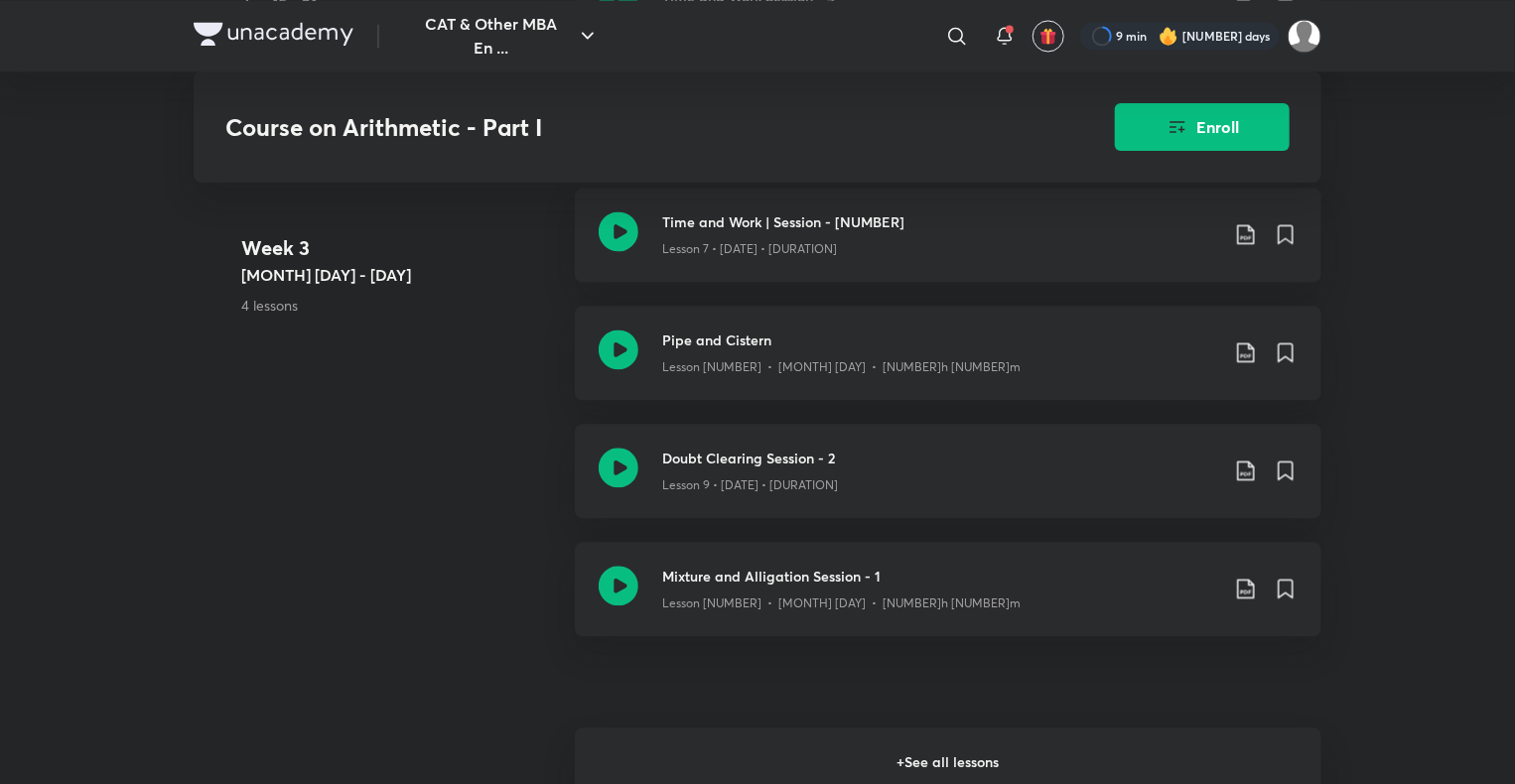scroll, scrollTop: 1973, scrollLeft: 0, axis: vertical 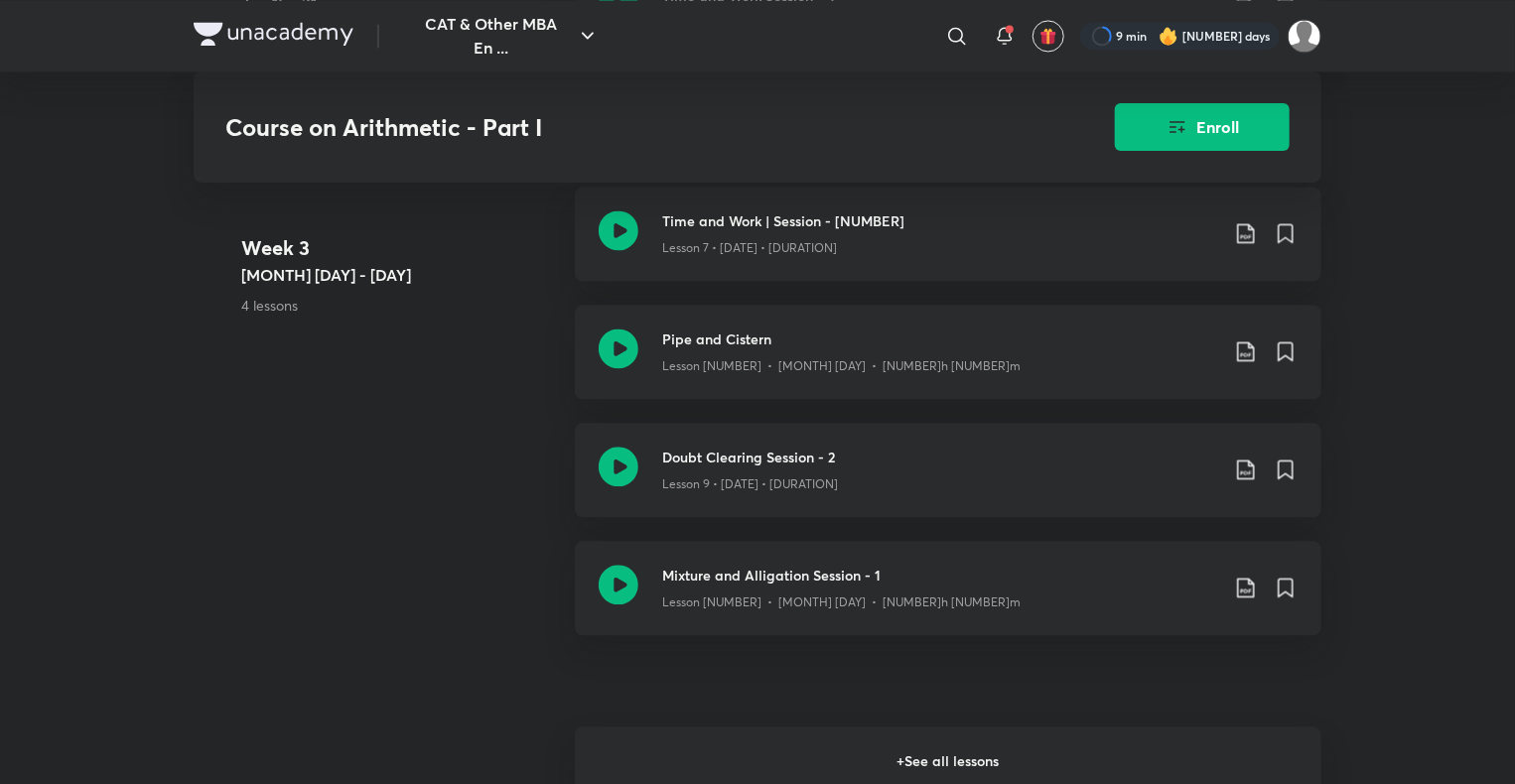 click on "+  See all lessons" at bounding box center [948, 761] 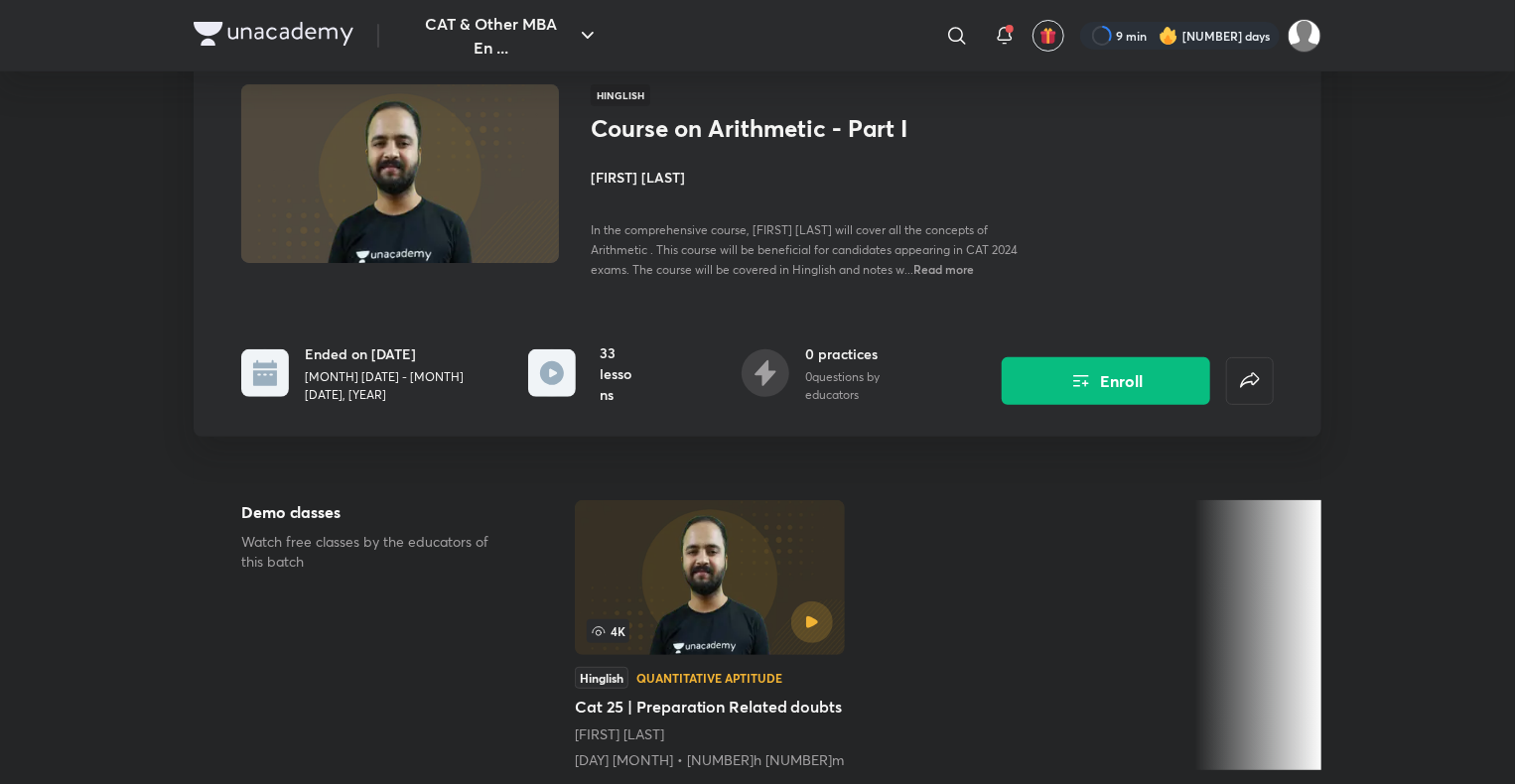 scroll, scrollTop: 0, scrollLeft: 0, axis: both 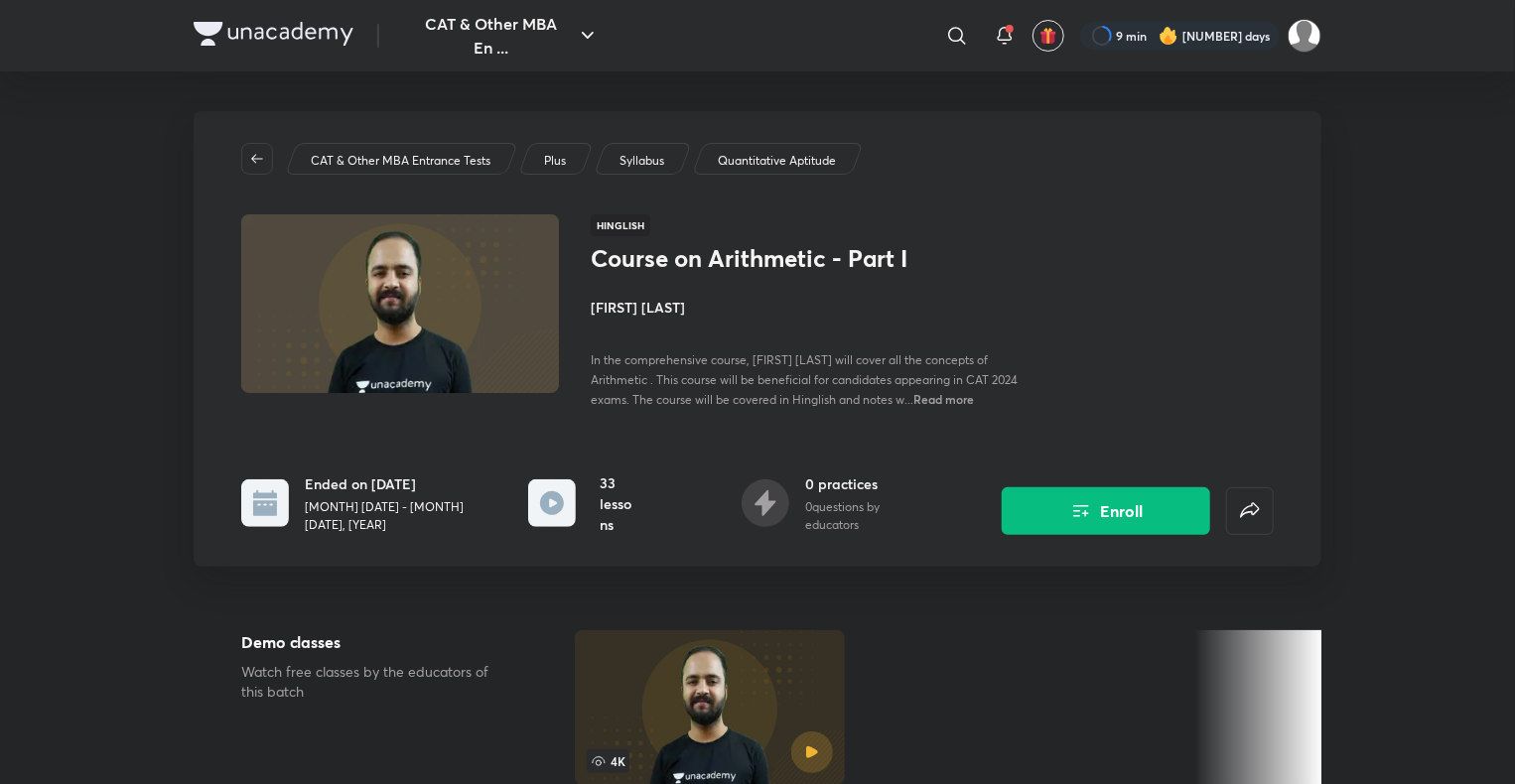 click at bounding box center (273, 34) 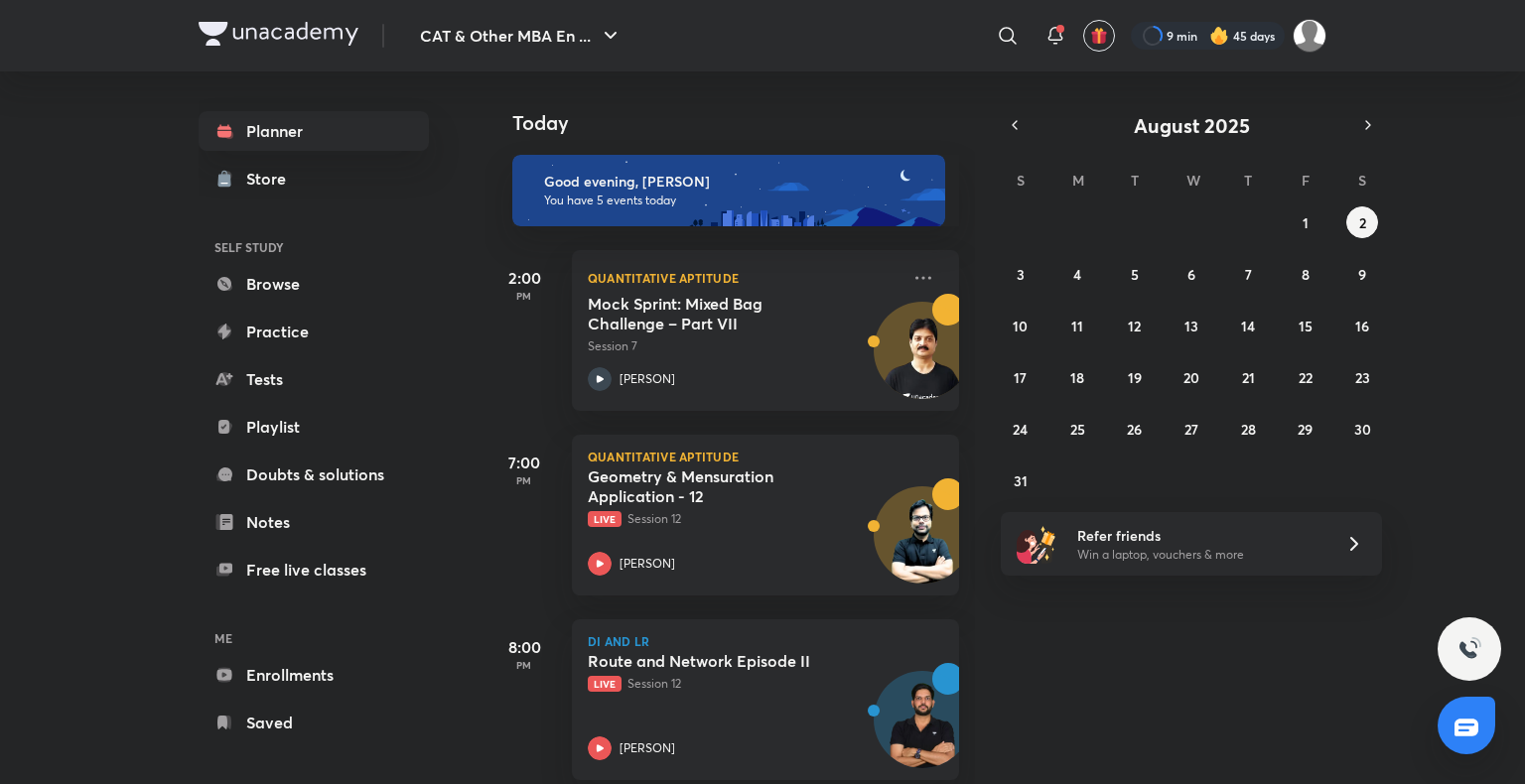 scroll, scrollTop: 0, scrollLeft: 0, axis: both 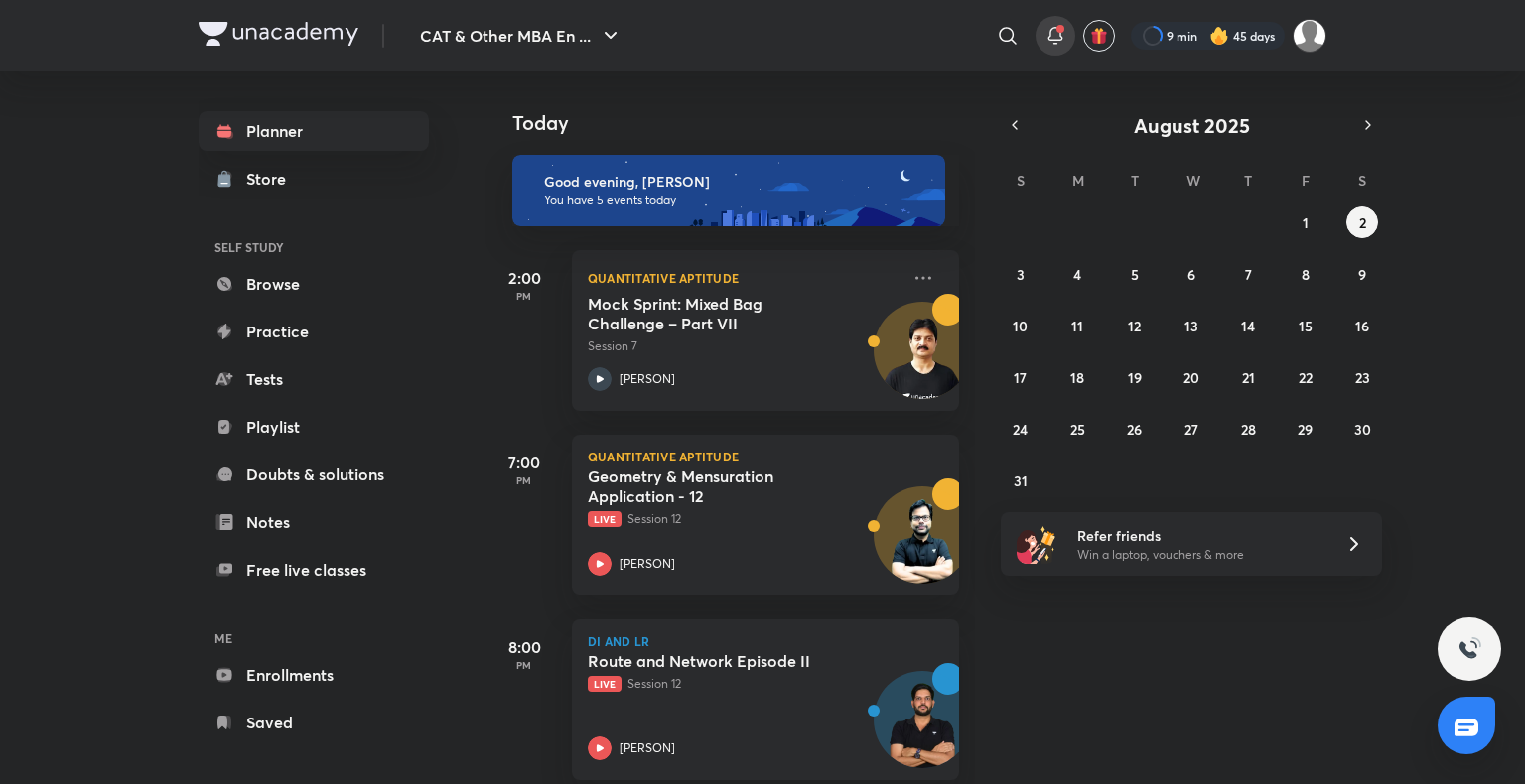 click at bounding box center (1060, 29) 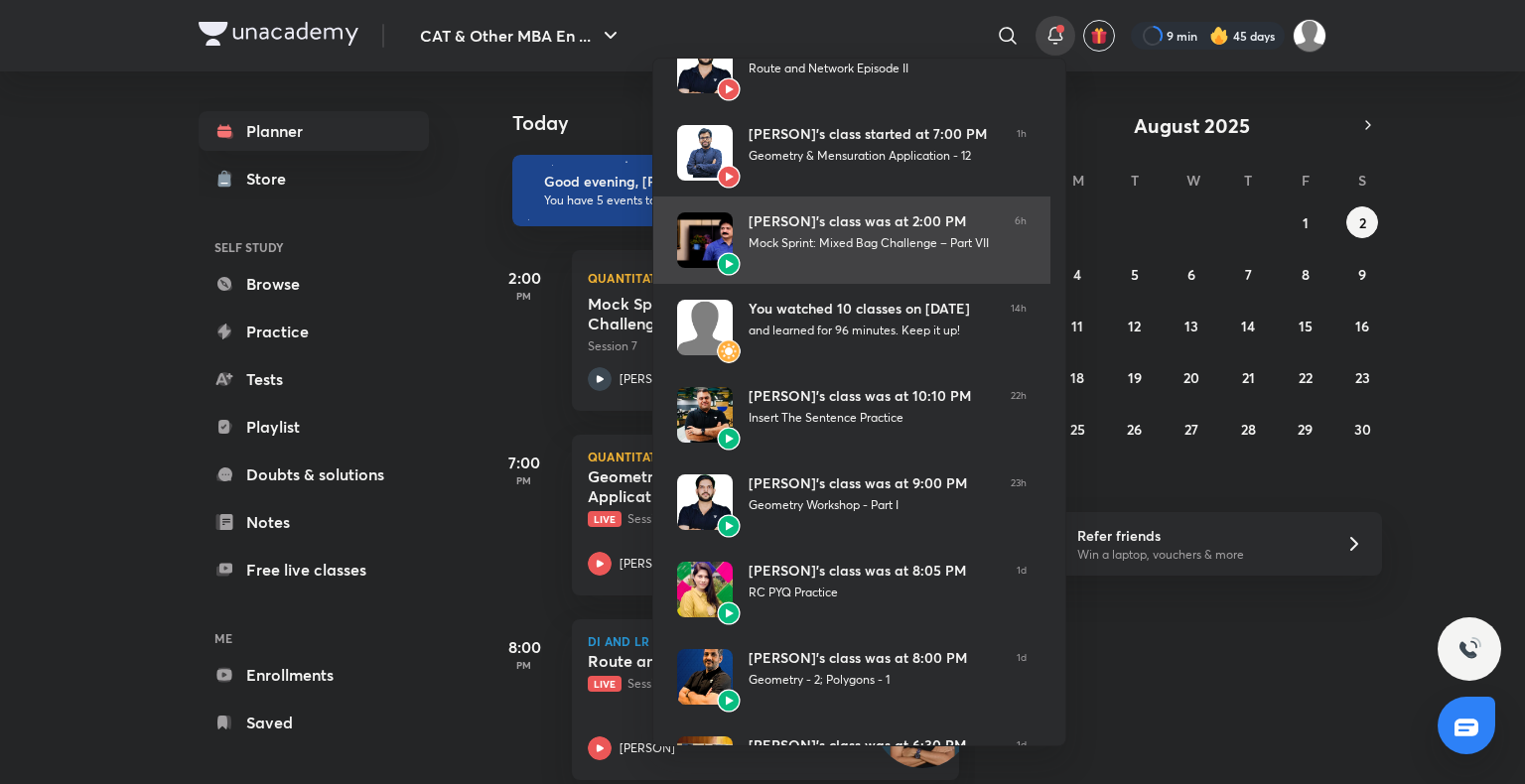 scroll, scrollTop: 335, scrollLeft: 0, axis: vertical 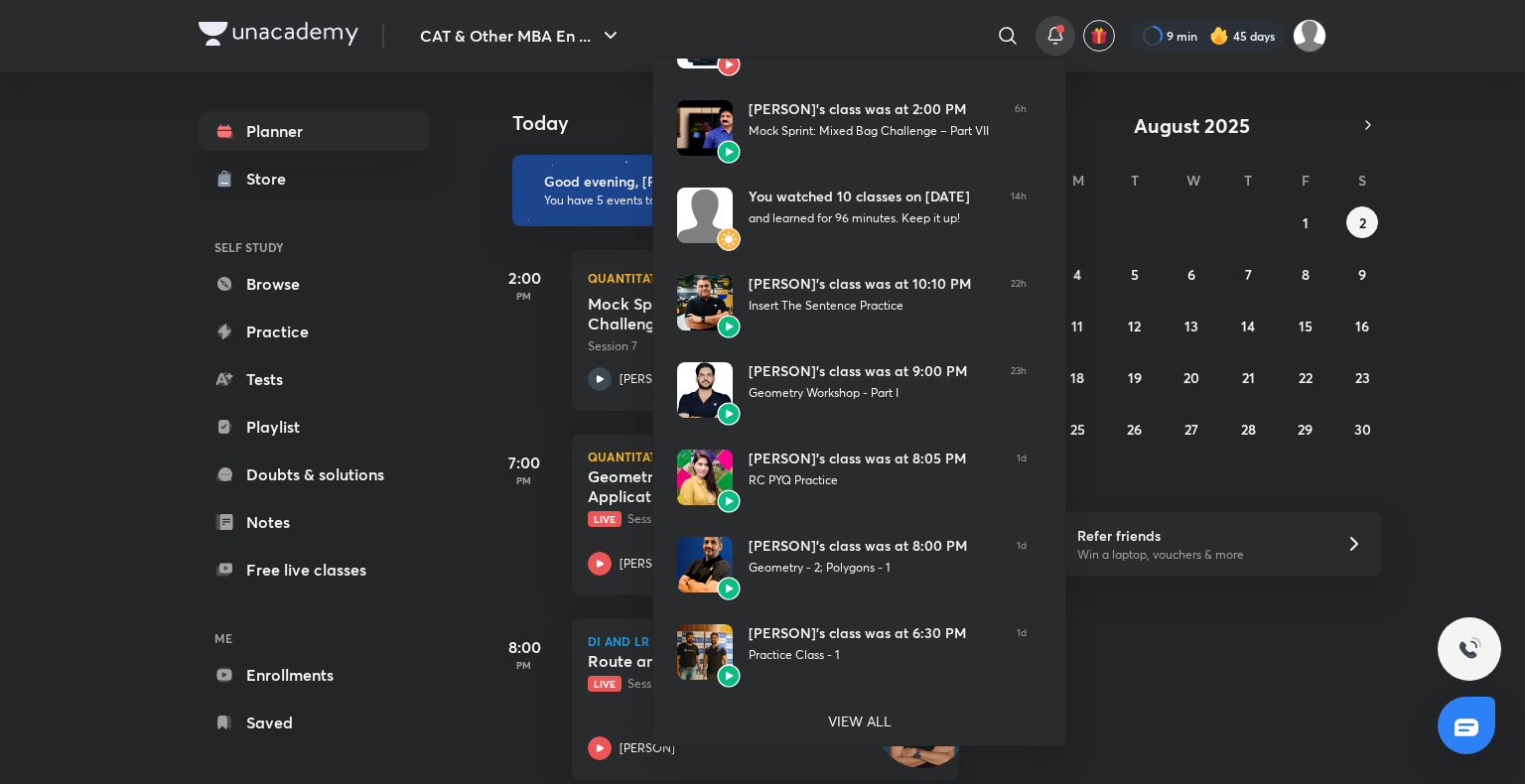 click at bounding box center (762, 392) 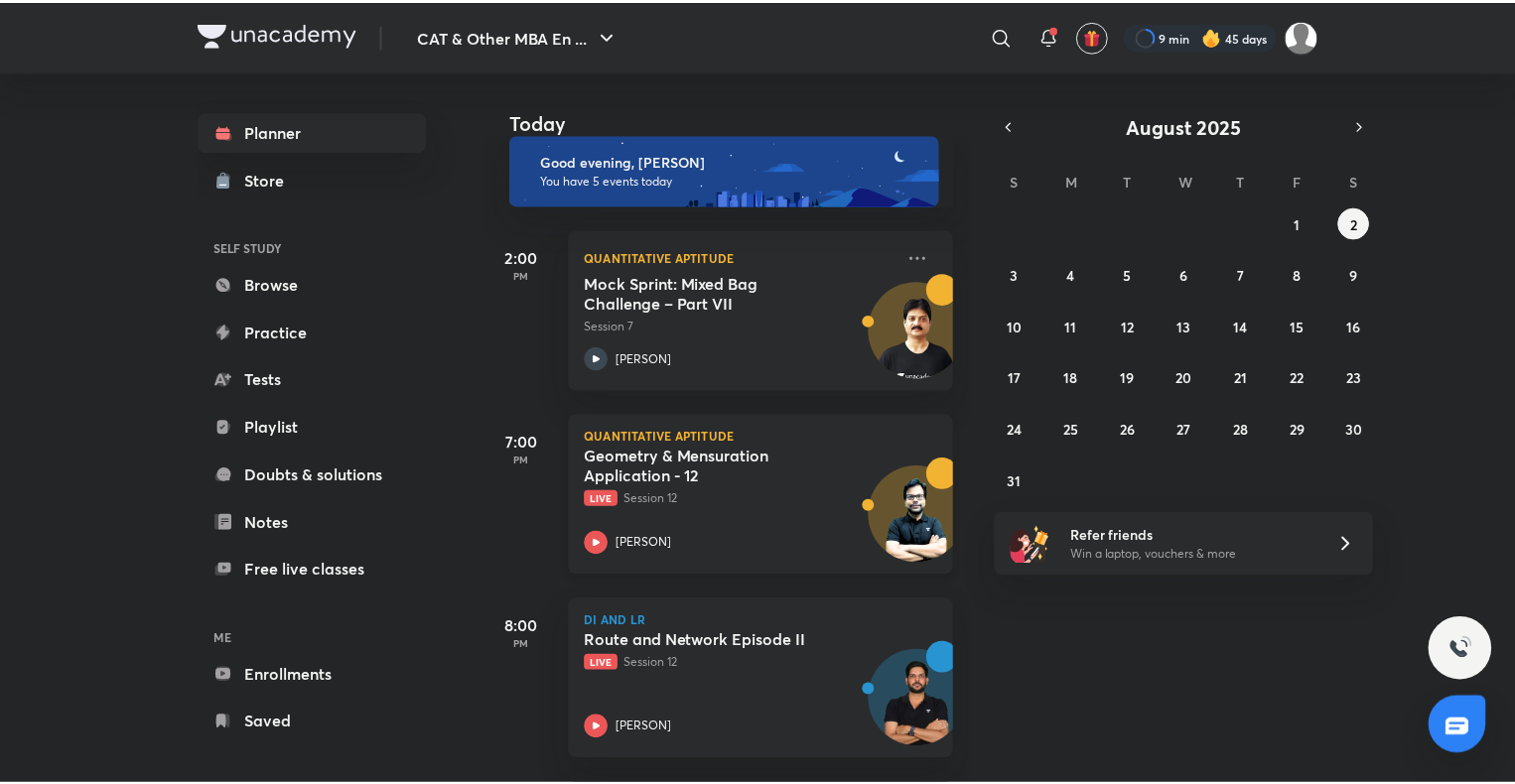 scroll, scrollTop: 0, scrollLeft: 0, axis: both 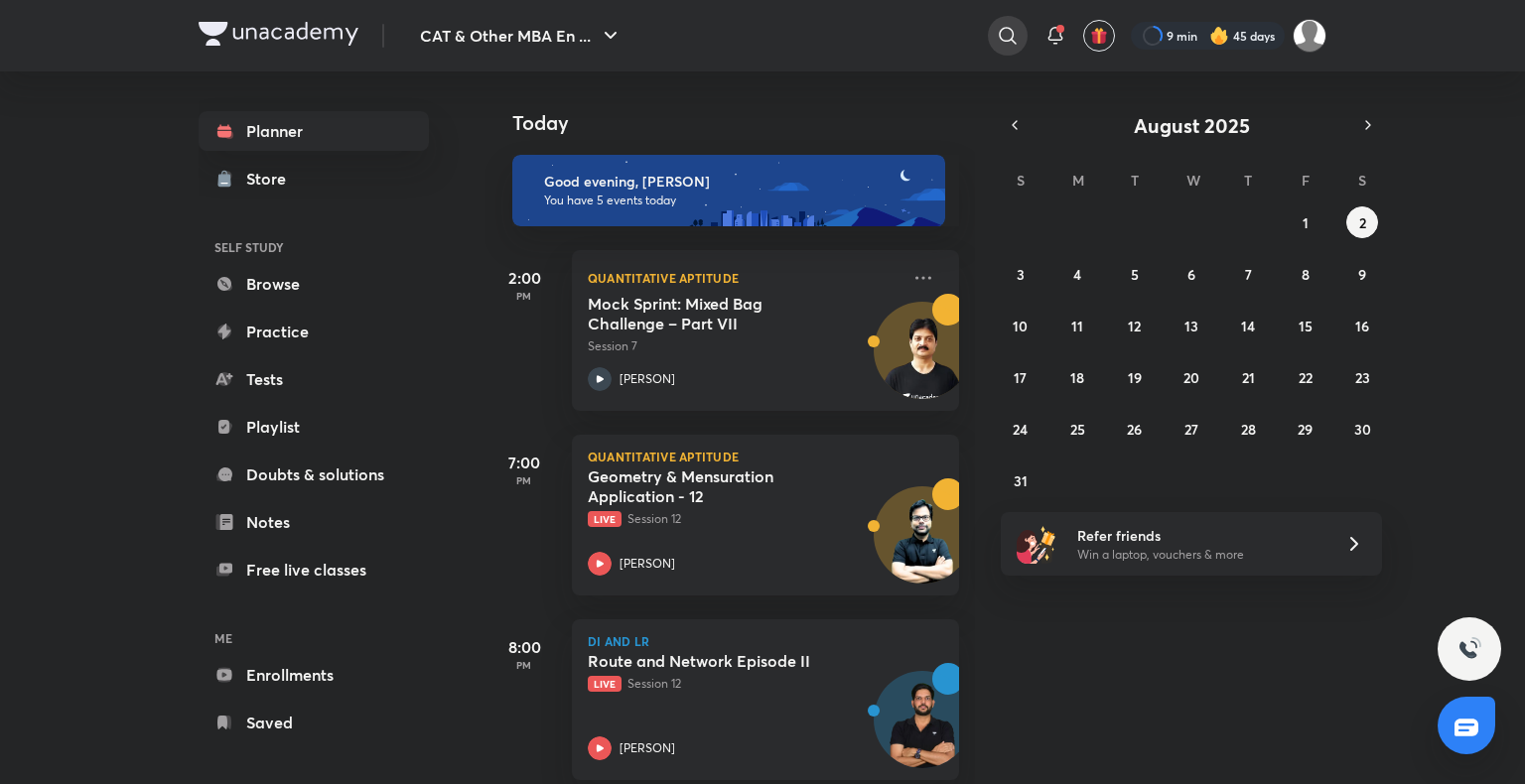 click 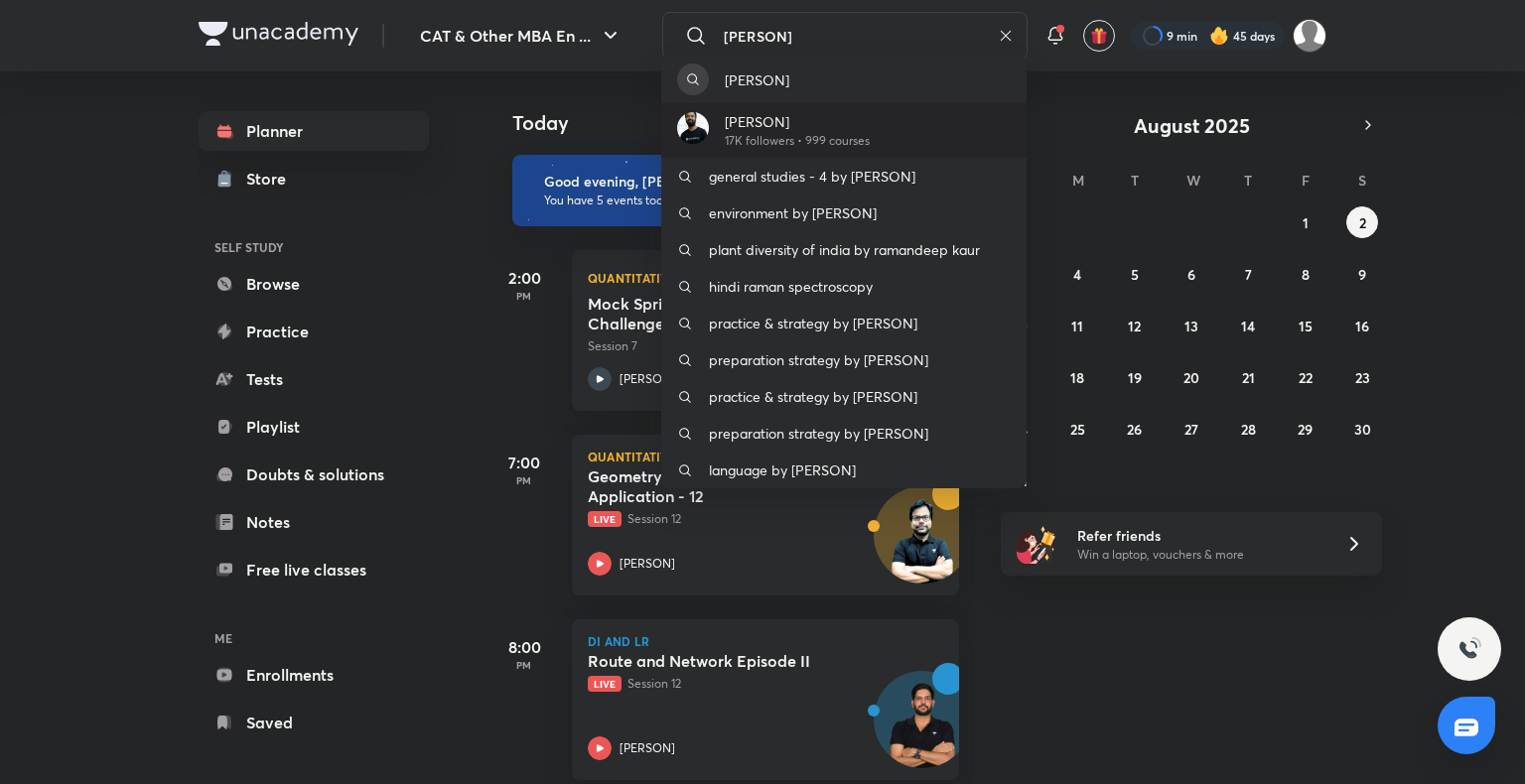 type on "raman" 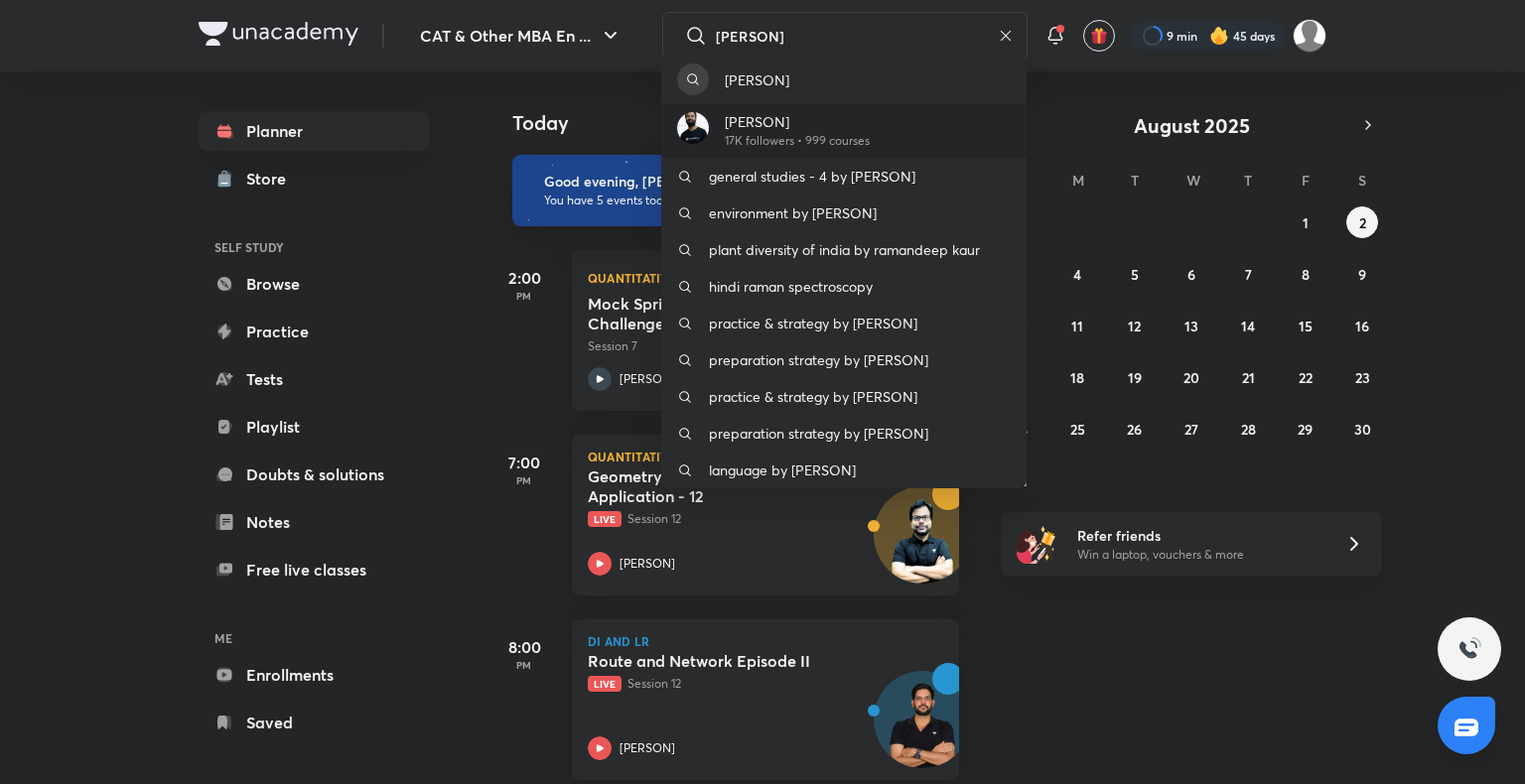 click on "17K followers • 999 courses" at bounding box center [797, 141] 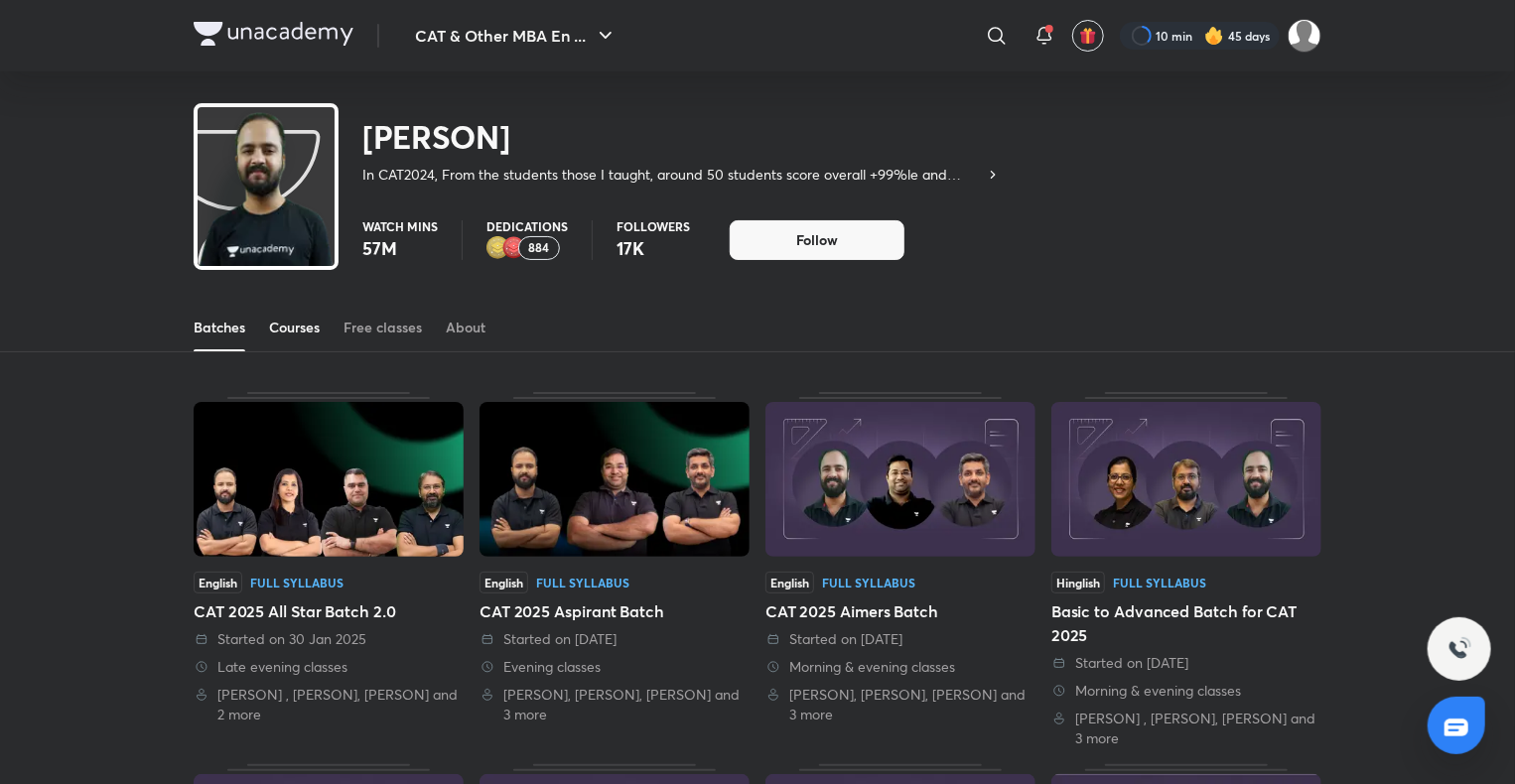 click on "Courses" at bounding box center (294, 327) 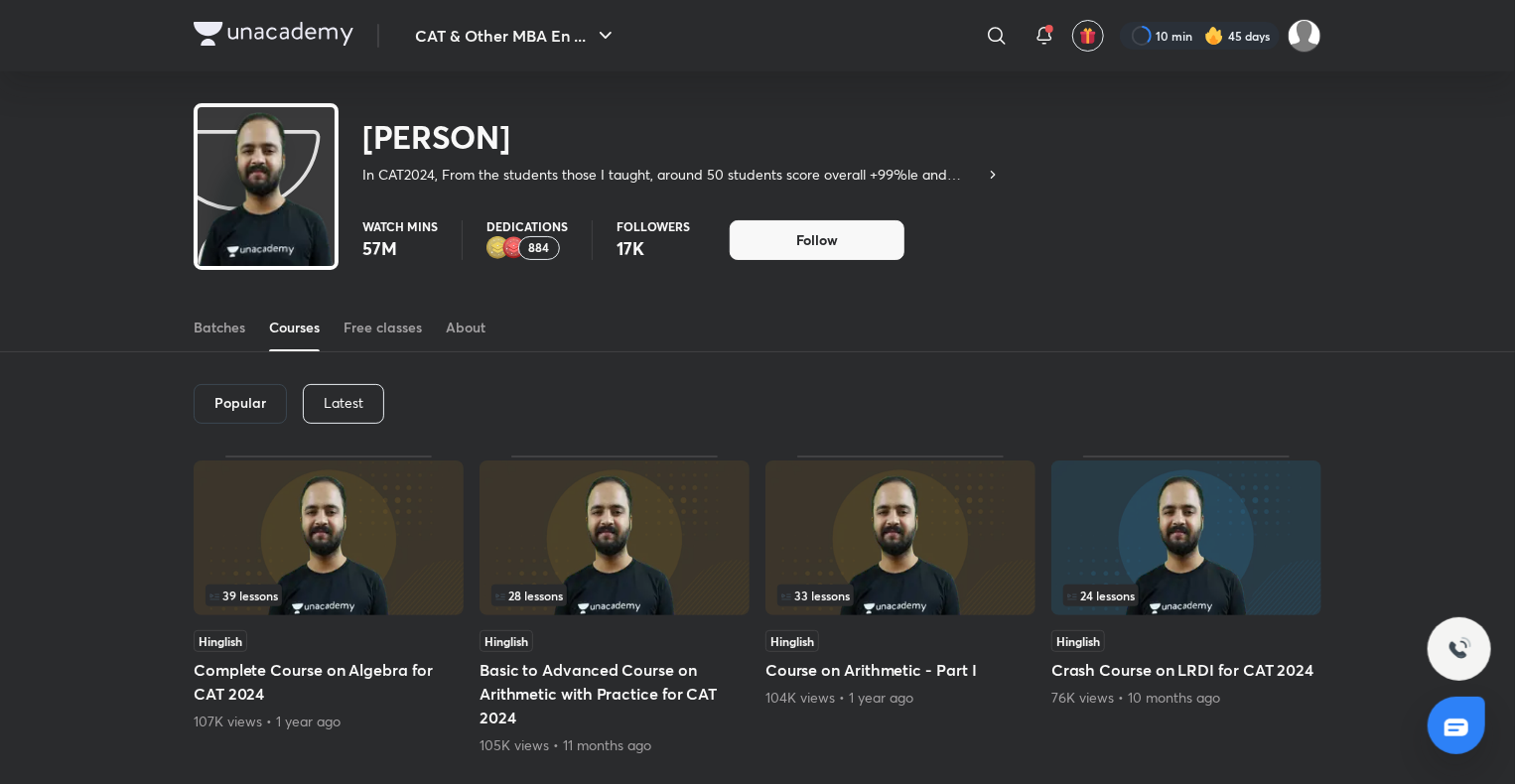 click on "Latest" at bounding box center (344, 403) 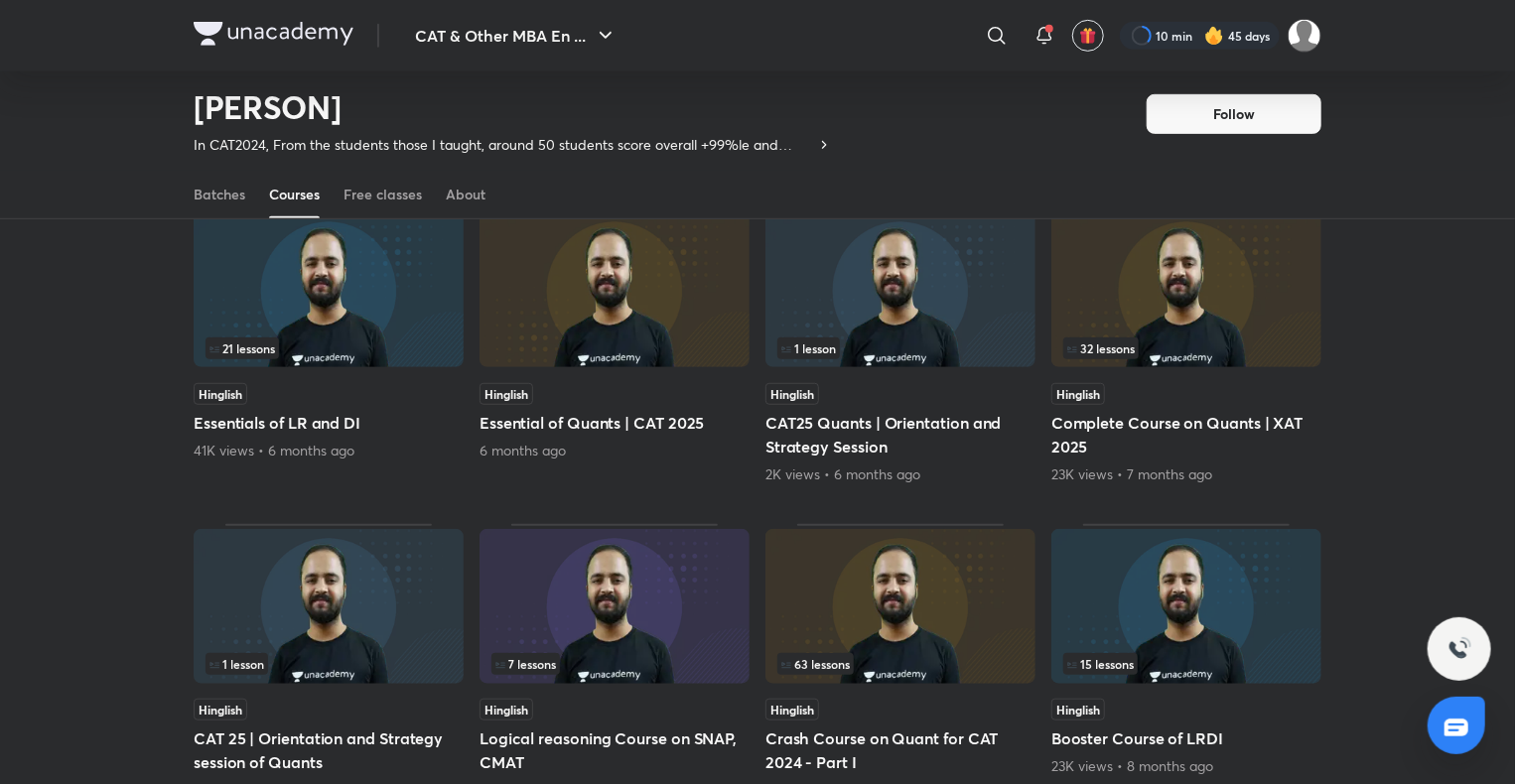 scroll, scrollTop: 512, scrollLeft: 0, axis: vertical 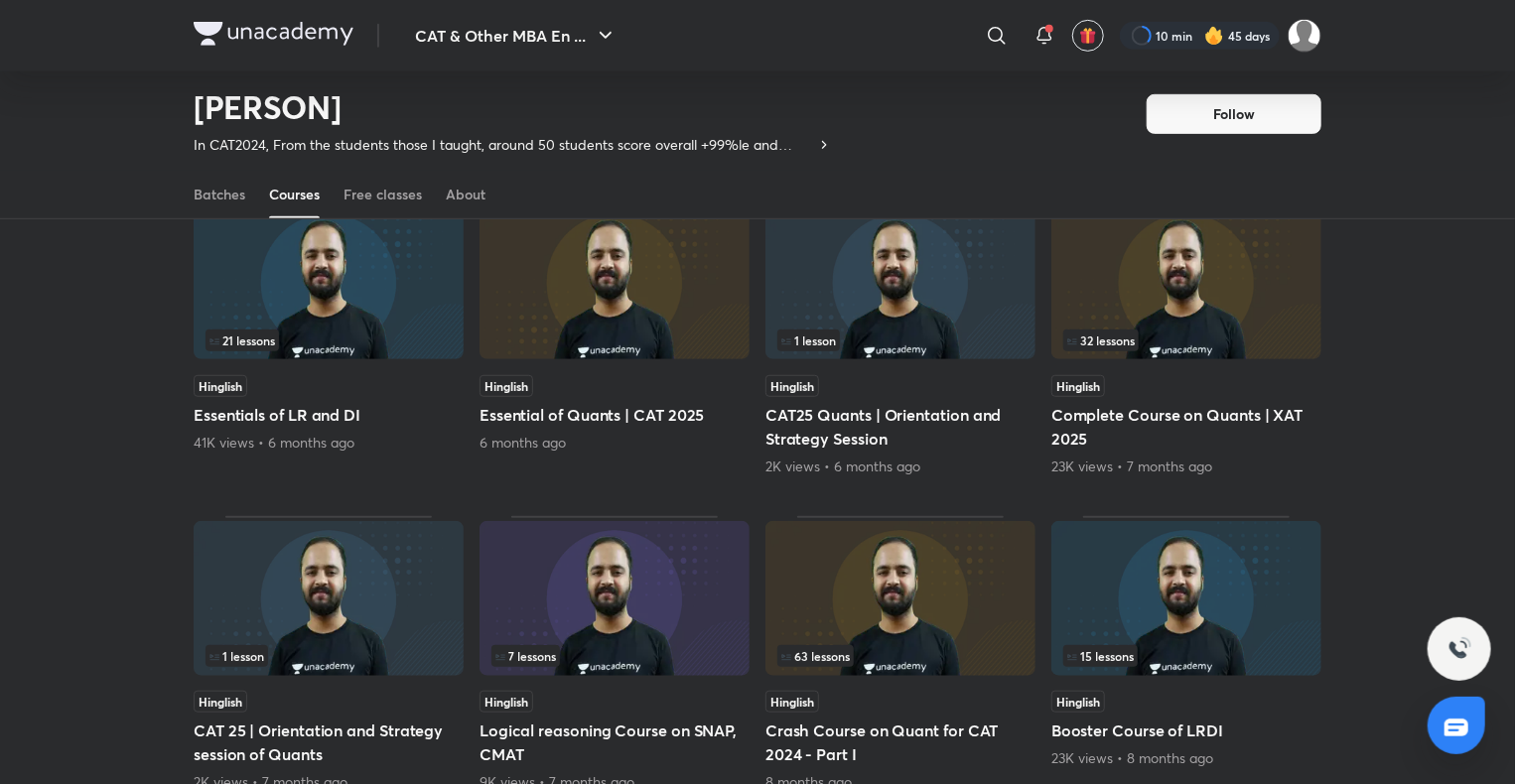 click at bounding box center [1186, 282] 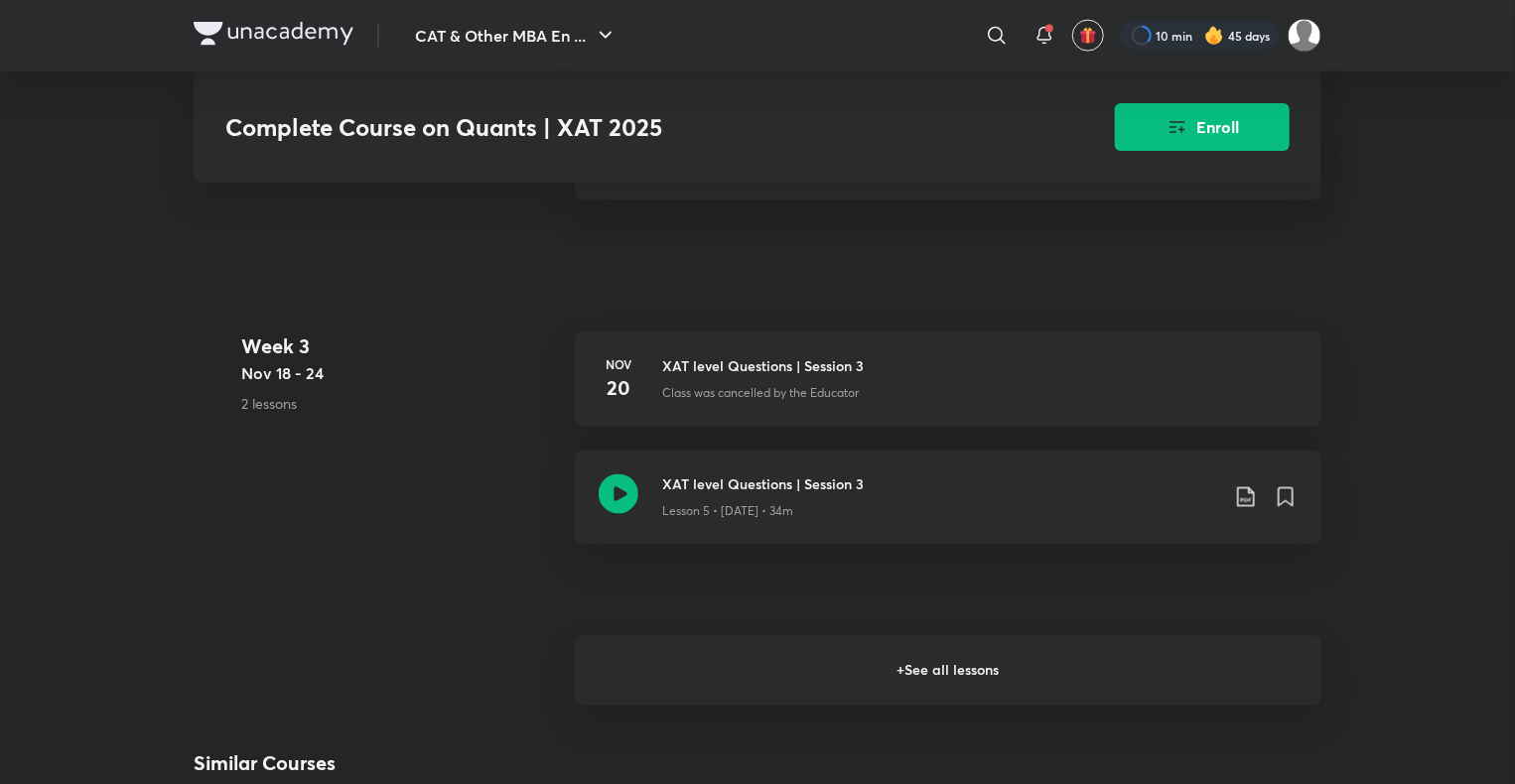 scroll, scrollTop: 1604, scrollLeft: 0, axis: vertical 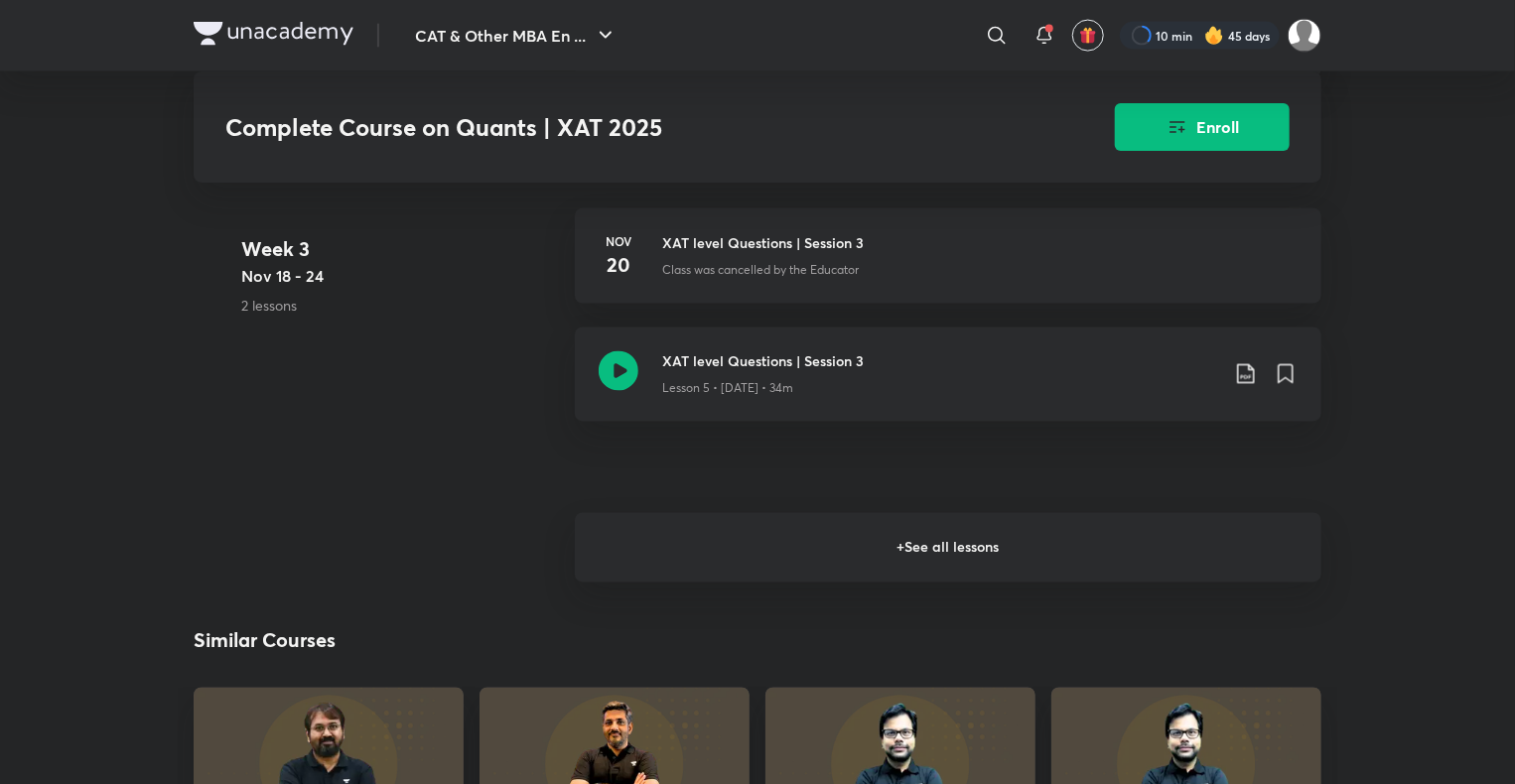 click on "+  See all lessons" at bounding box center [948, 548] 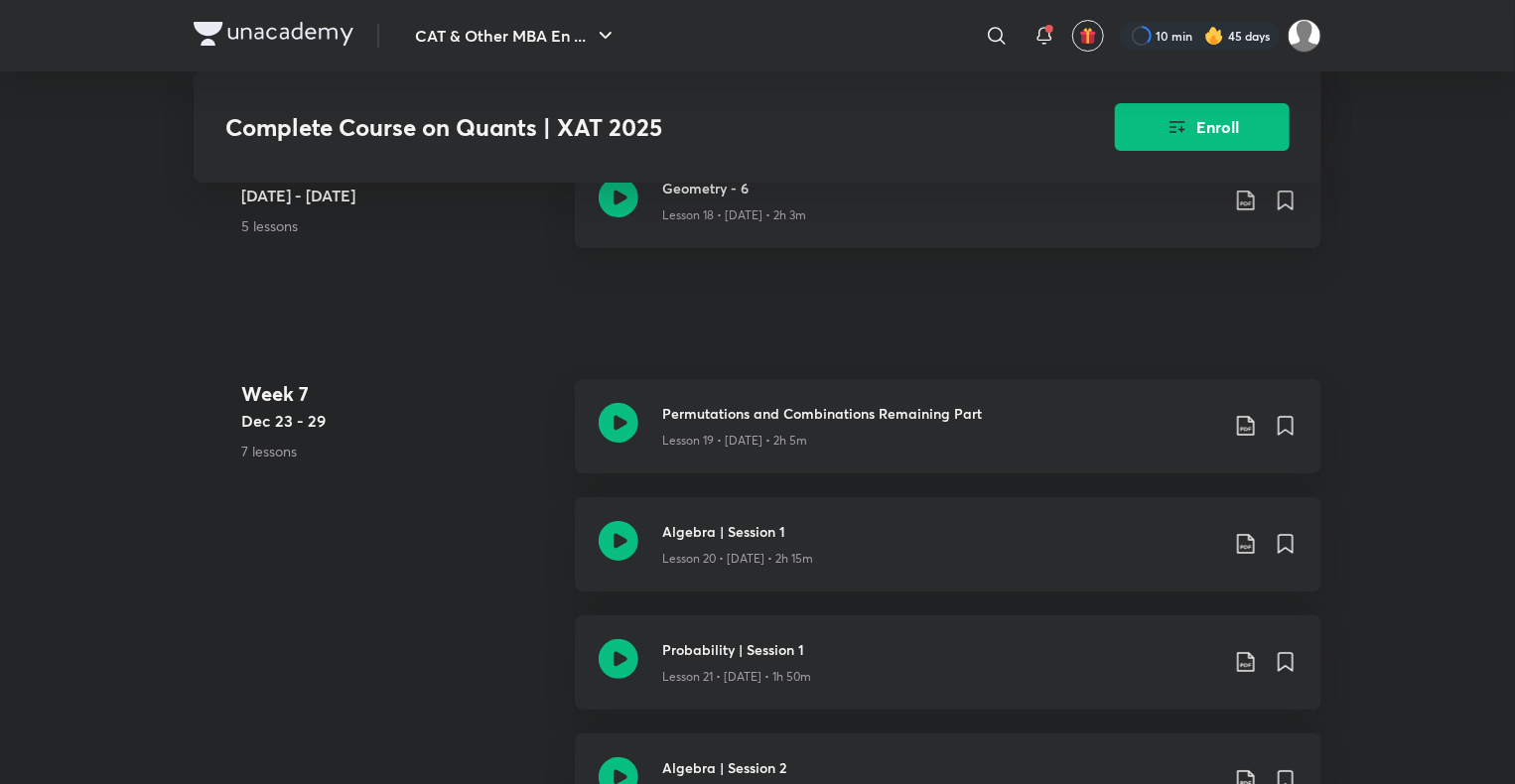 scroll, scrollTop: 3327, scrollLeft: 0, axis: vertical 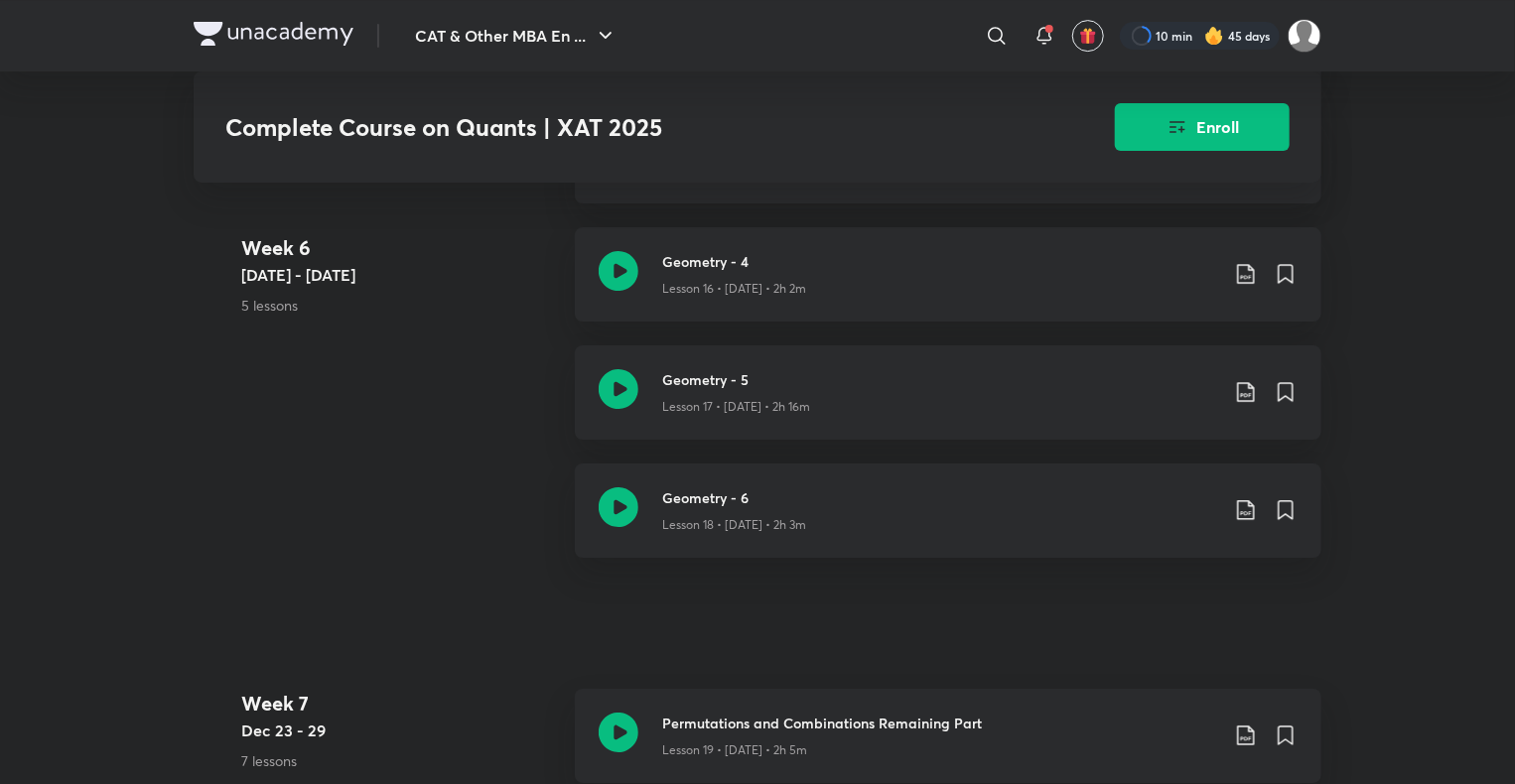 click at bounding box center [273, 34] 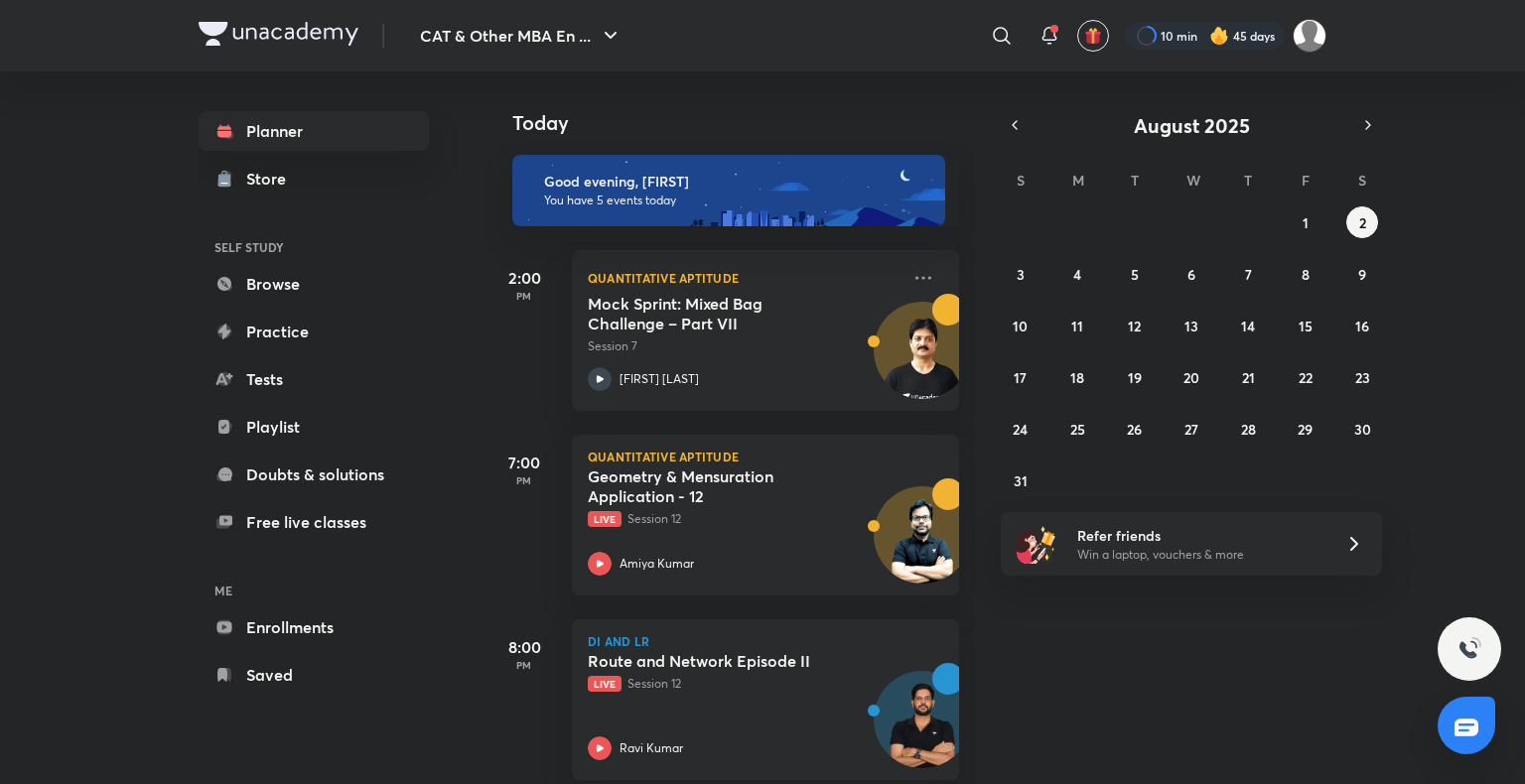 scroll, scrollTop: 0, scrollLeft: 0, axis: both 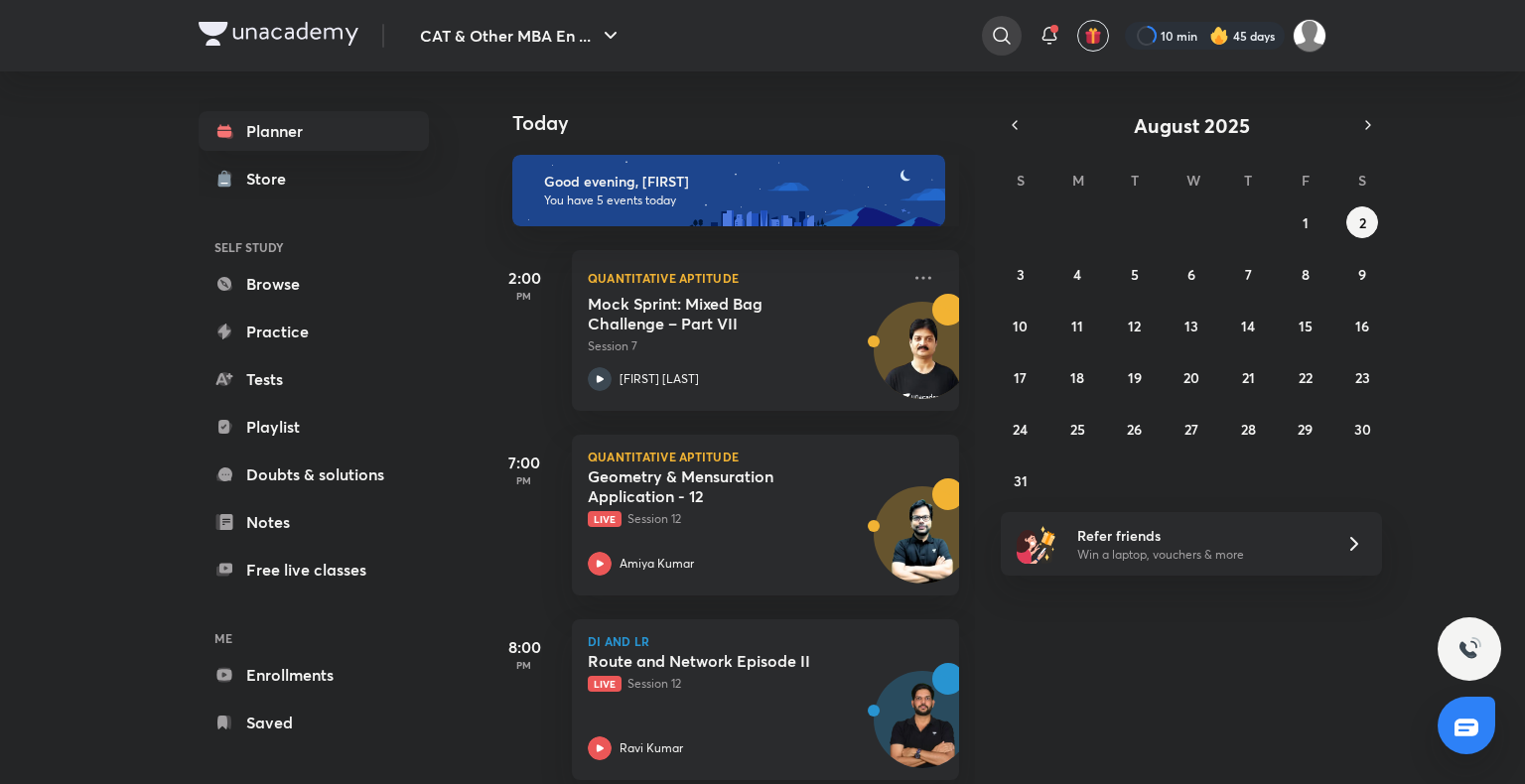 click 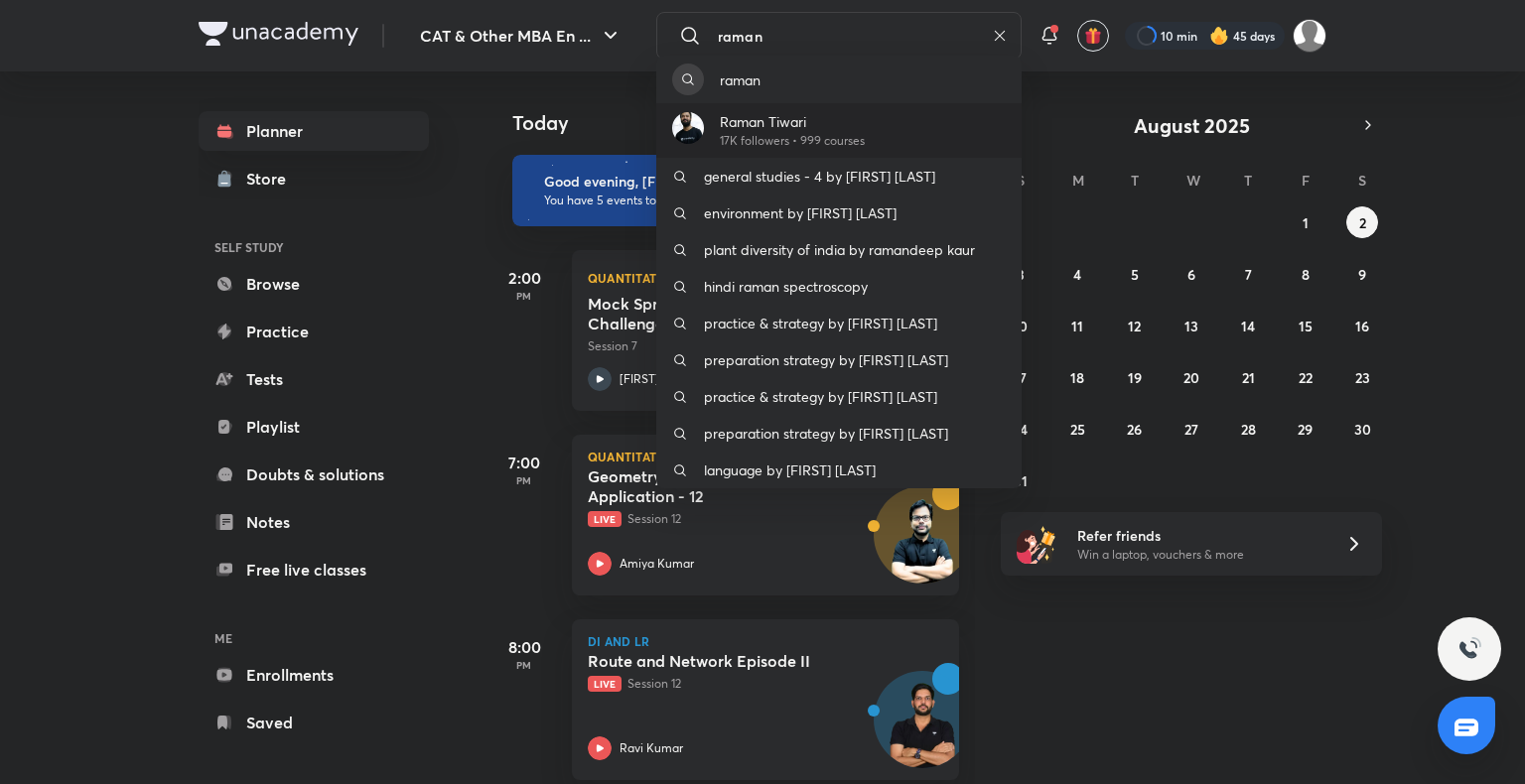 type on "raman" 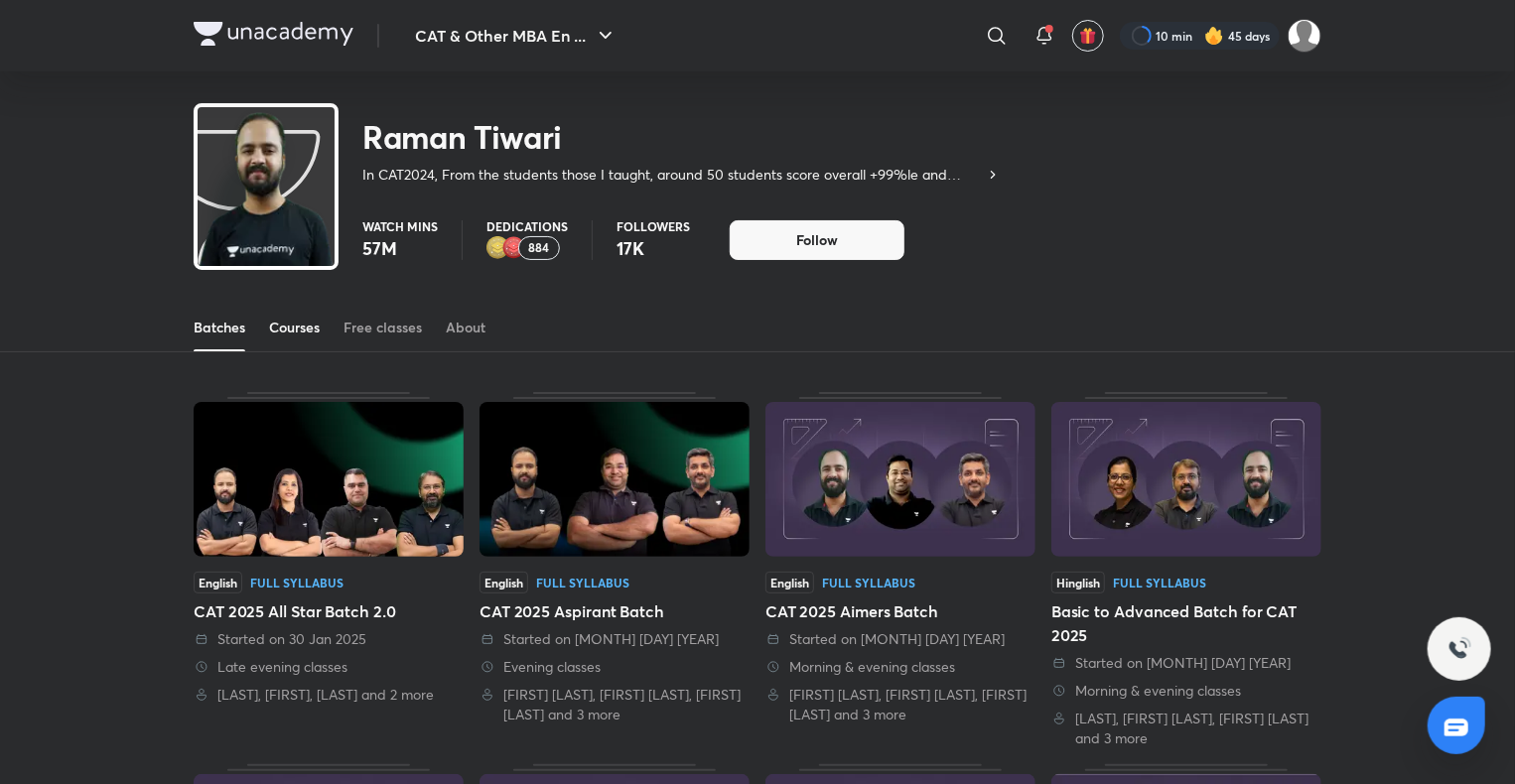 click on "Courses" at bounding box center (294, 327) 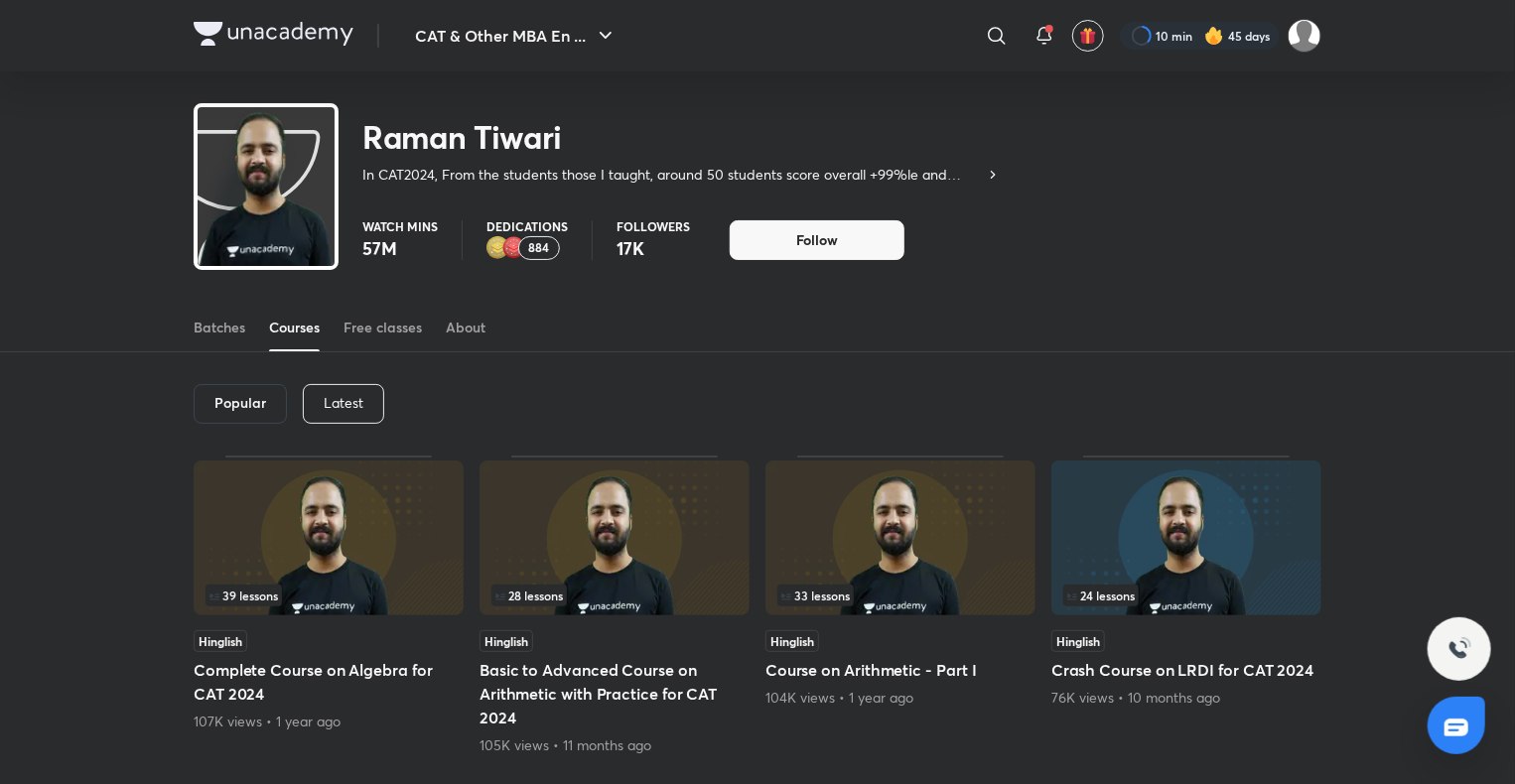 click on "Latest" at bounding box center [344, 403] 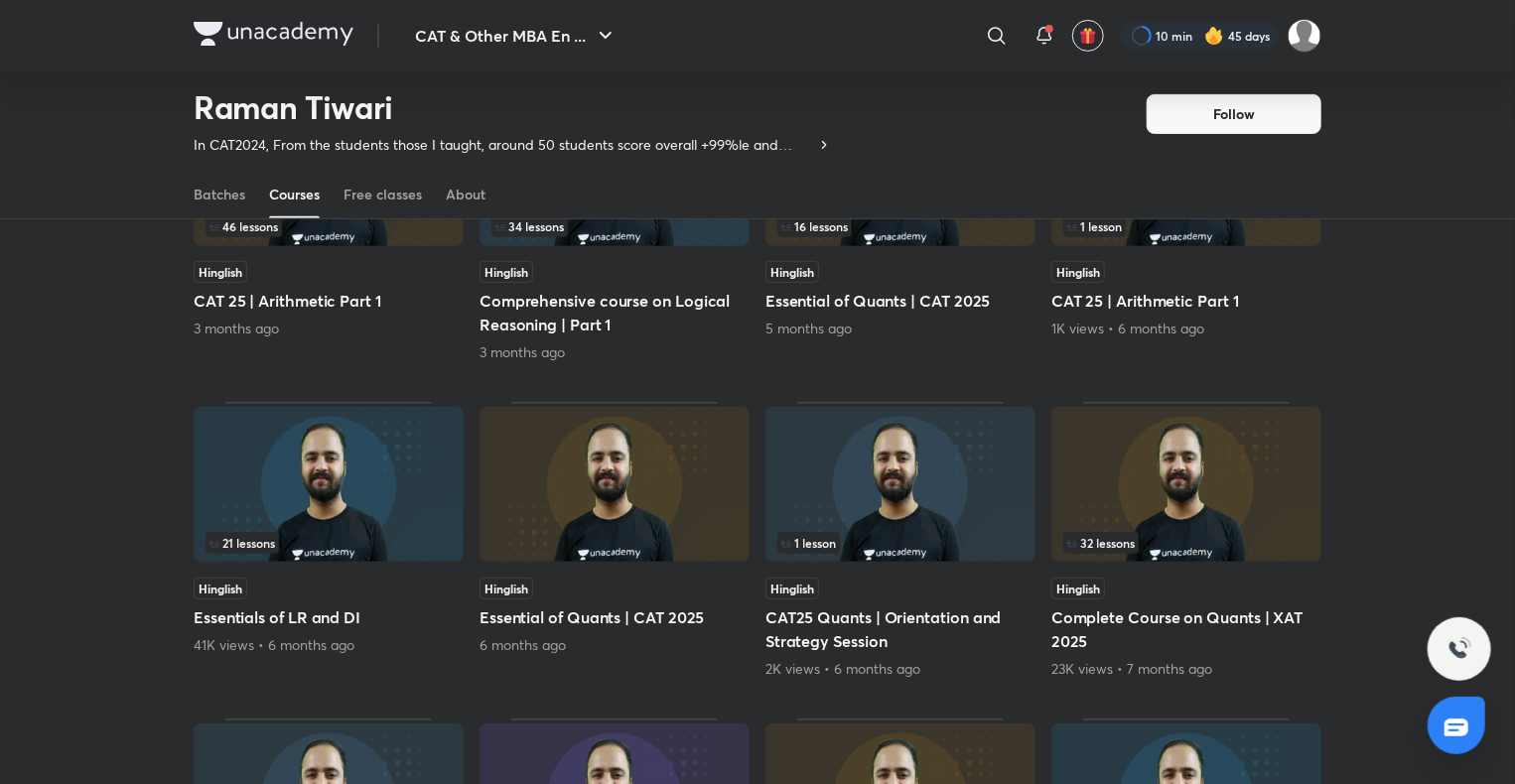 scroll, scrollTop: 250, scrollLeft: 0, axis: vertical 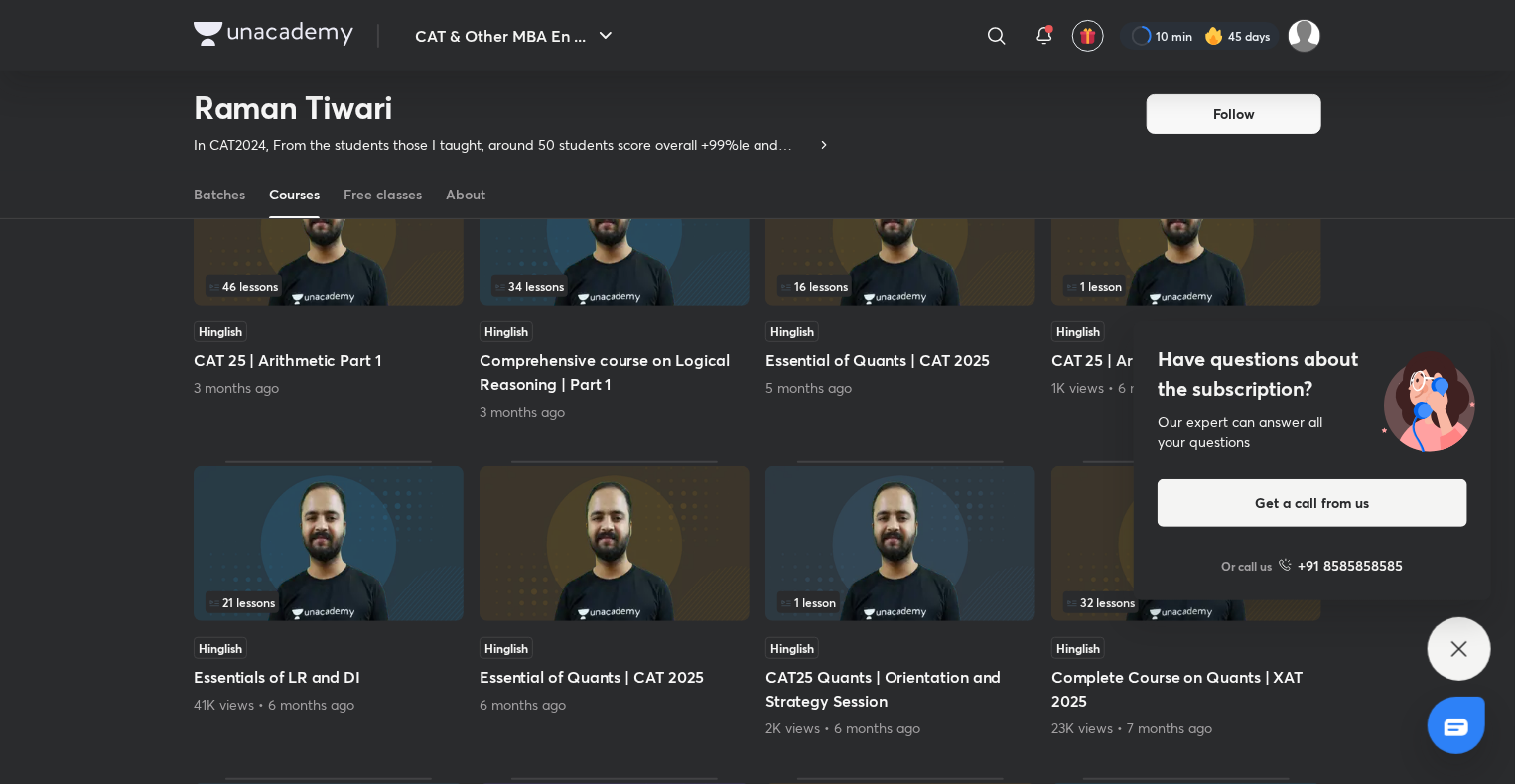 click 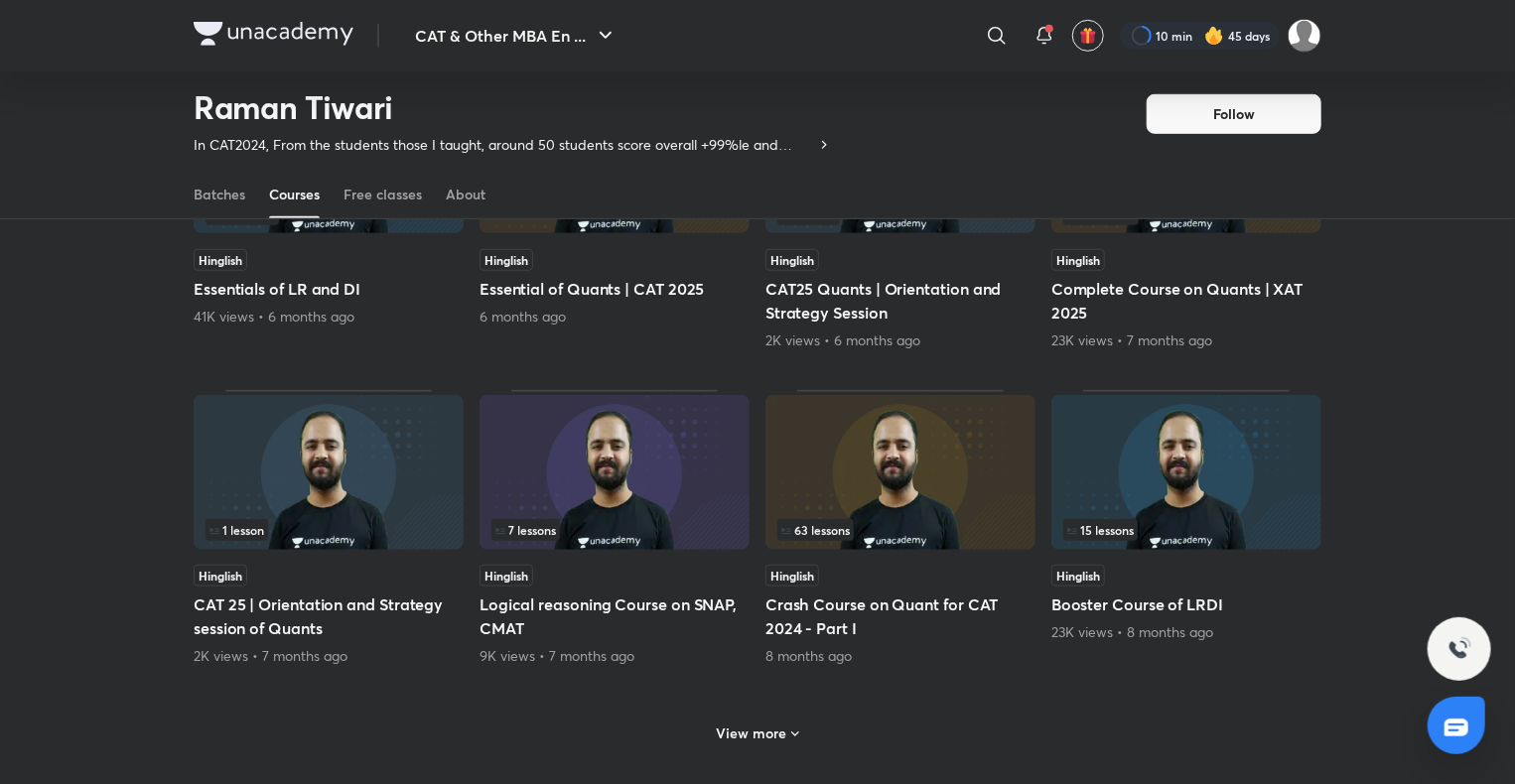 scroll, scrollTop: 639, scrollLeft: 0, axis: vertical 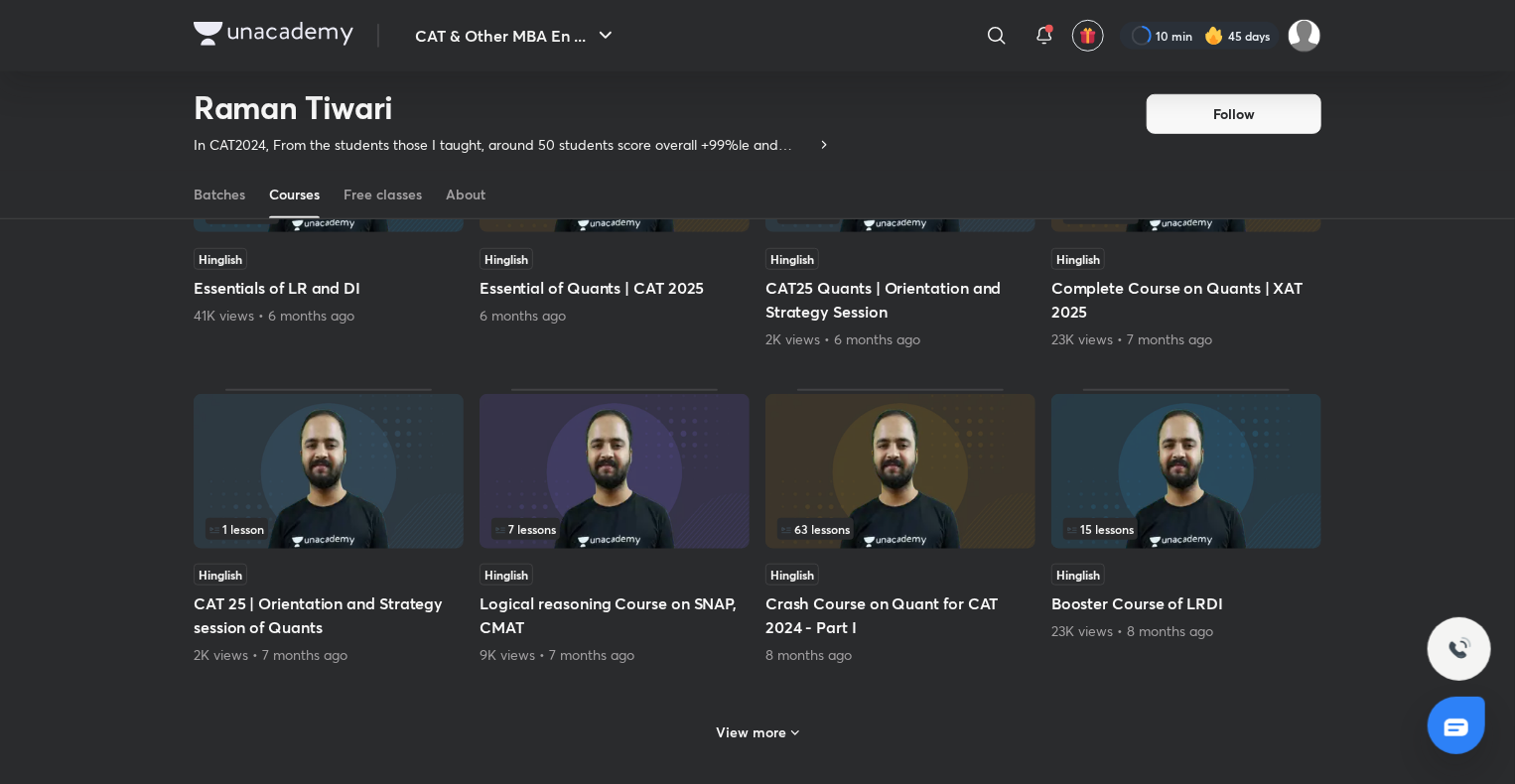click 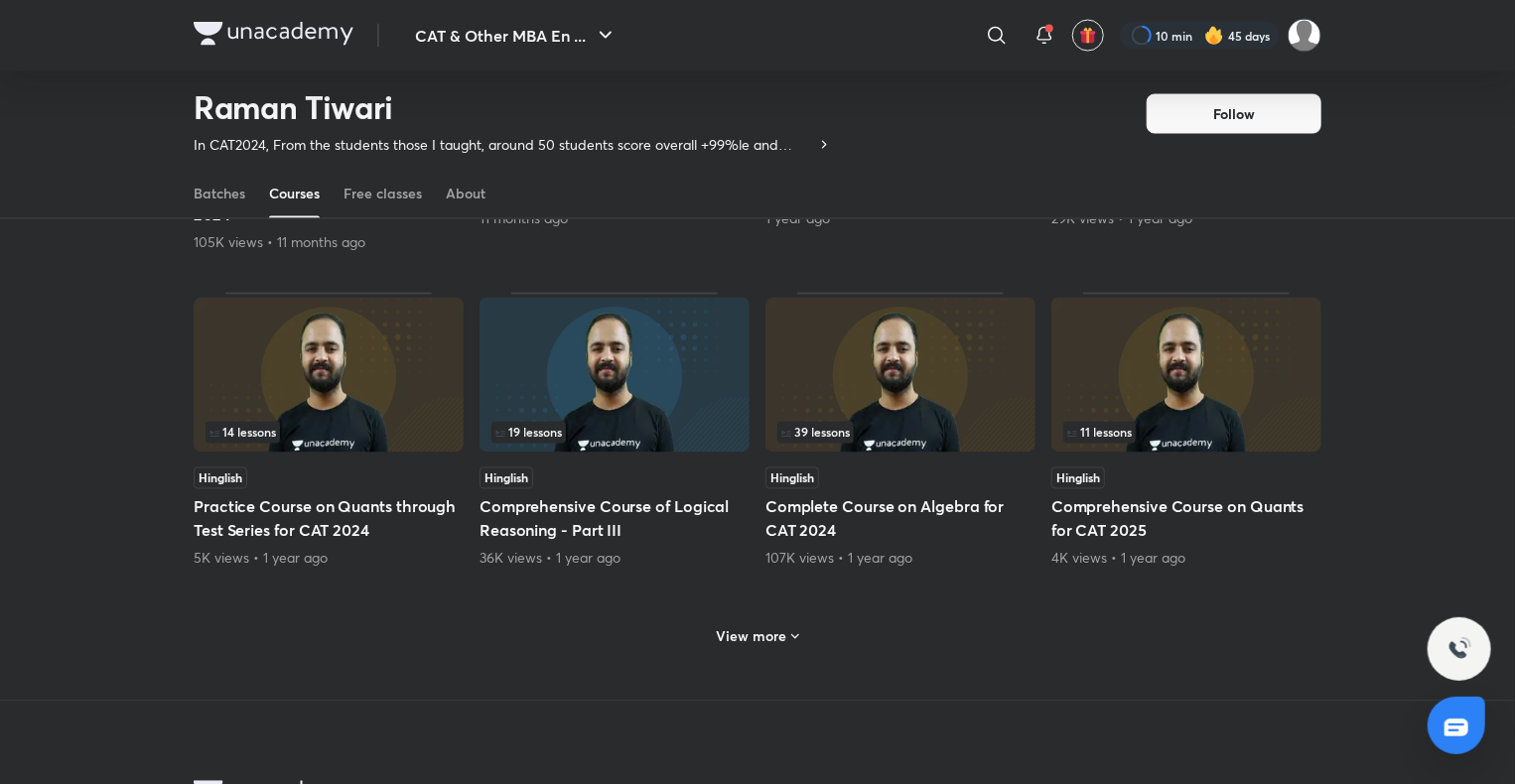 scroll, scrollTop: 1707, scrollLeft: 0, axis: vertical 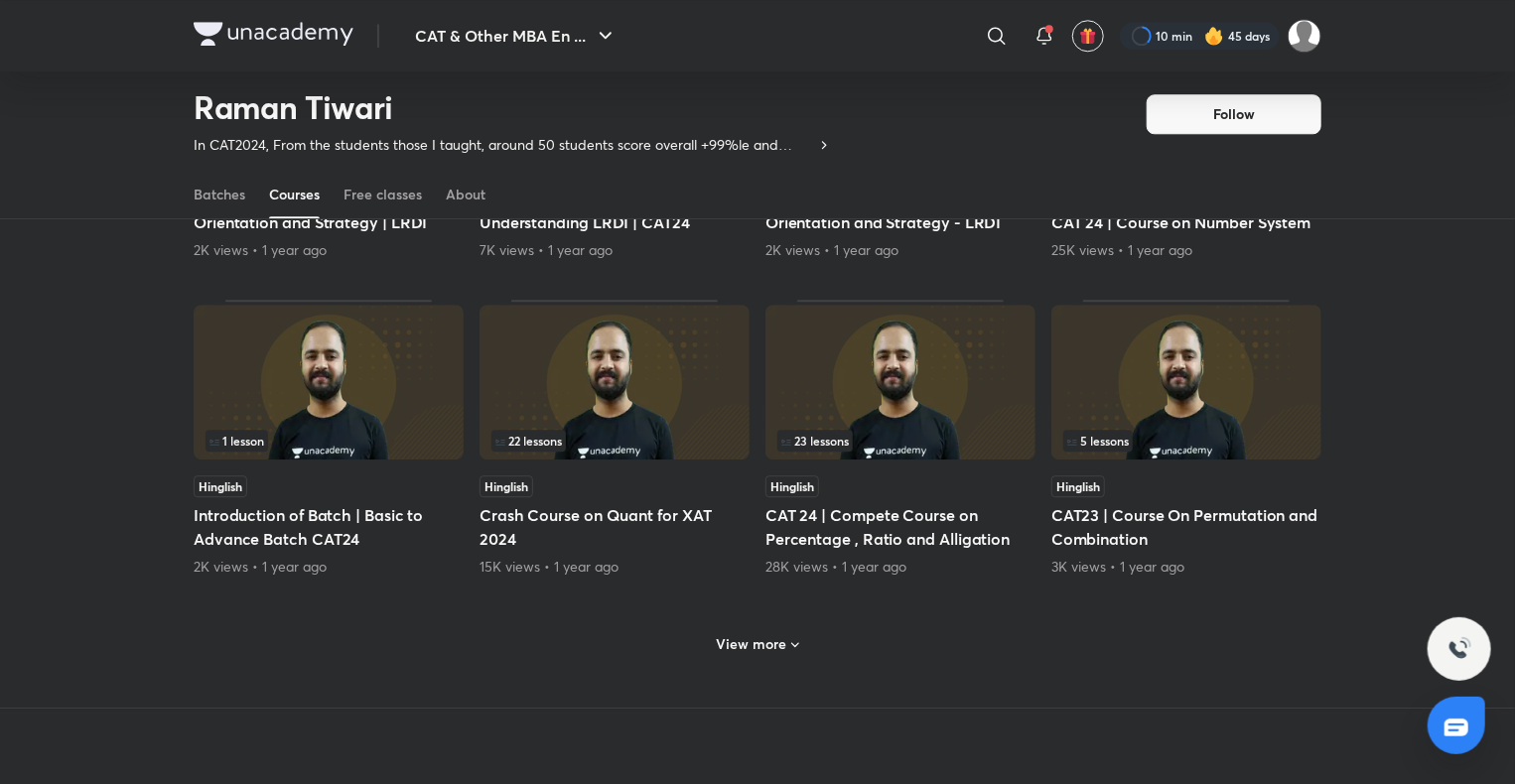 click 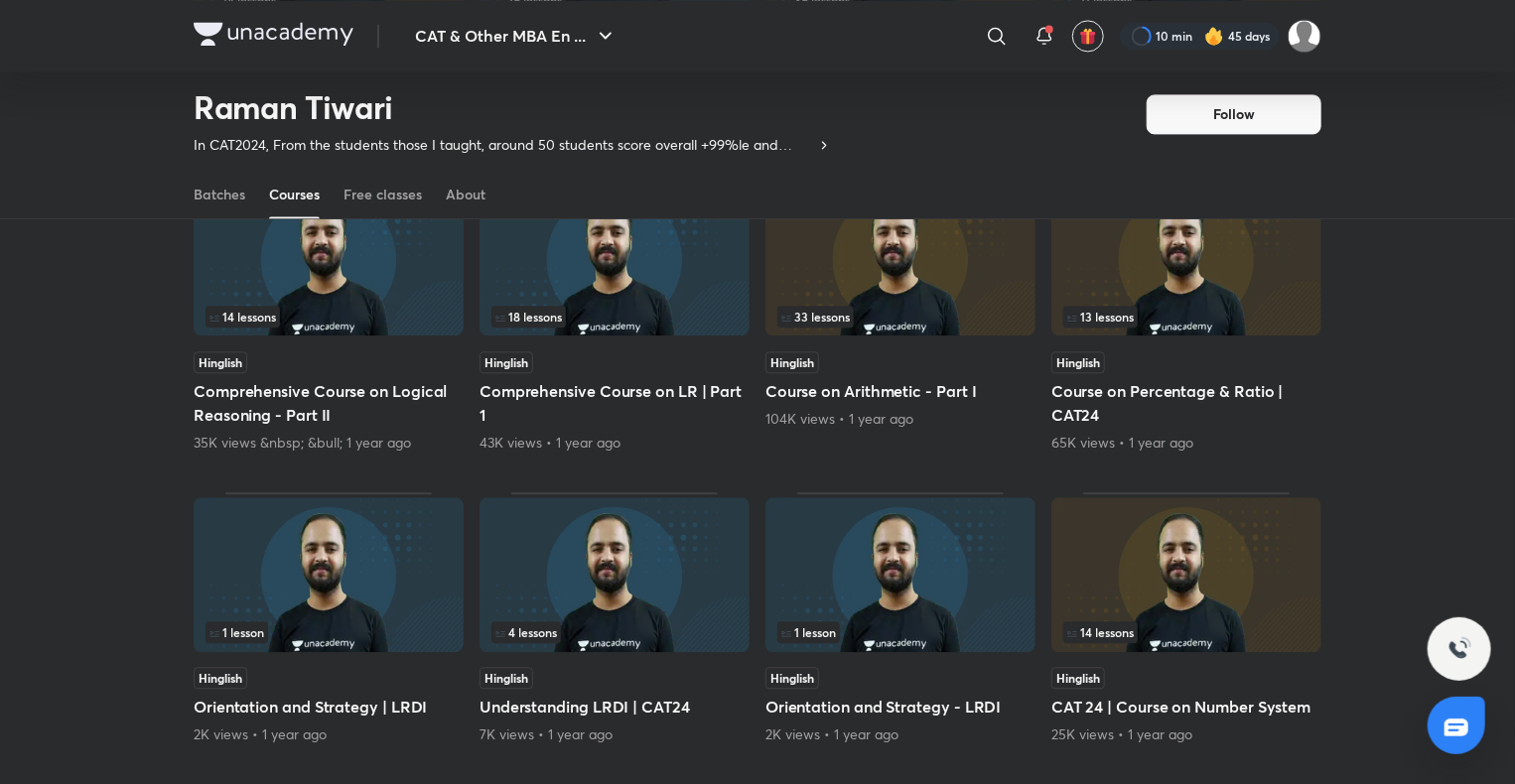 scroll, scrollTop: 2099, scrollLeft: 0, axis: vertical 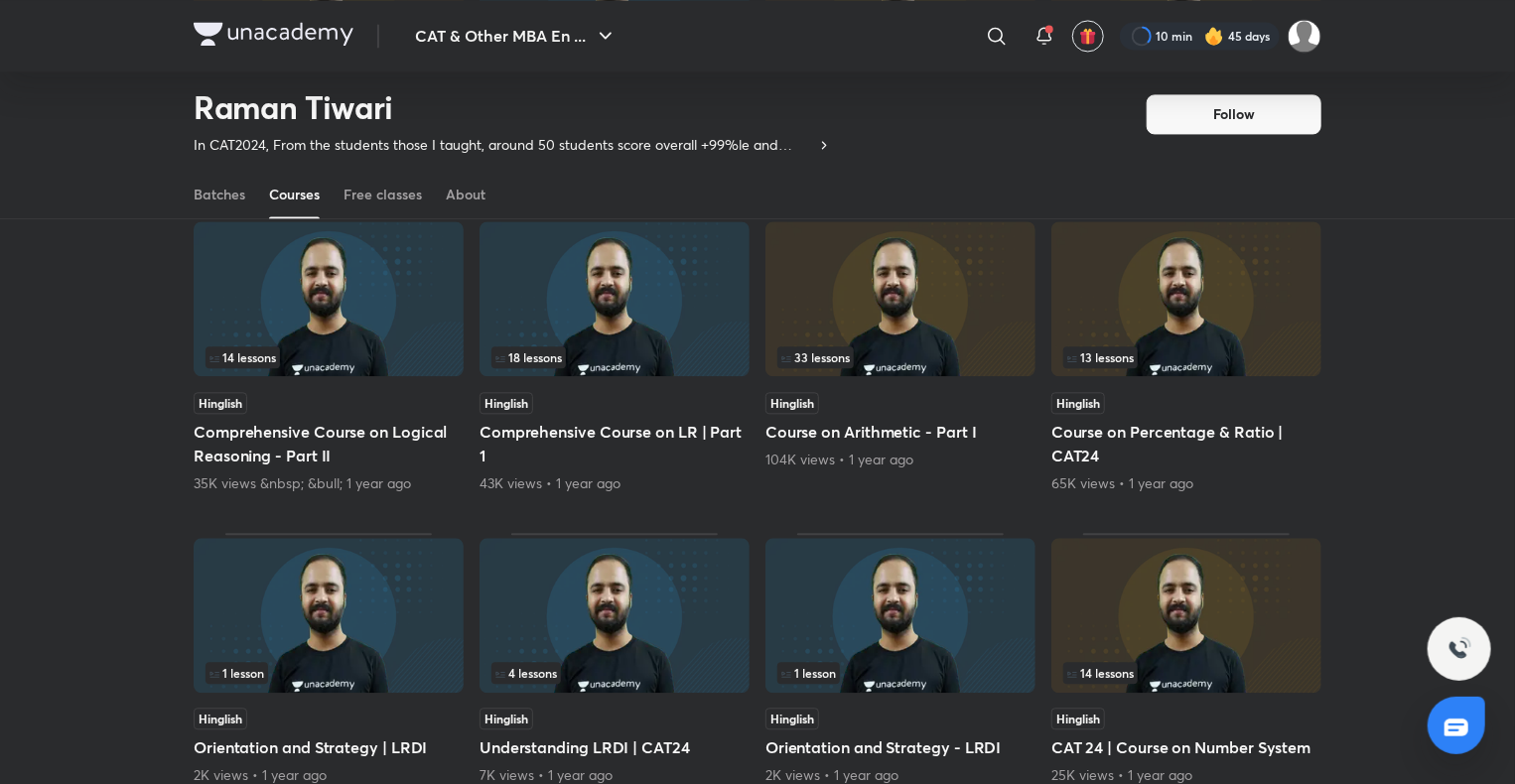 click at bounding box center [900, 299] 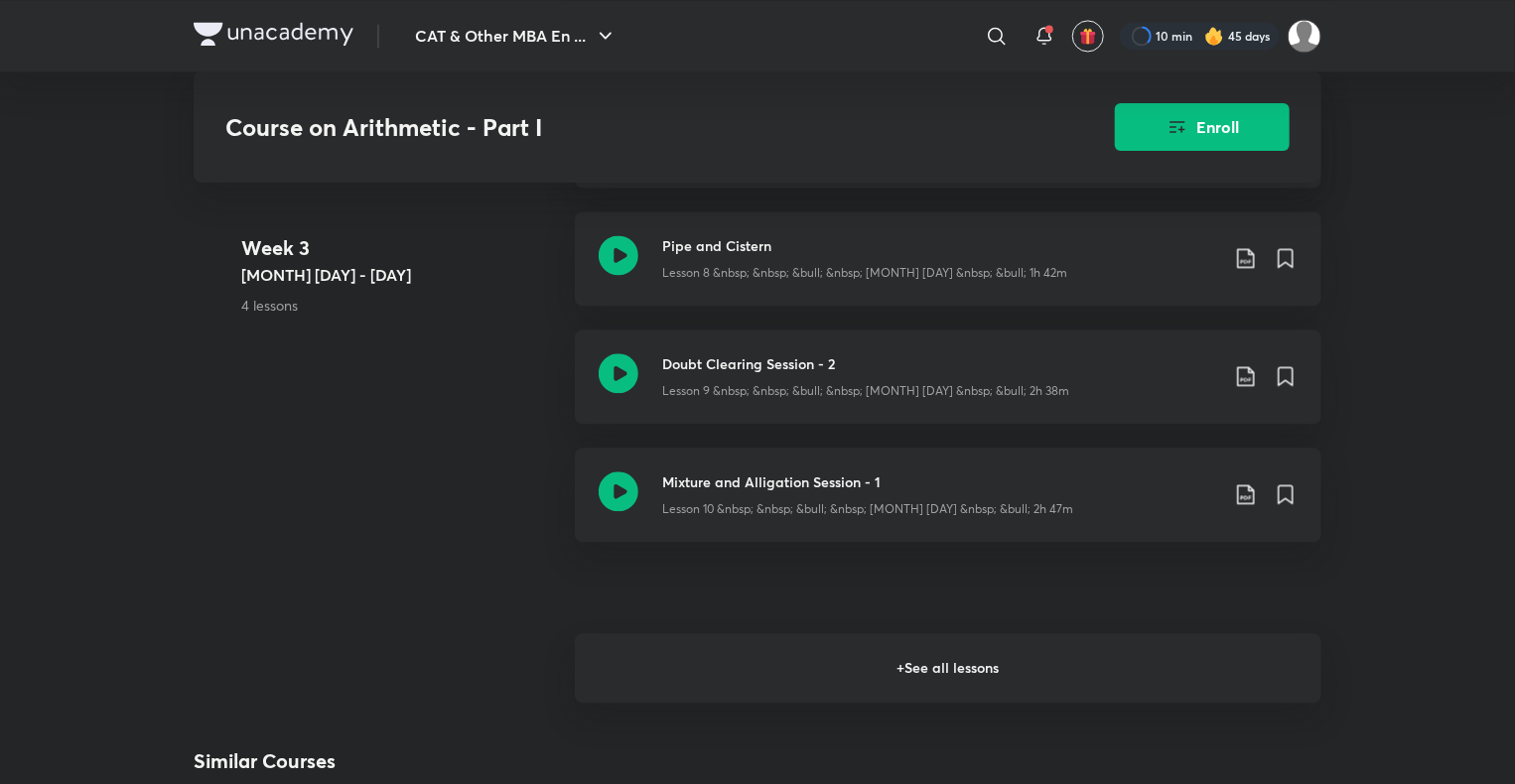 scroll, scrollTop: 2072, scrollLeft: 0, axis: vertical 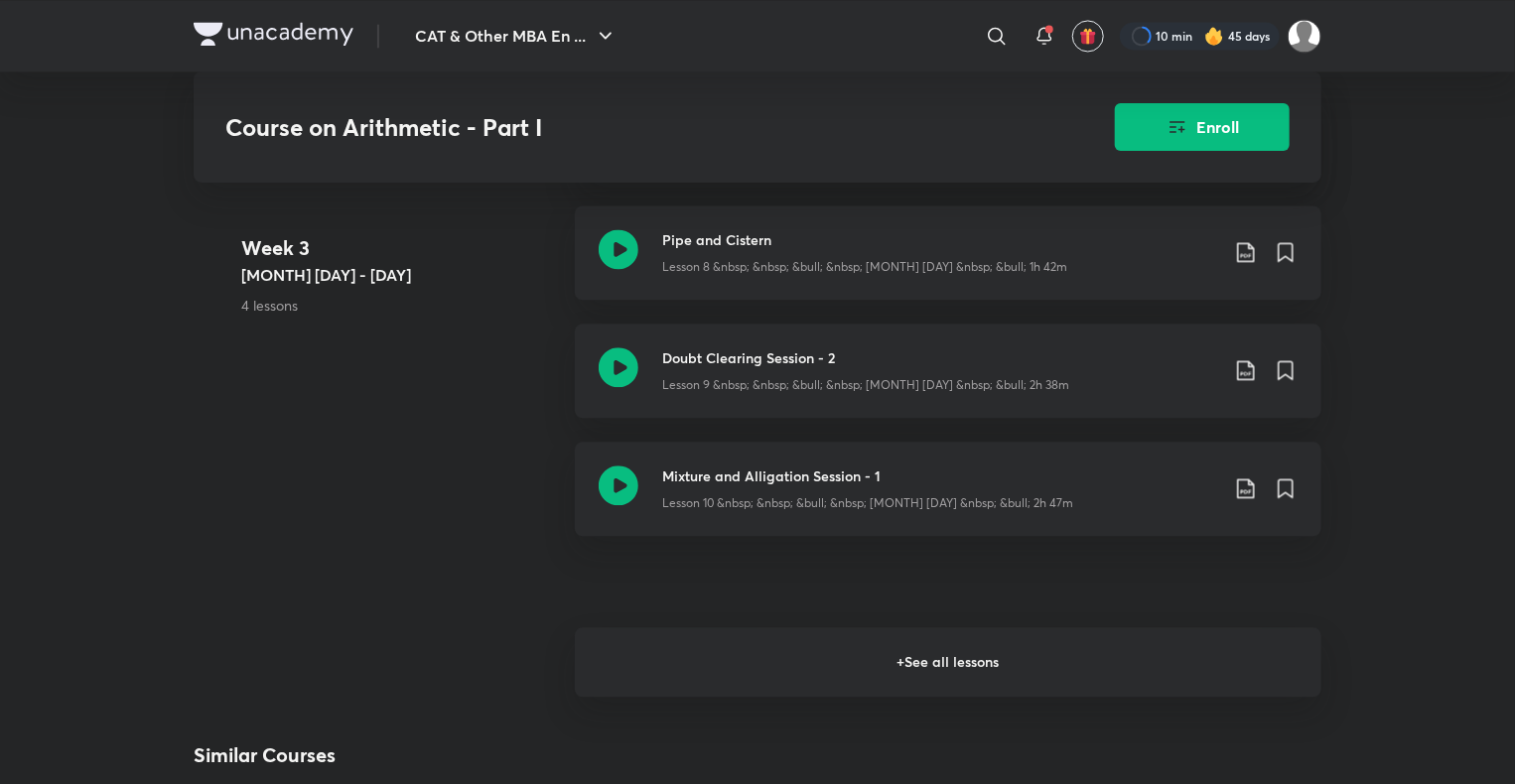 click on "+  See all lessons" at bounding box center [948, 662] 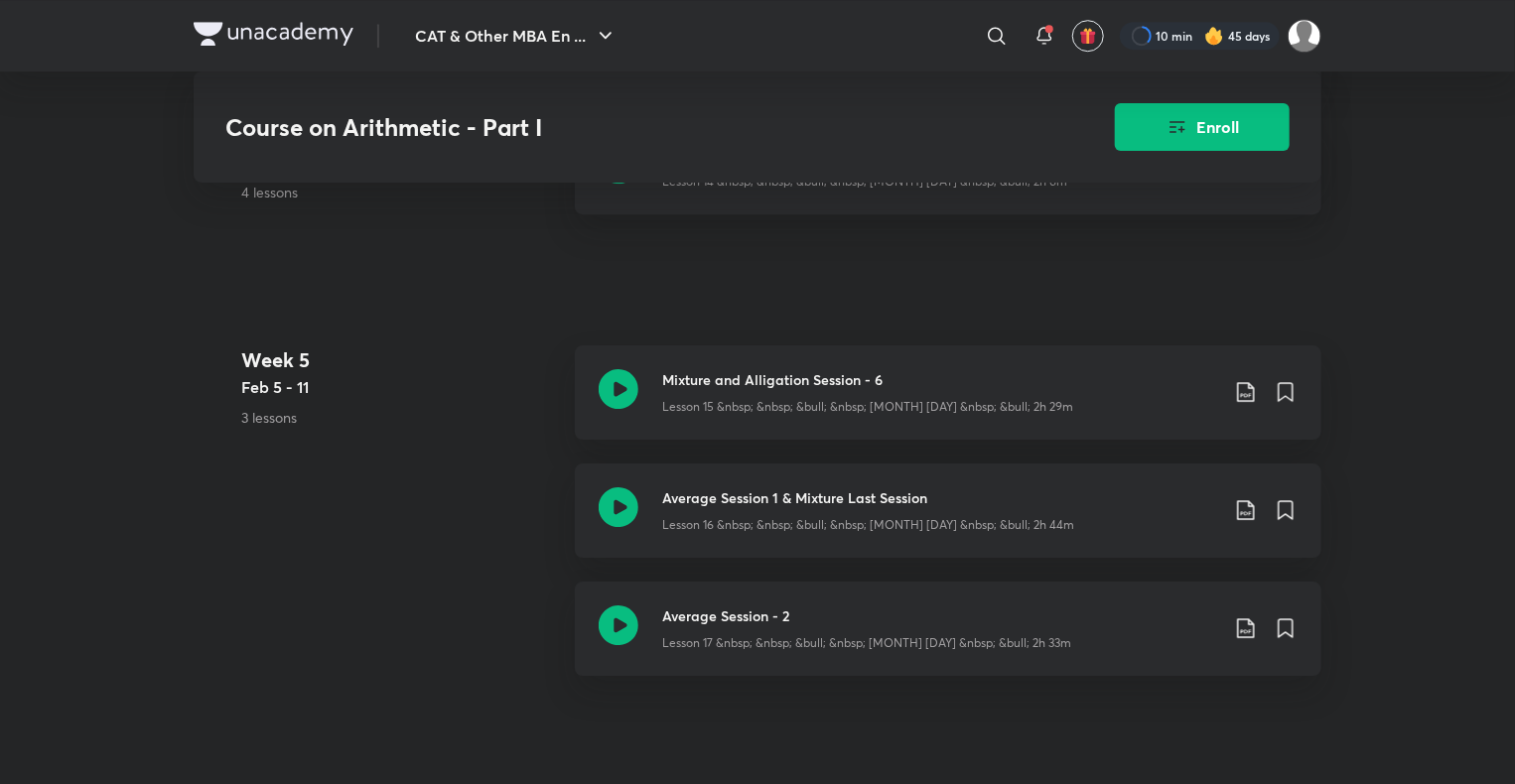 scroll, scrollTop: 2973, scrollLeft: 0, axis: vertical 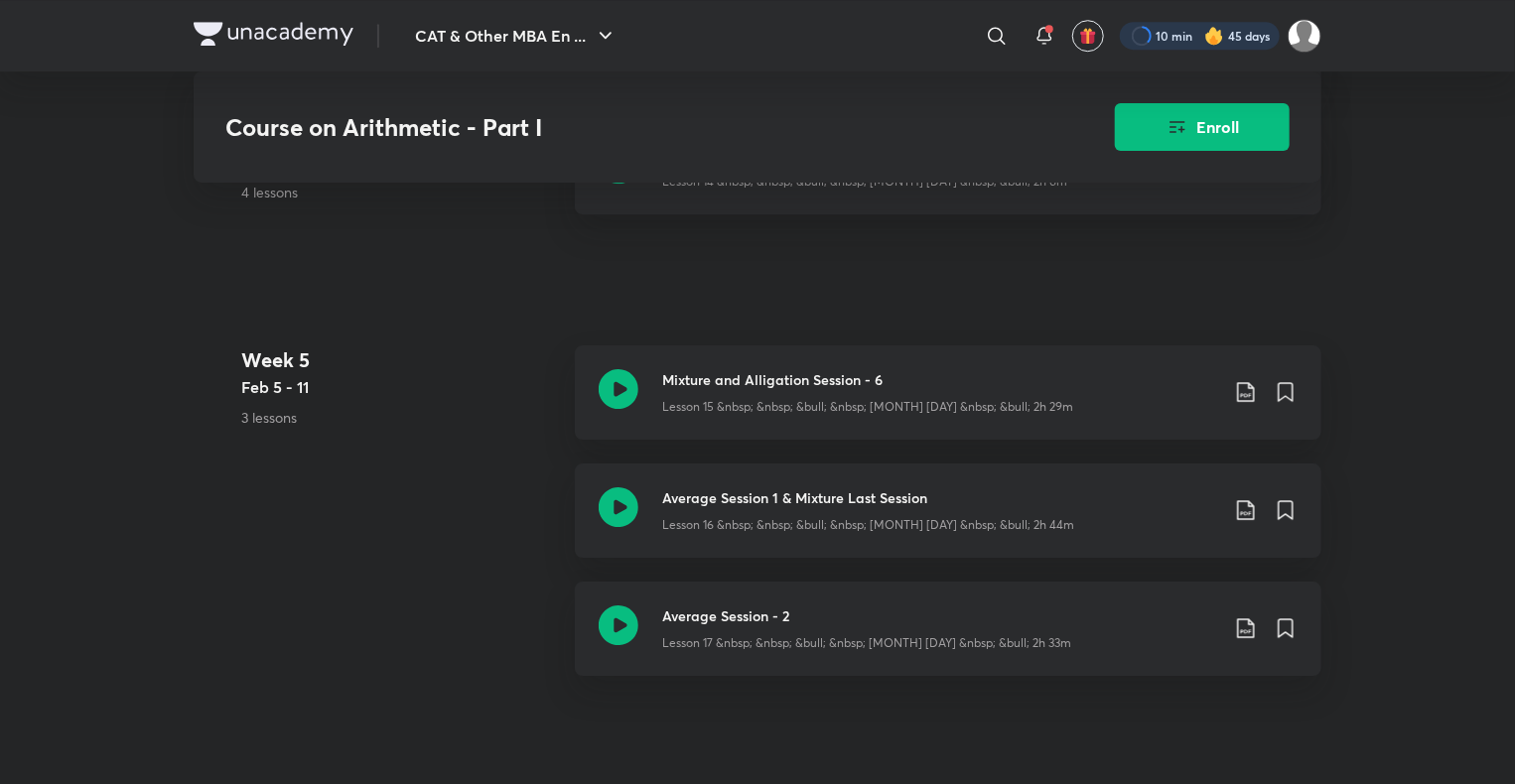 click at bounding box center (1199, 36) 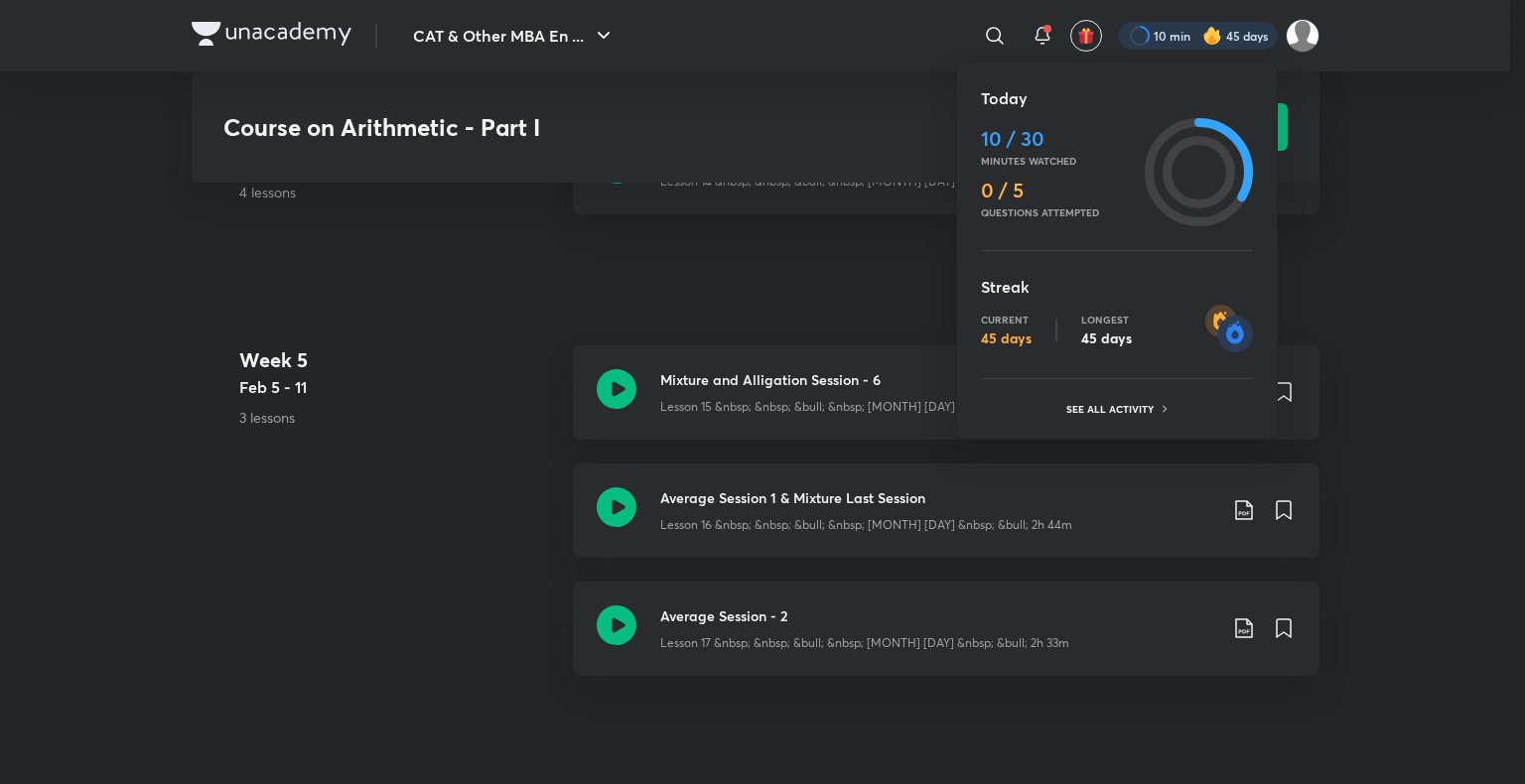 click at bounding box center [762, 392] 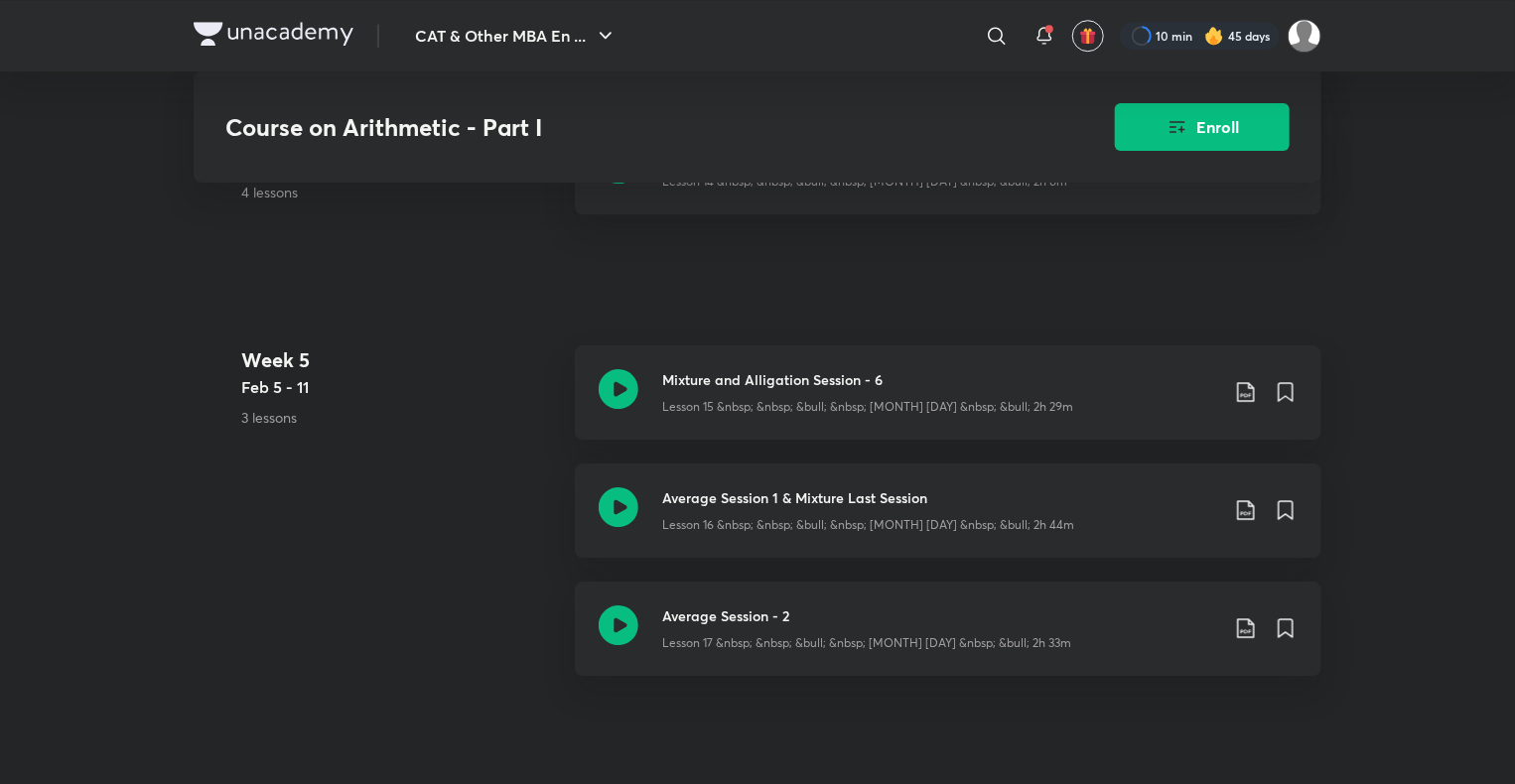 click at bounding box center [273, 34] 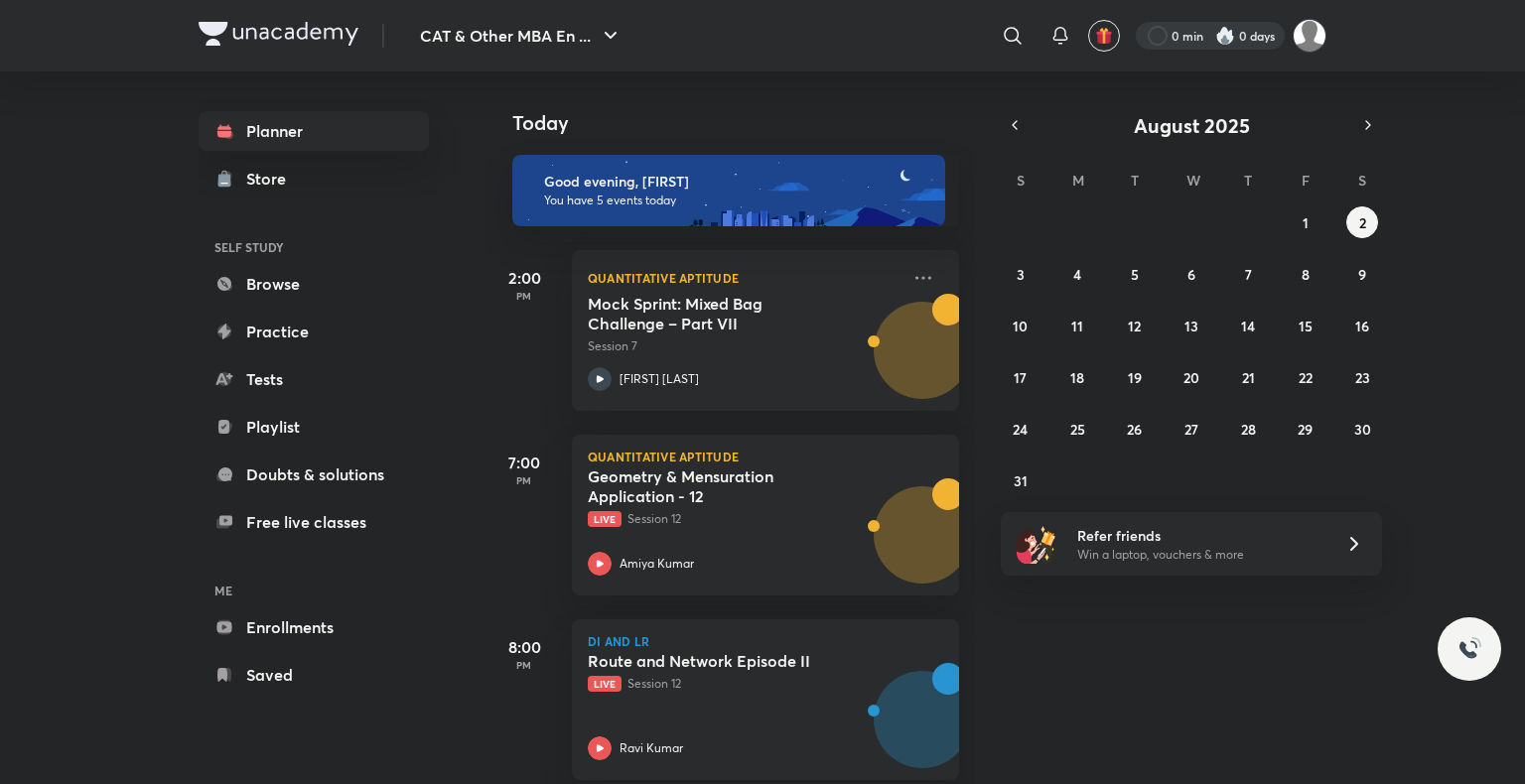 scroll, scrollTop: 0, scrollLeft: 0, axis: both 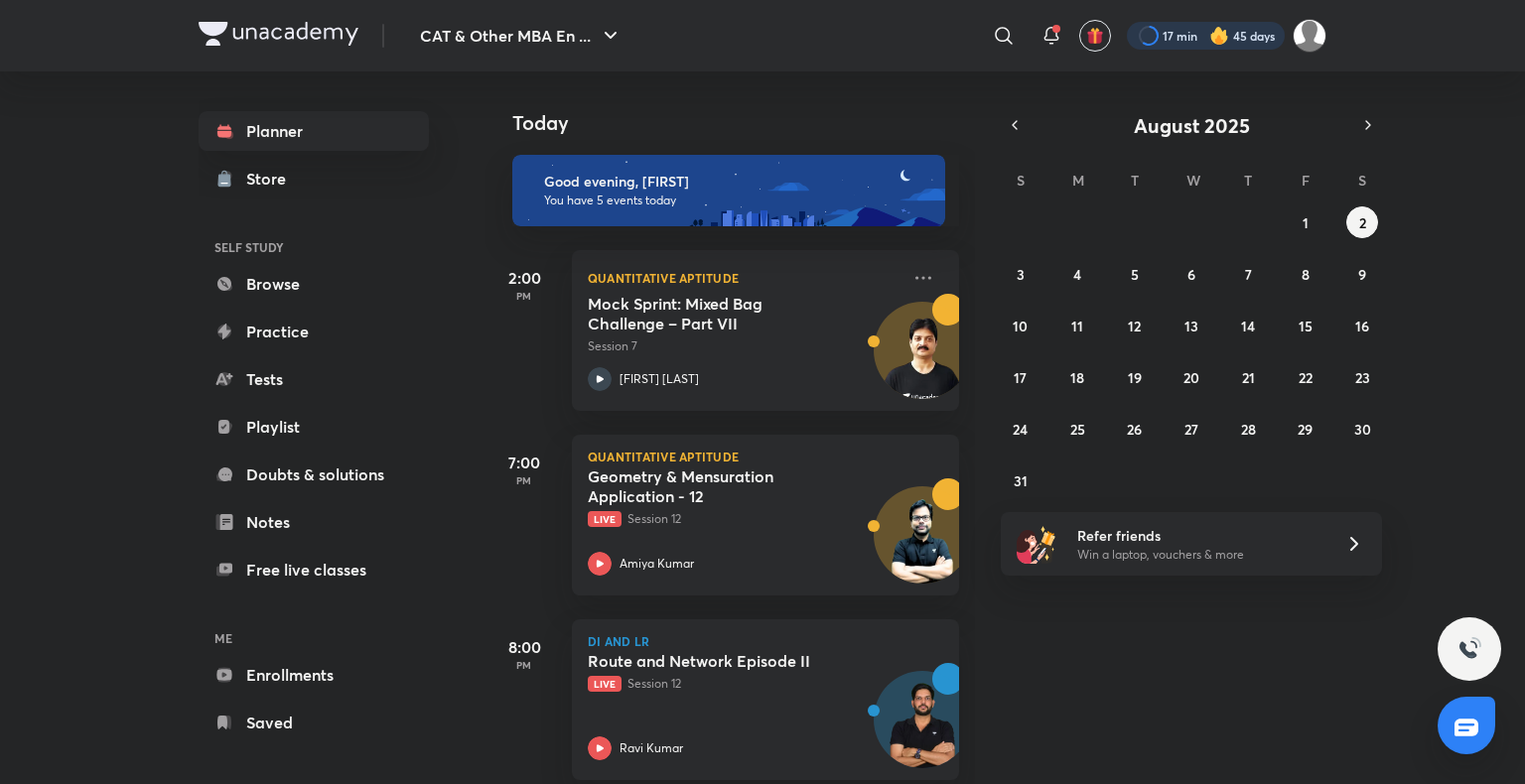 click at bounding box center (1205, 36) 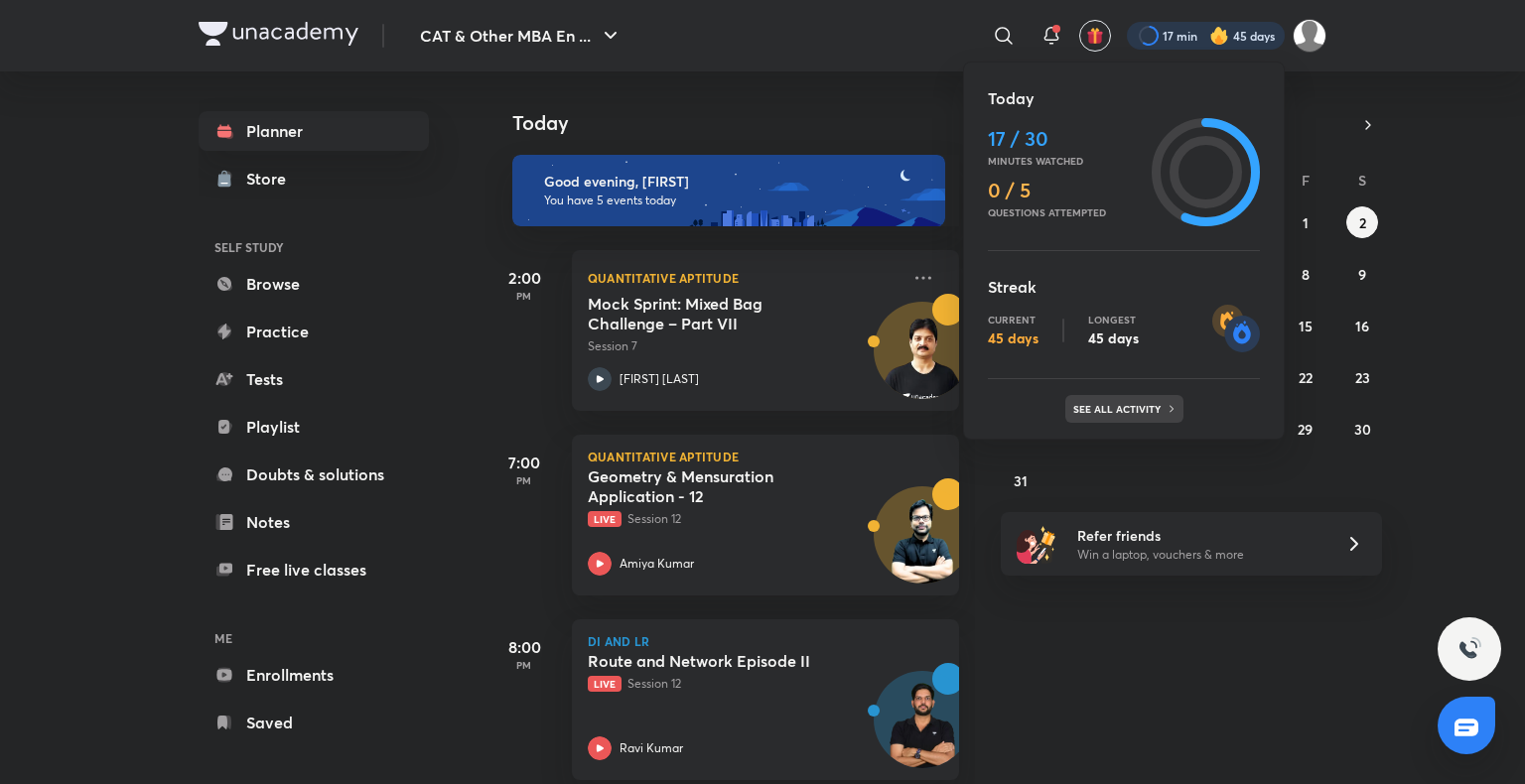 click on "See all activity" at bounding box center (1124, 409) 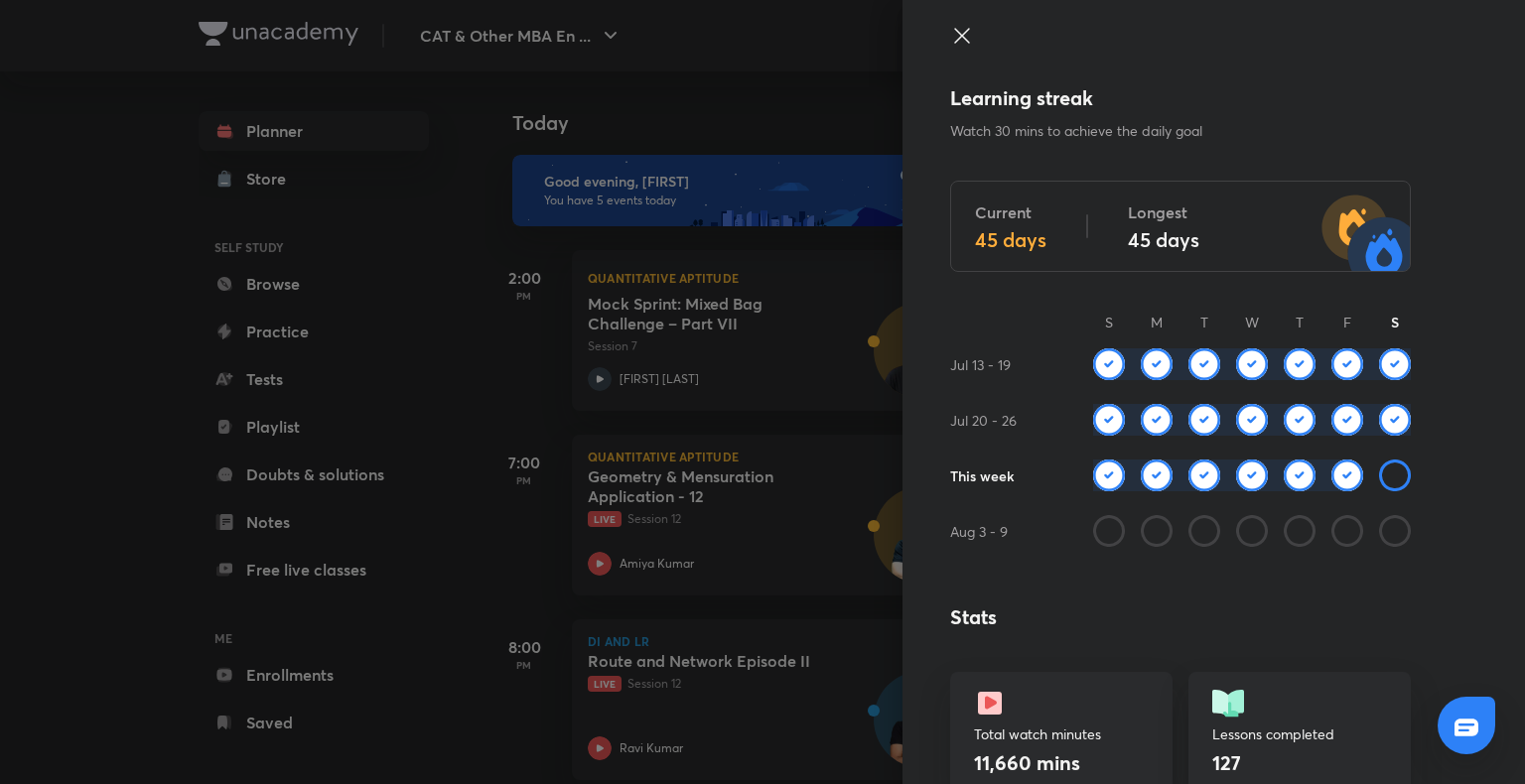 scroll, scrollTop: 332, scrollLeft: 0, axis: vertical 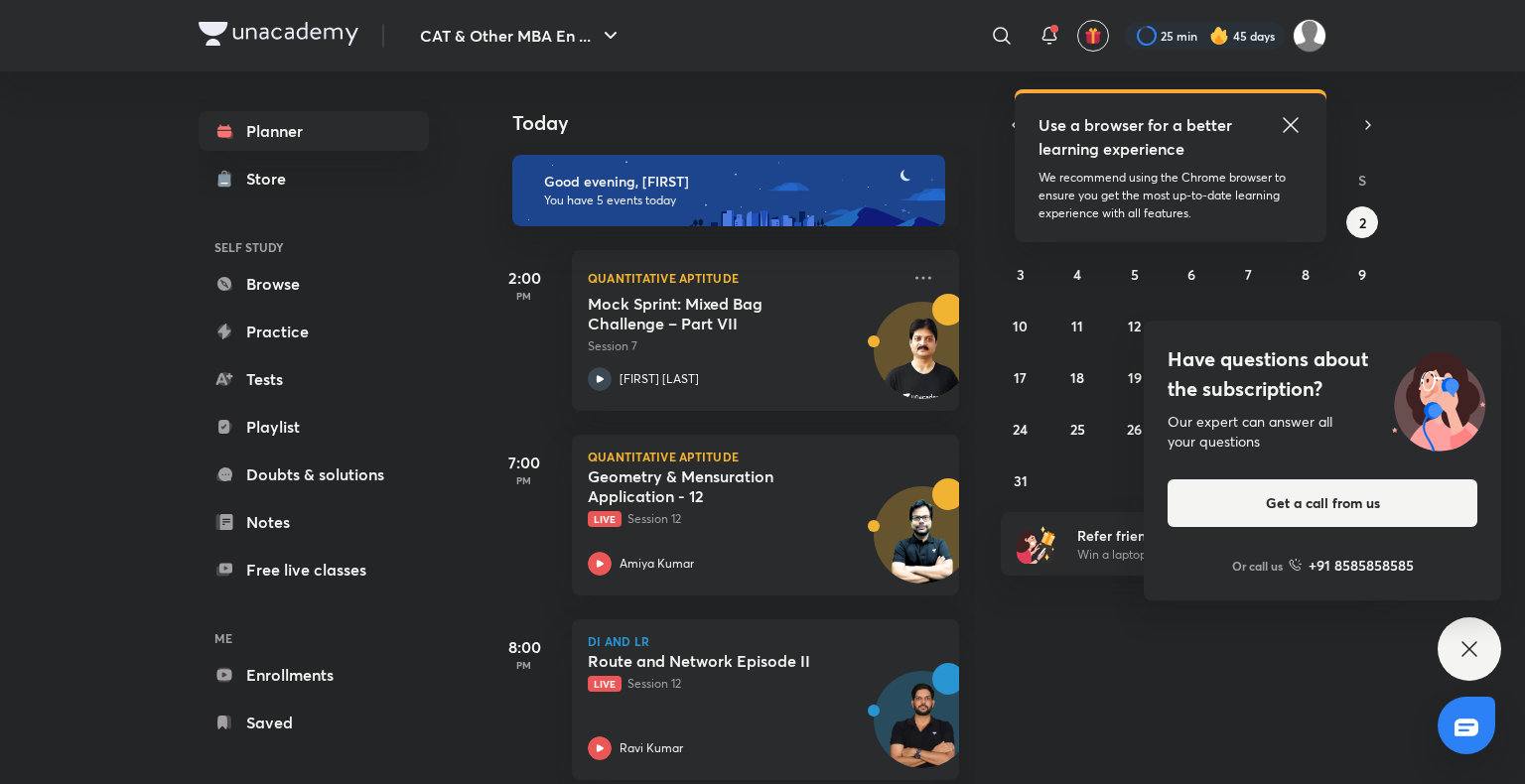 click 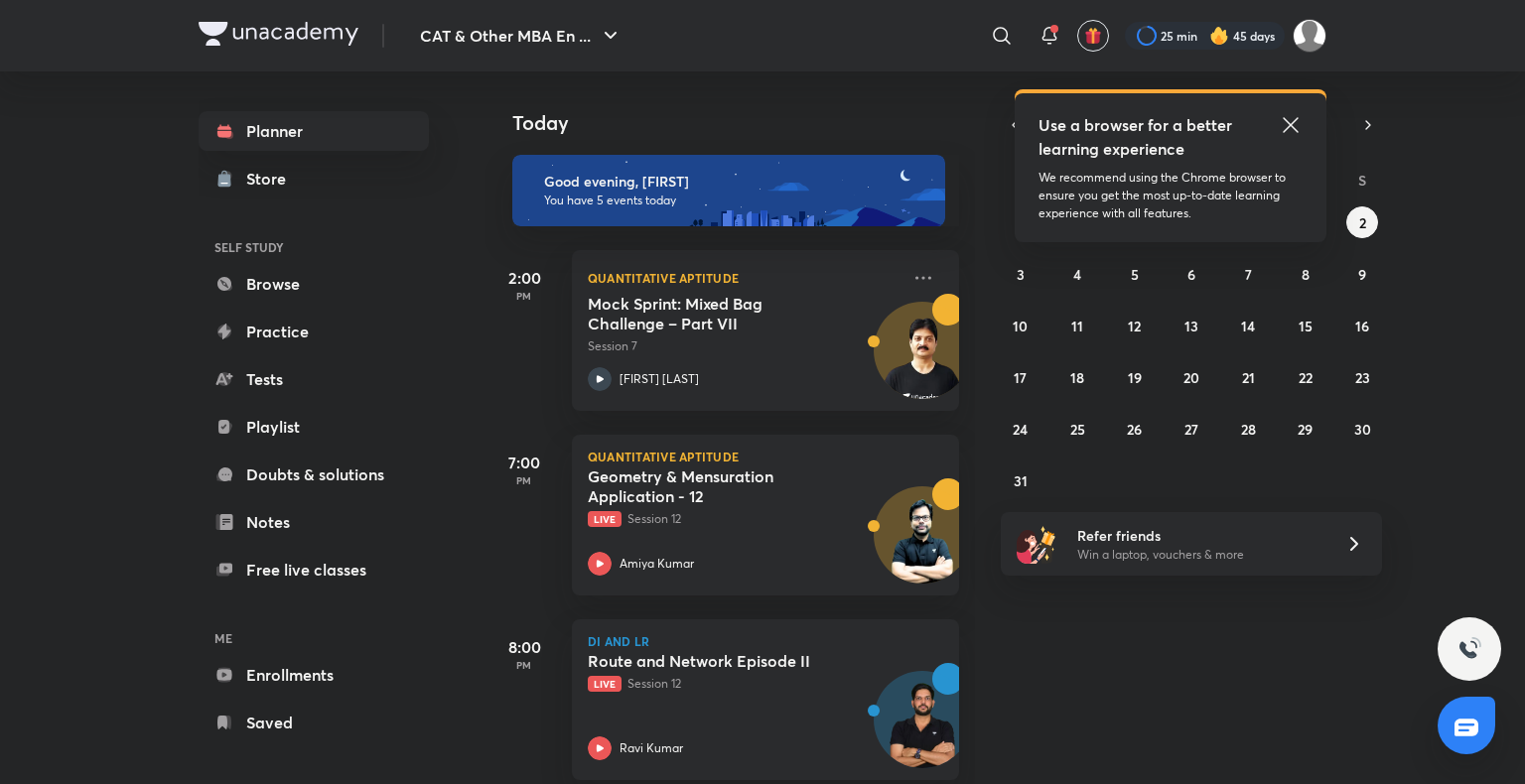 click 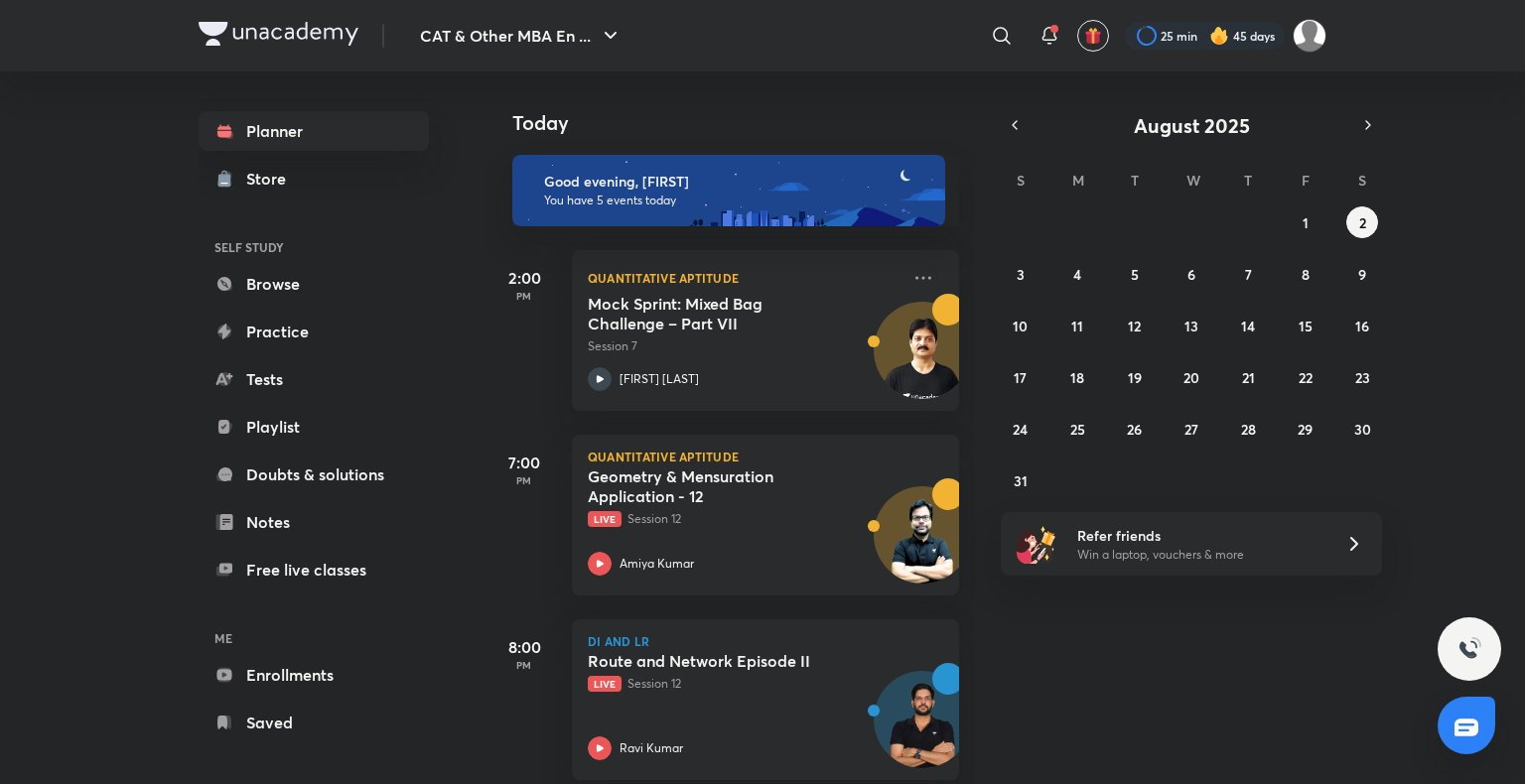 click at bounding box center [1219, 36] 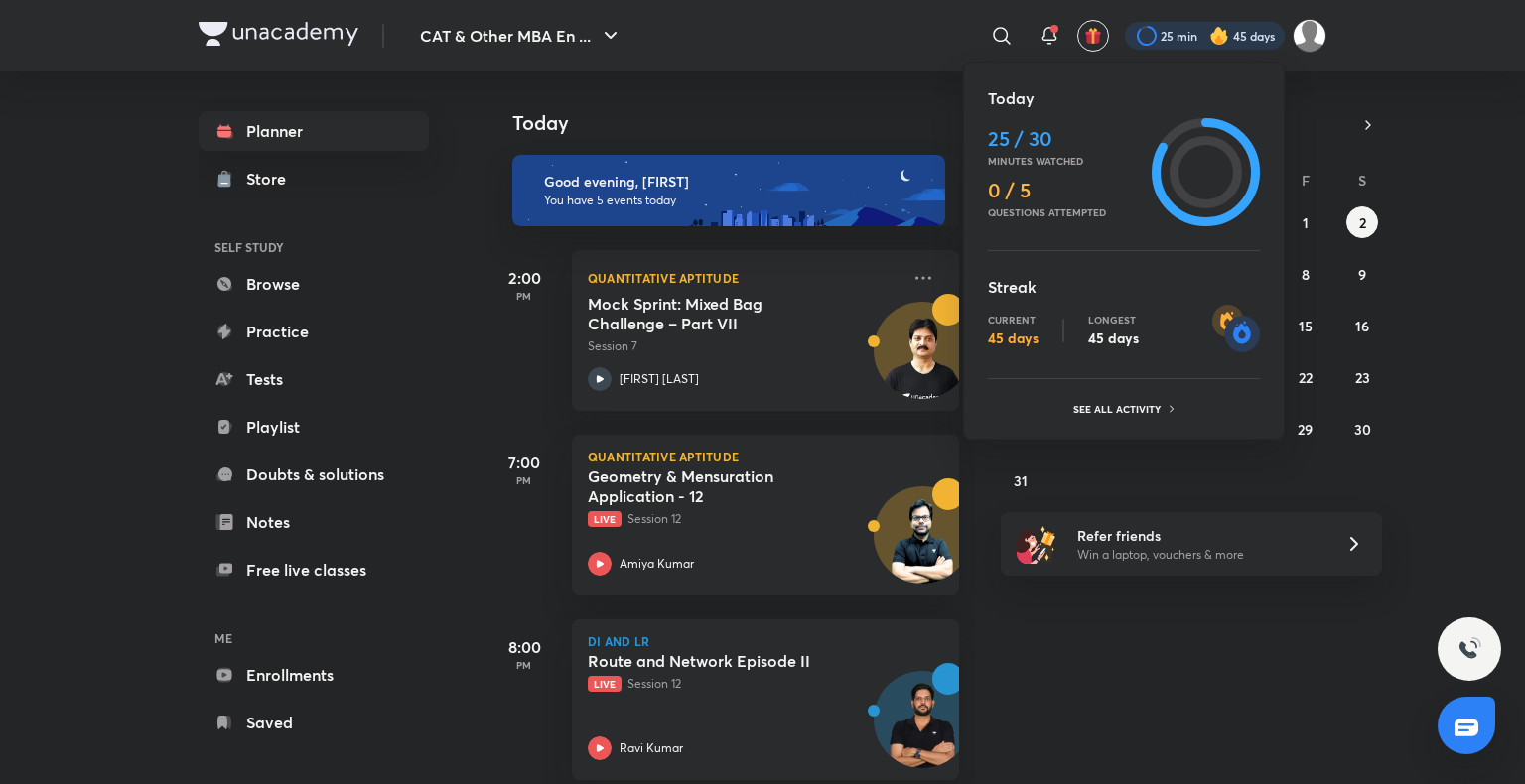 click on "Today 25 / 30 Minutes watched 0 / 5 Questions attempted Streak Current 45 days Longest 45 days See all activity" at bounding box center (1124, 250) 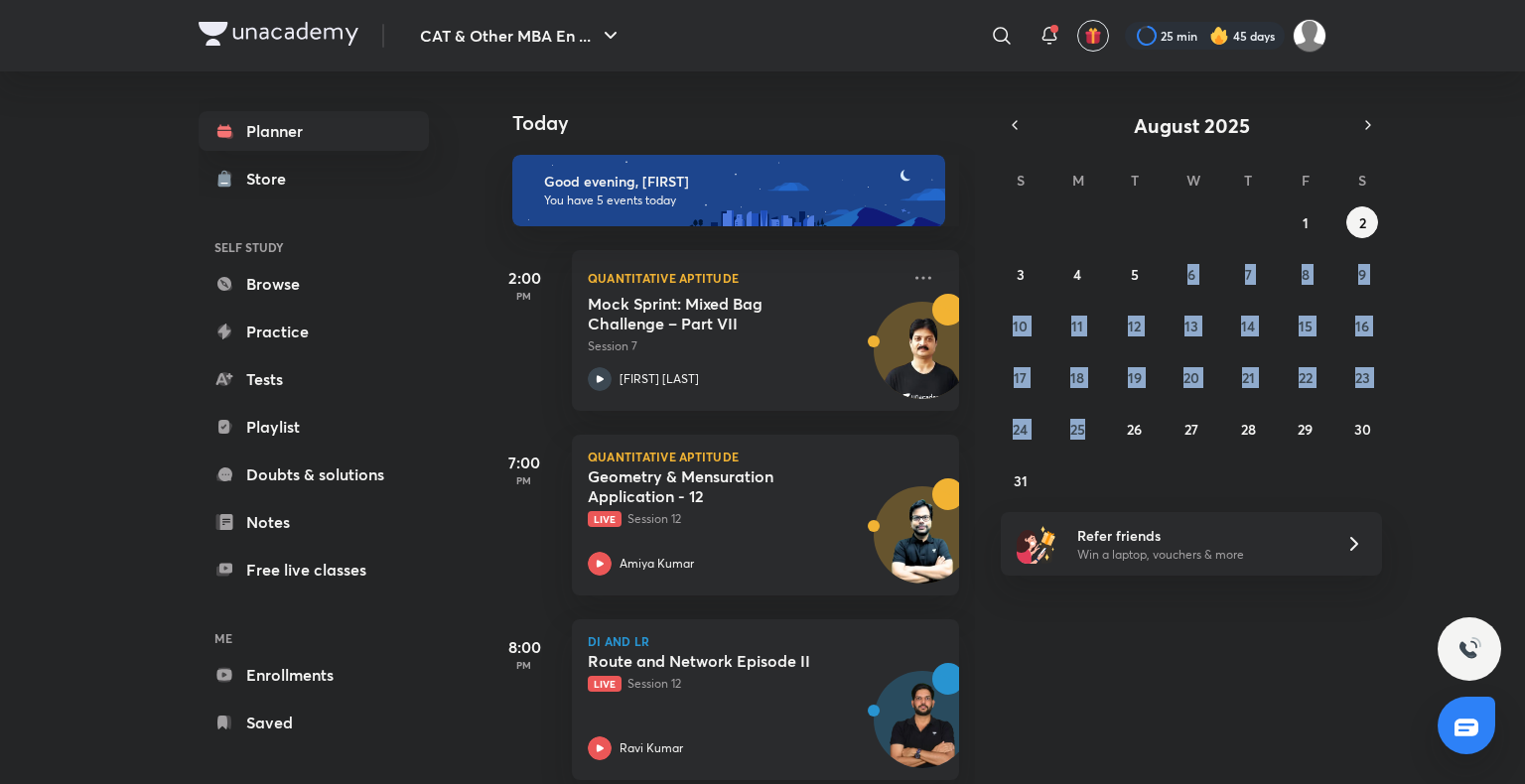 drag, startPoint x: 1120, startPoint y: 417, endPoint x: 1187, endPoint y: 191, distance: 235.72229 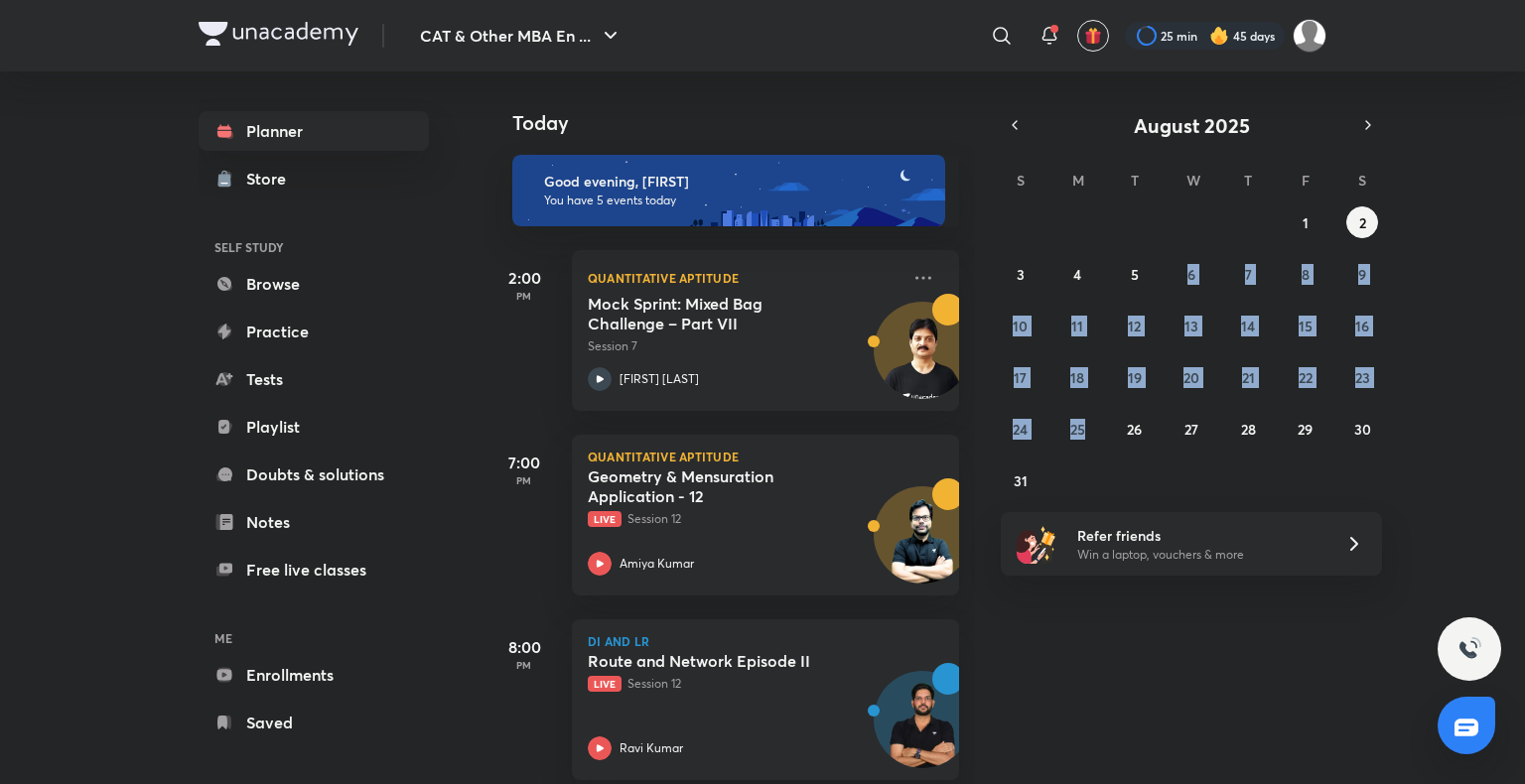click on "S M T W T F S 27 28 29 30 31 1 2 3 4 5 6 7 8 9 10 11 12 13 14 15 16 17 18 19 20 21 22 23 24 25 26 27 28 29 30 31 1 2 3 4 5 6" at bounding box center [1191, 329] 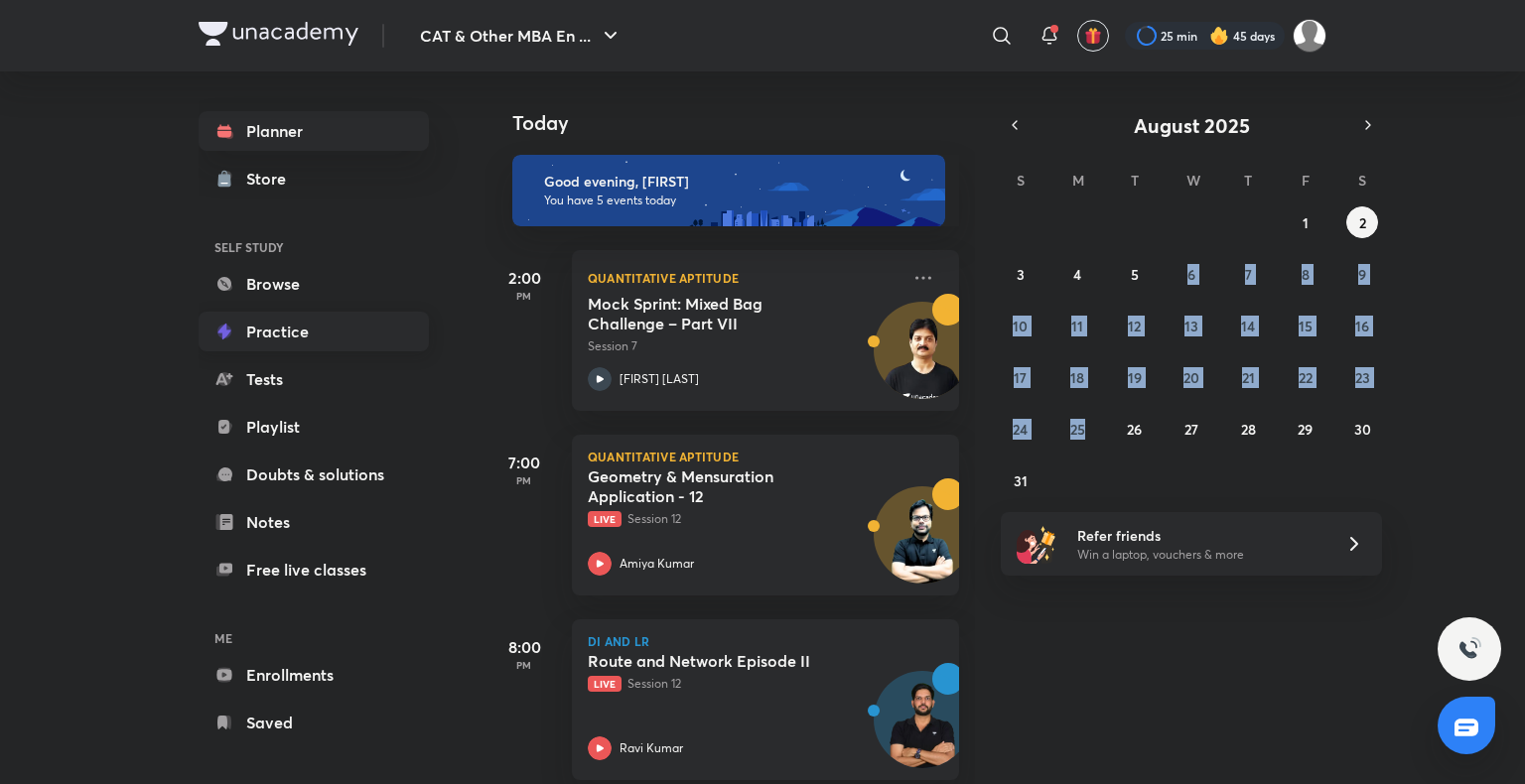 click on "Practice" at bounding box center (314, 331) 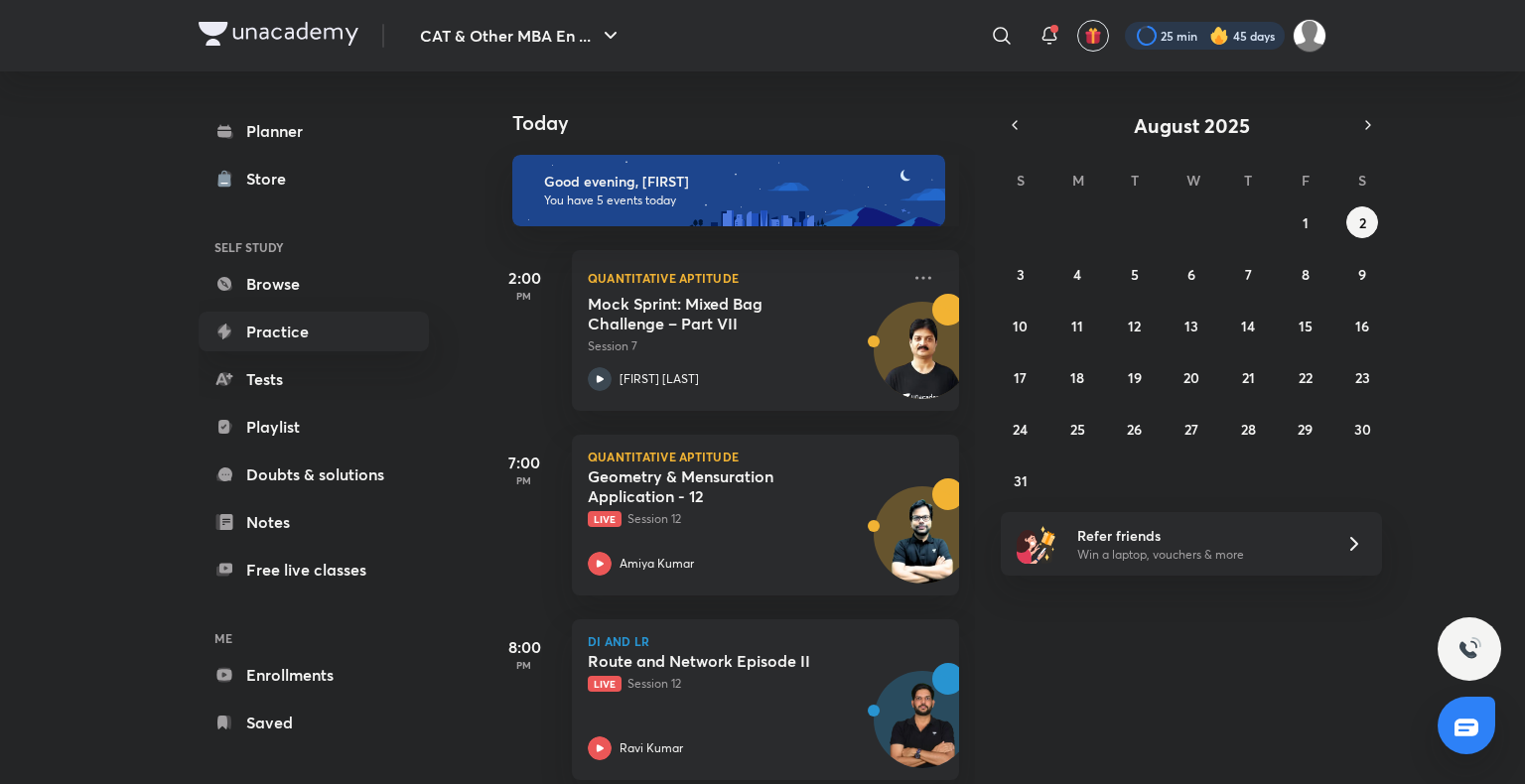 click at bounding box center [1204, 36] 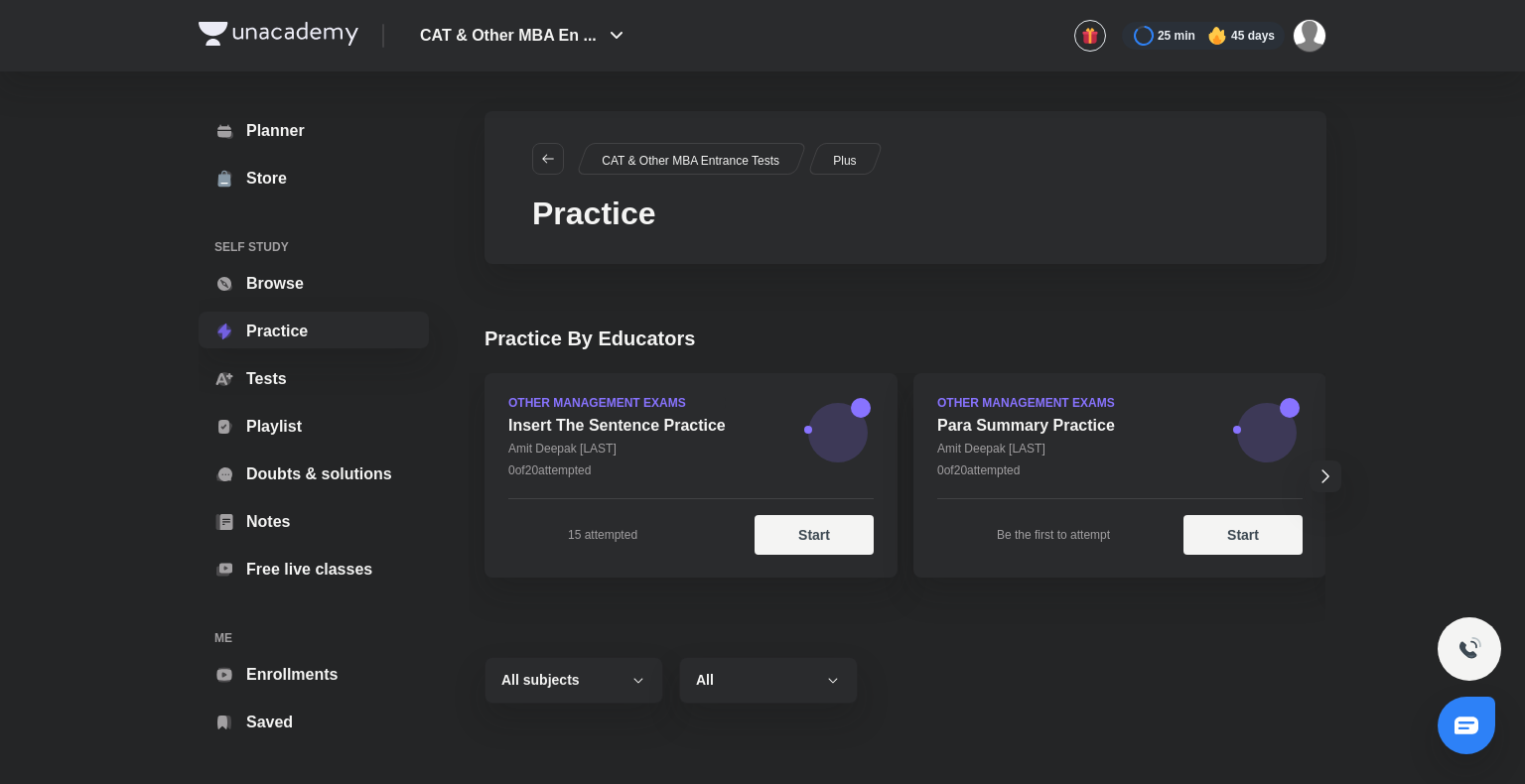 click on "Other Management Exams Para Summary Practice Amit Deepak   Rohra 0  of  20  attempted" at bounding box center [1120, 440] 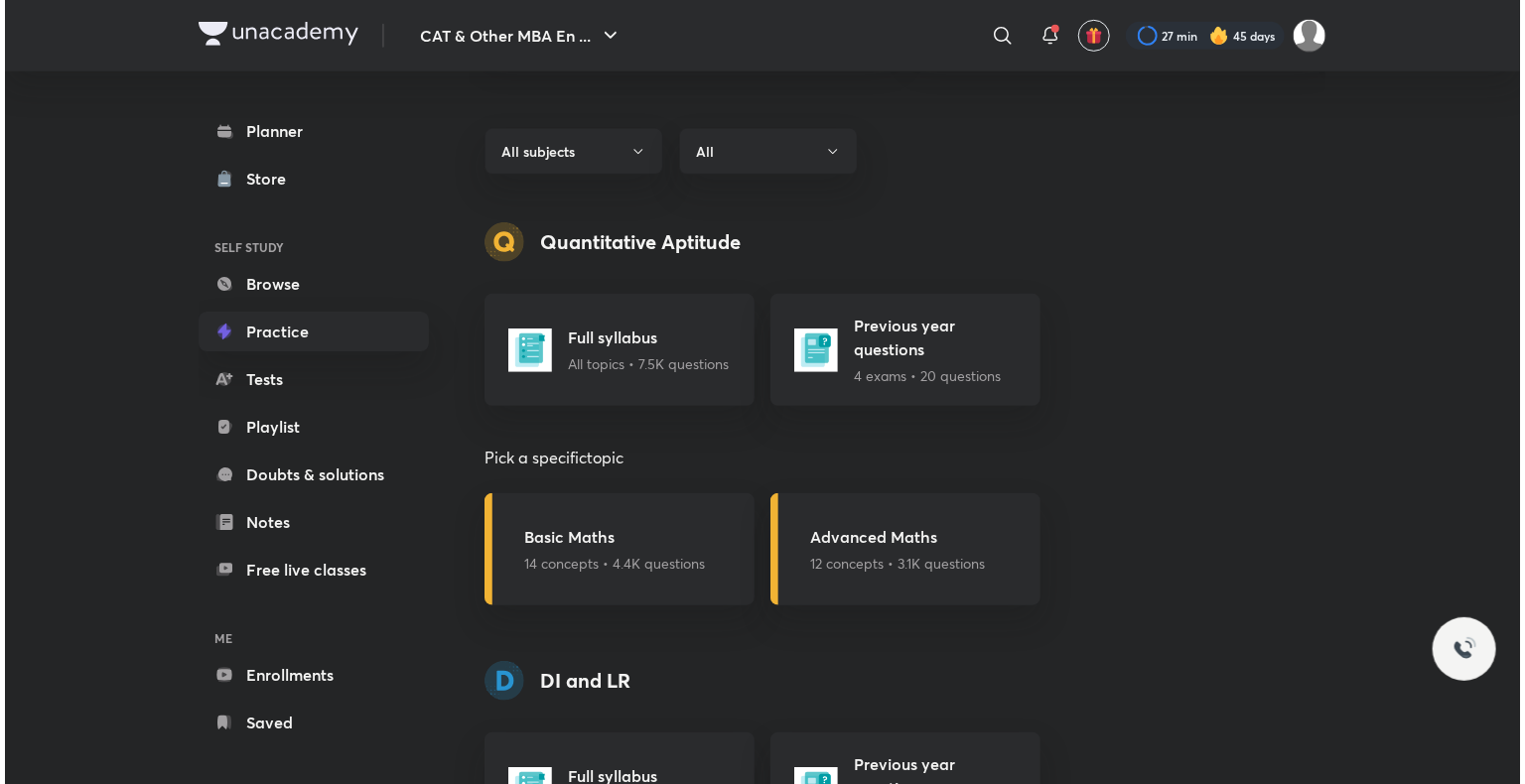 scroll, scrollTop: 0, scrollLeft: 0, axis: both 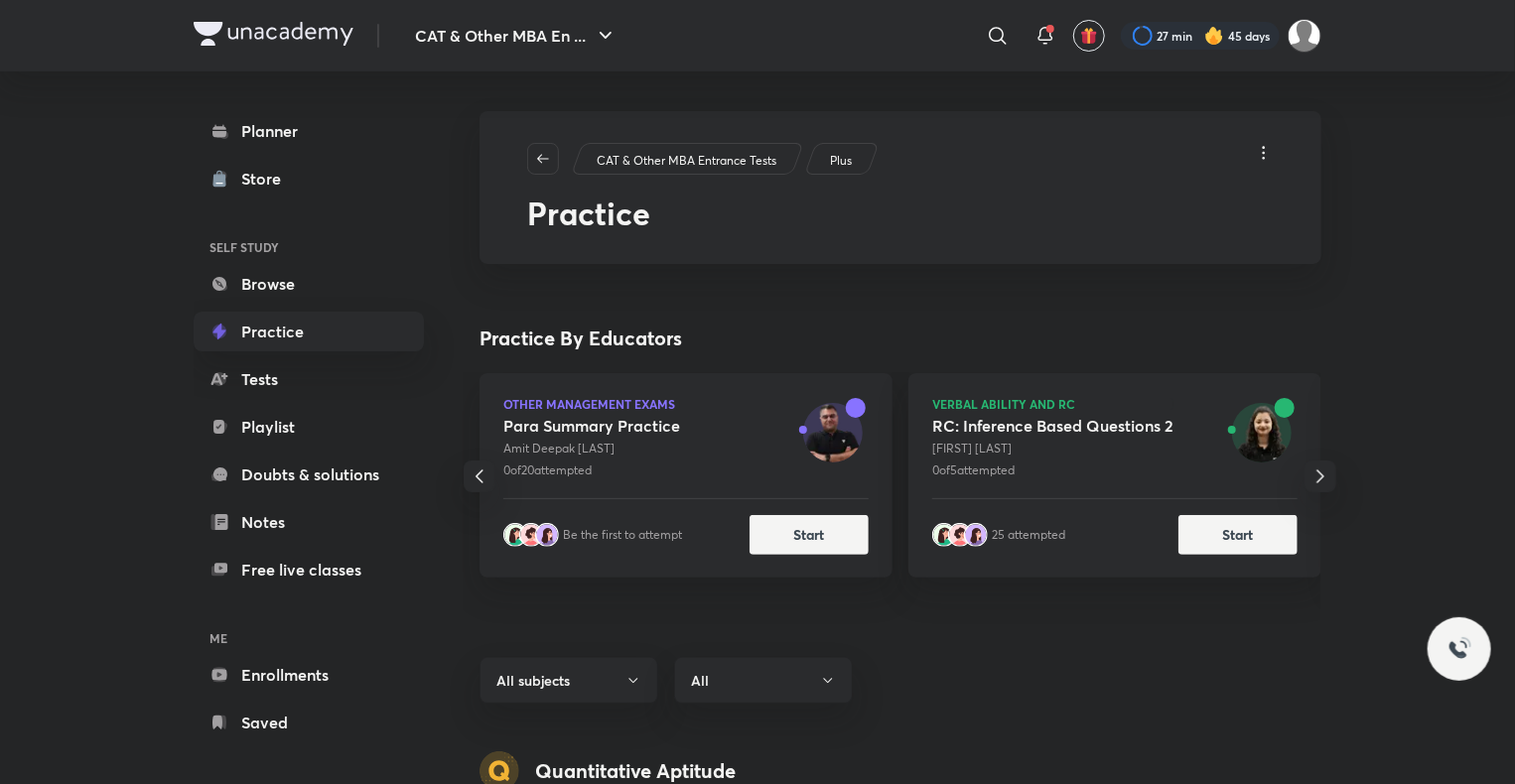 click at bounding box center (1214, 36) 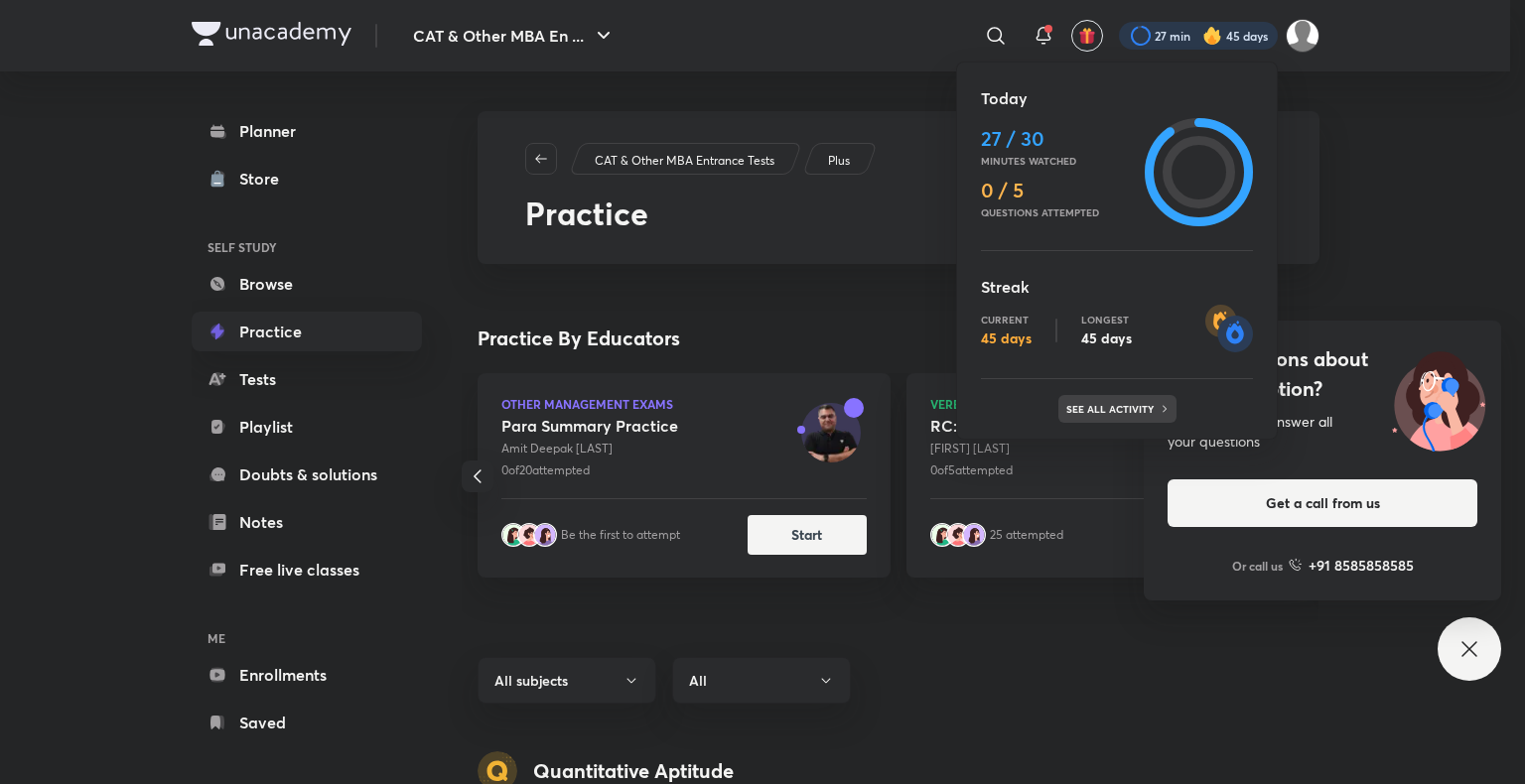 click on "See all activity" at bounding box center [1112, 409] 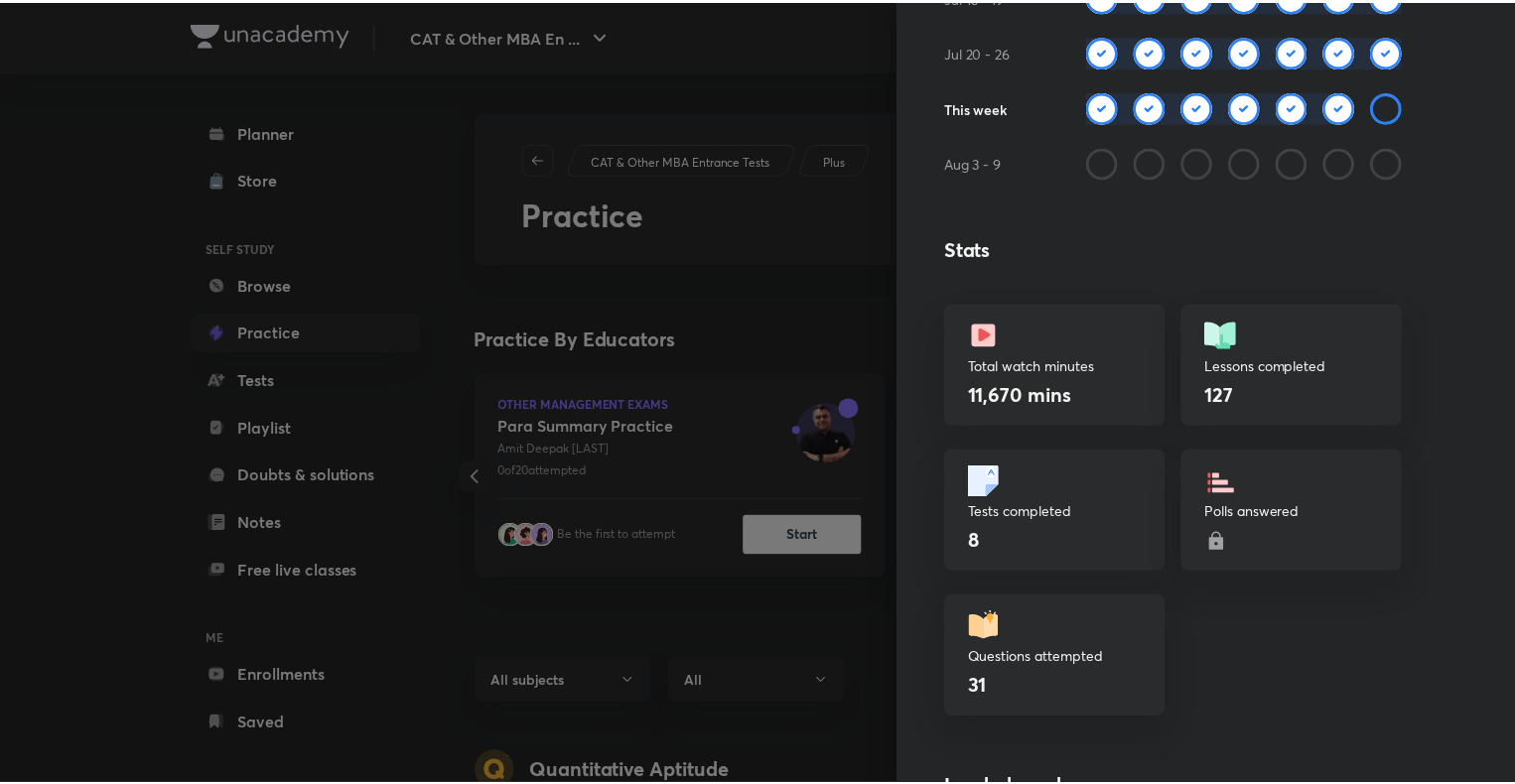 scroll, scrollTop: 369, scrollLeft: 0, axis: vertical 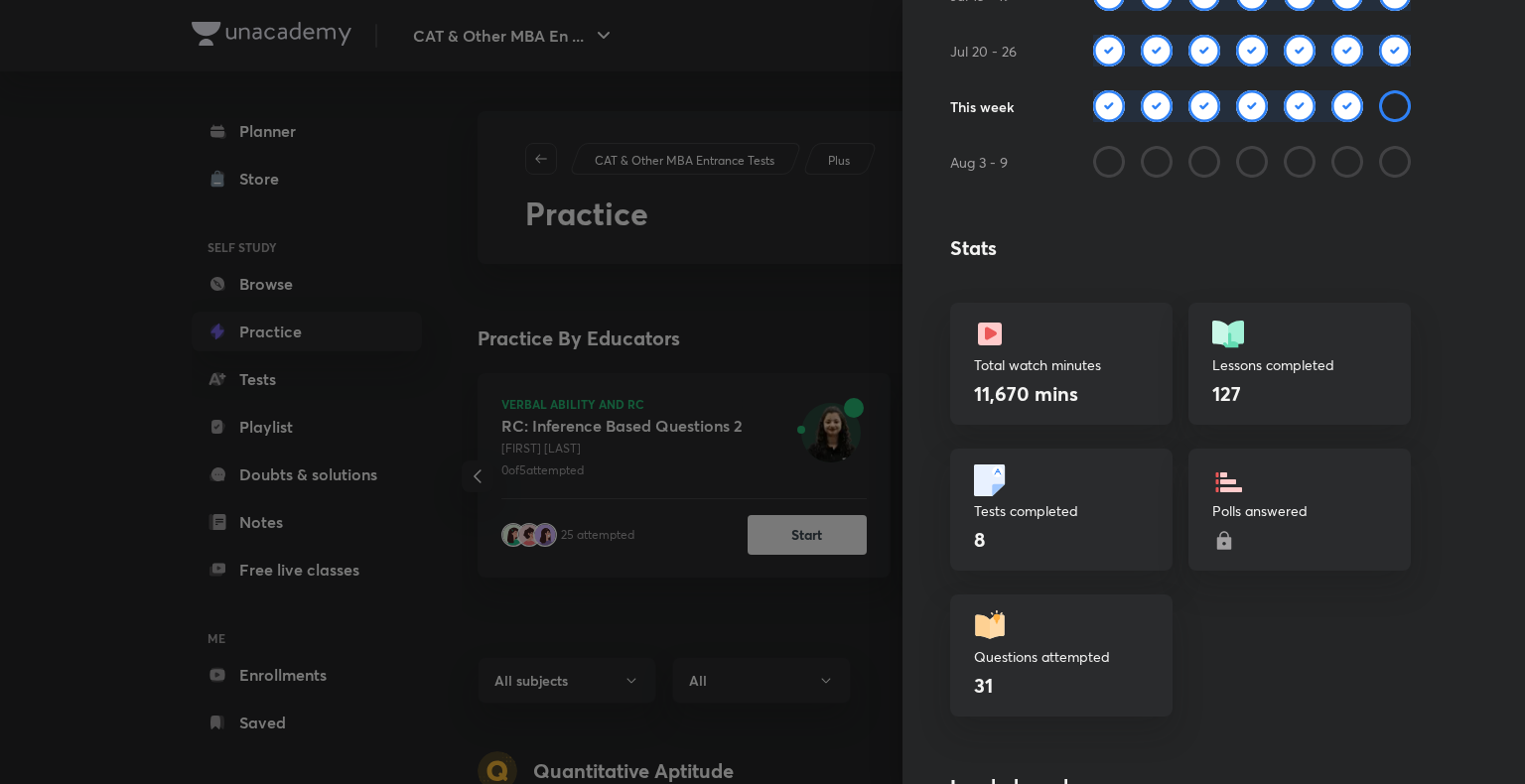 click at bounding box center [762, 392] 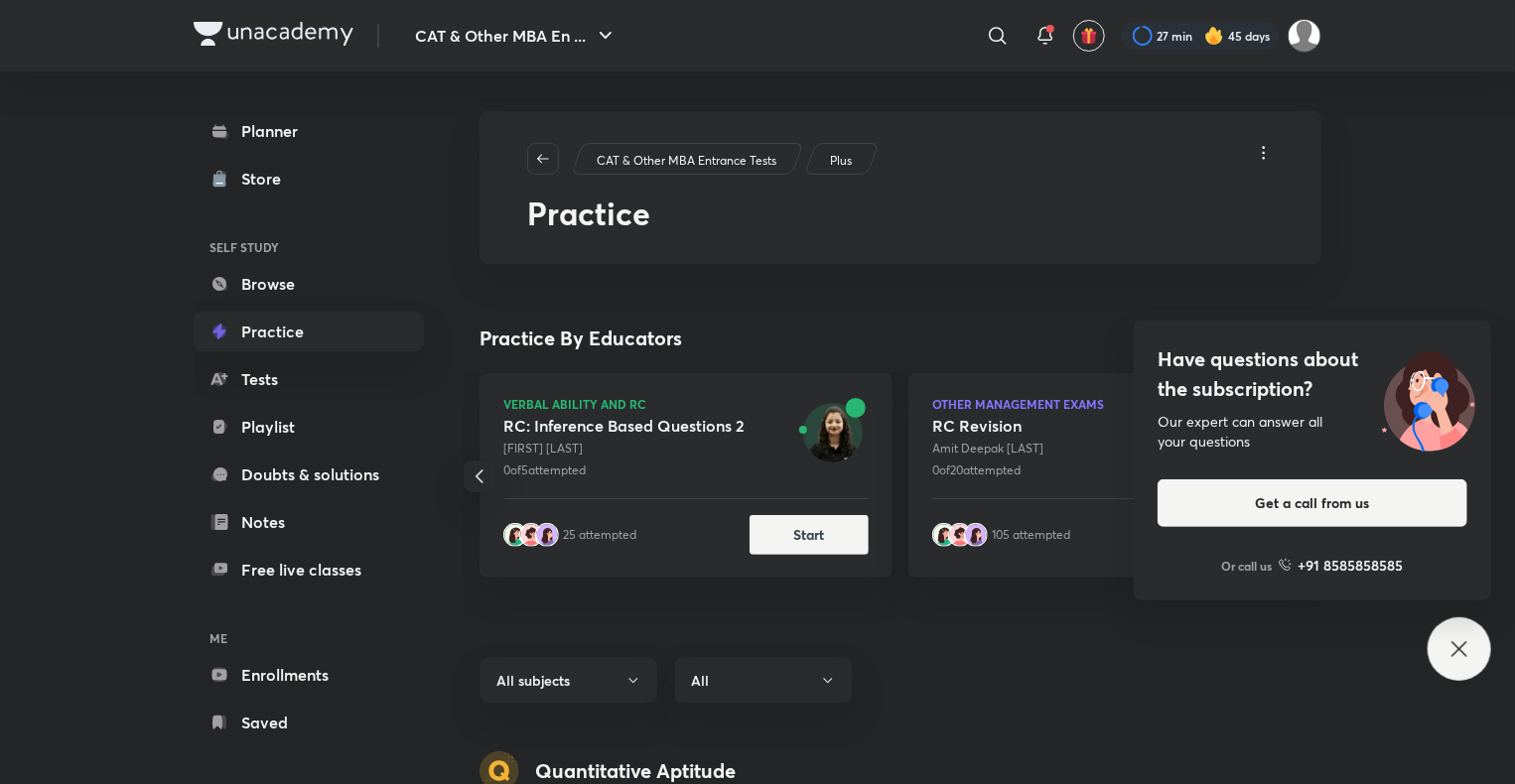 click on "Have questions about the subscription? Our expert can answer all your questions Get a call from us Or call us +91 8585858585" at bounding box center (1459, 649) 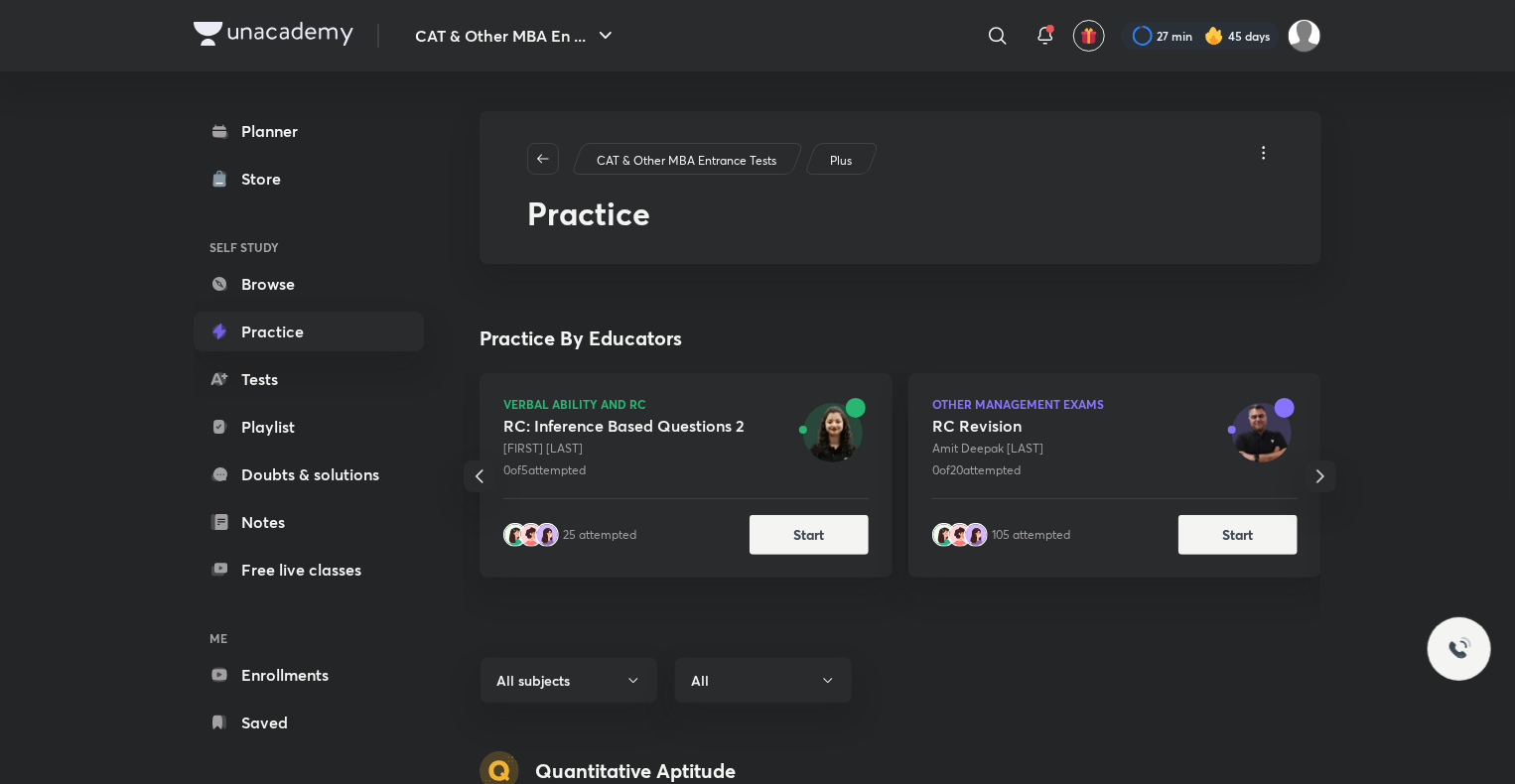 click 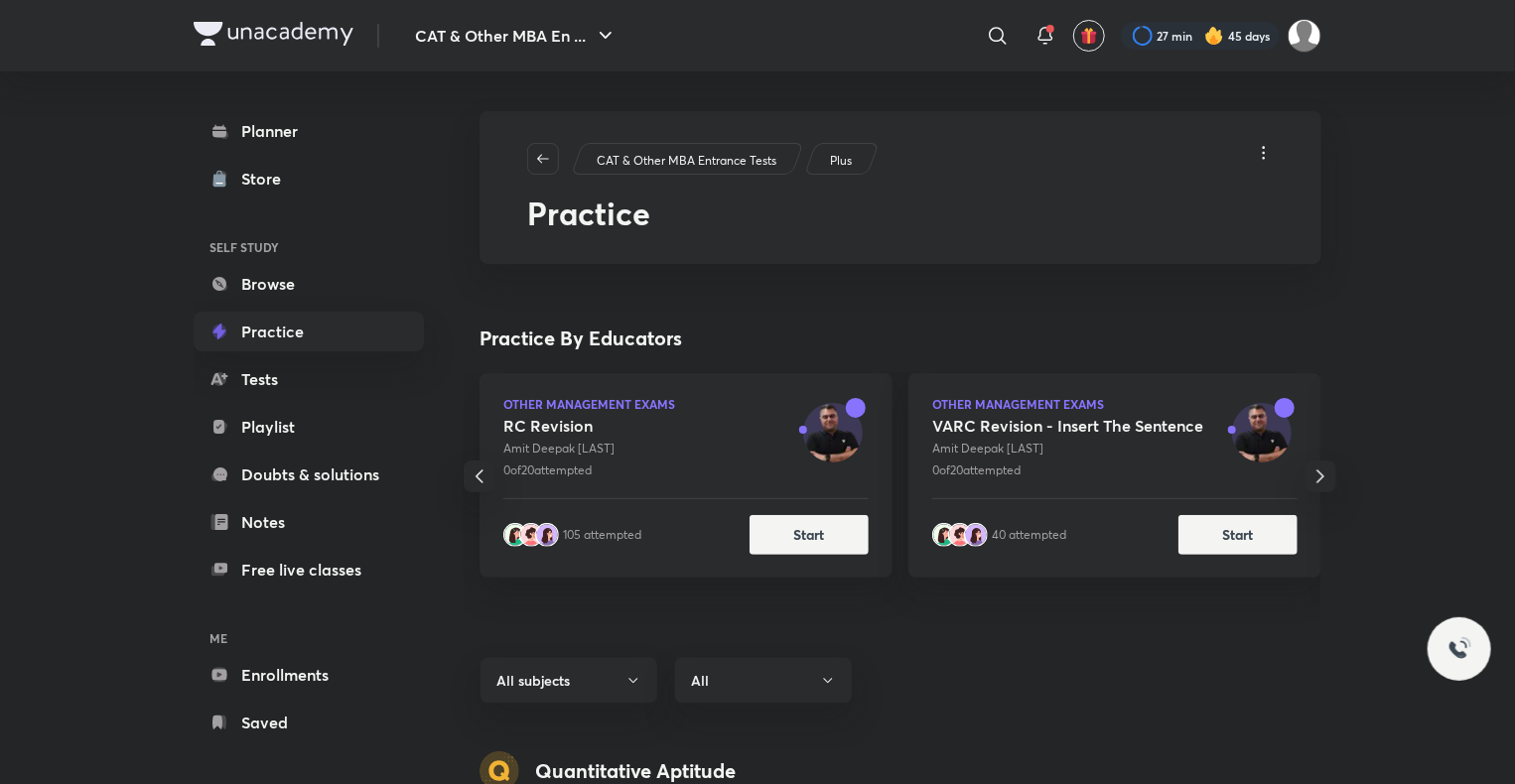 click 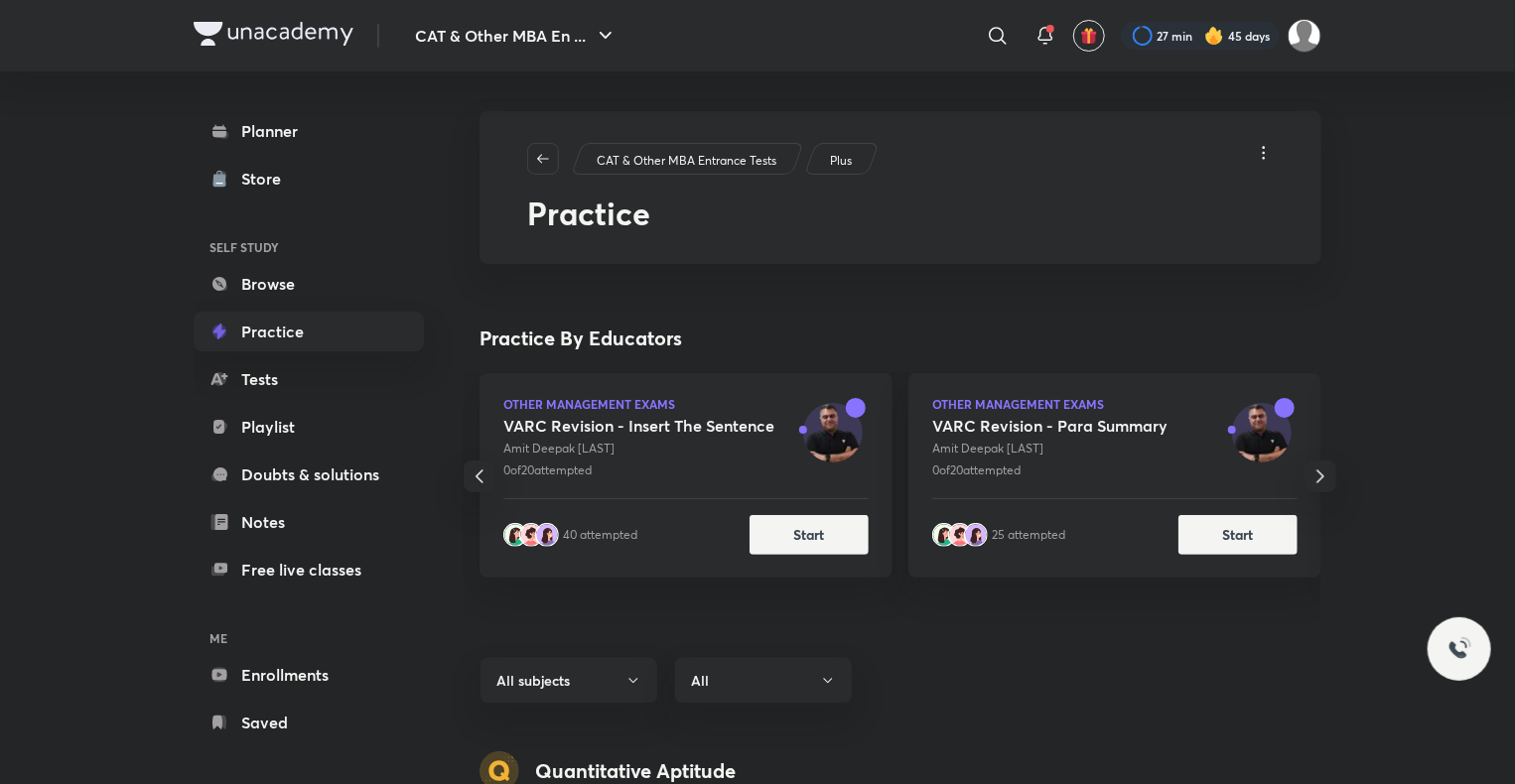 click 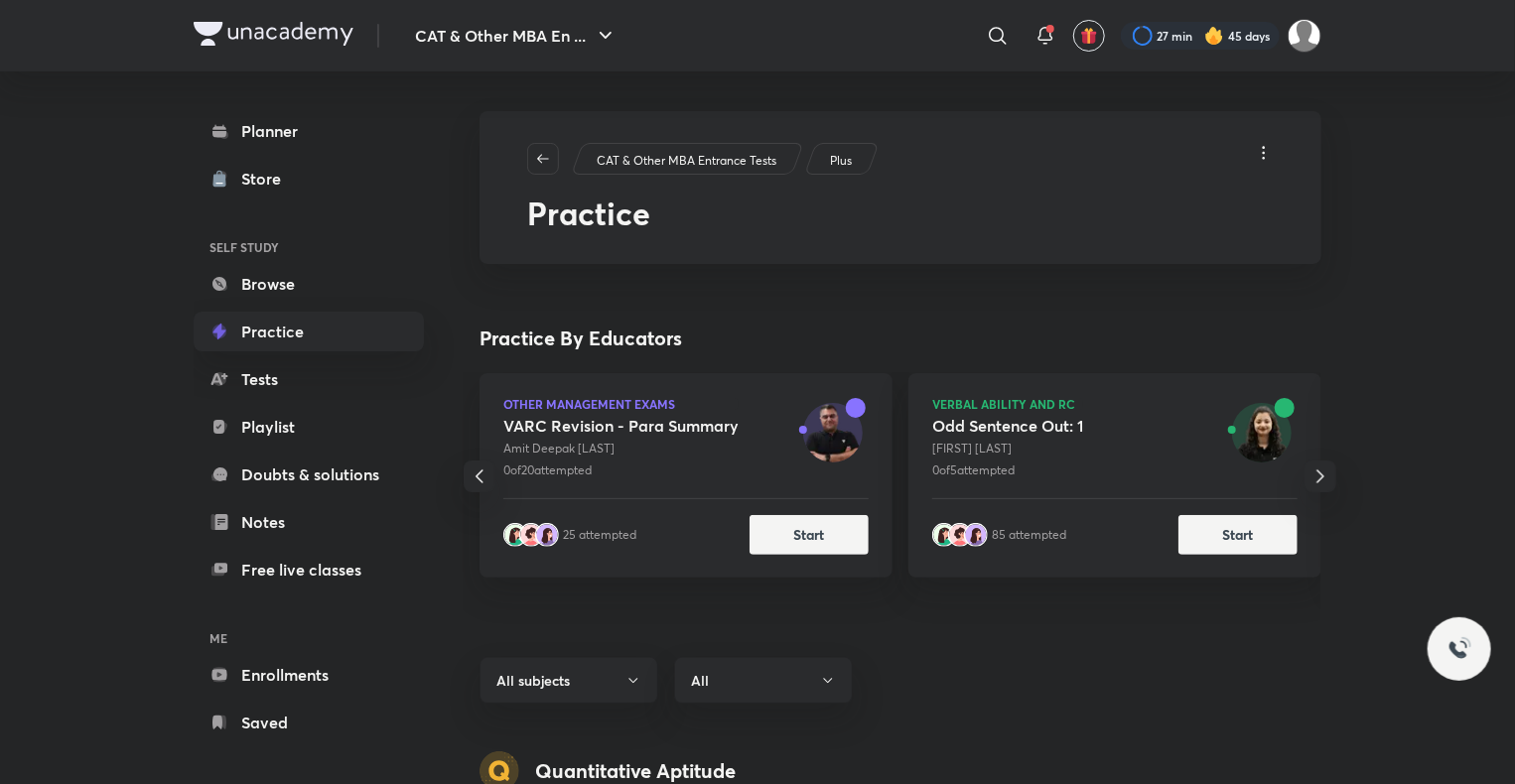 click 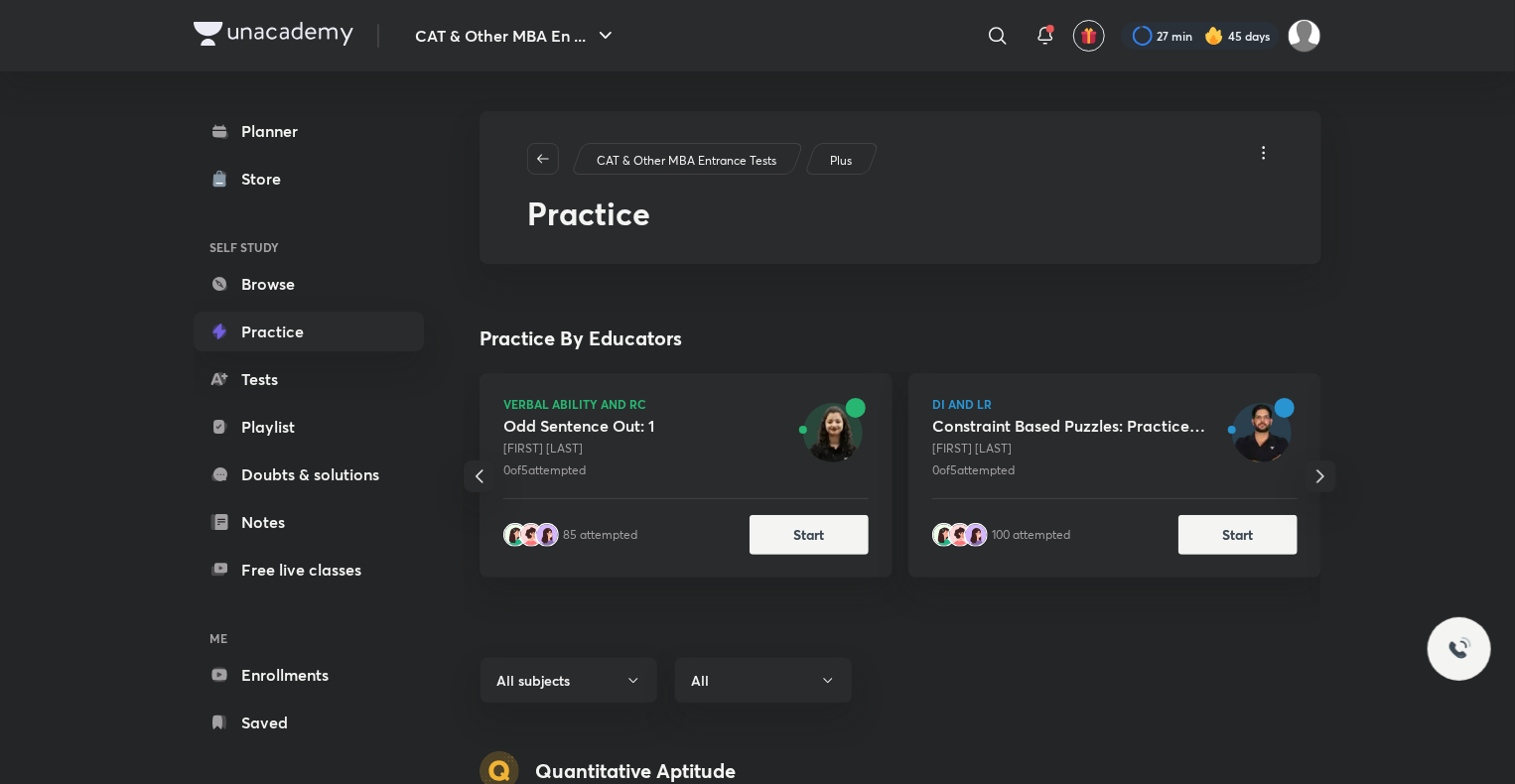 click 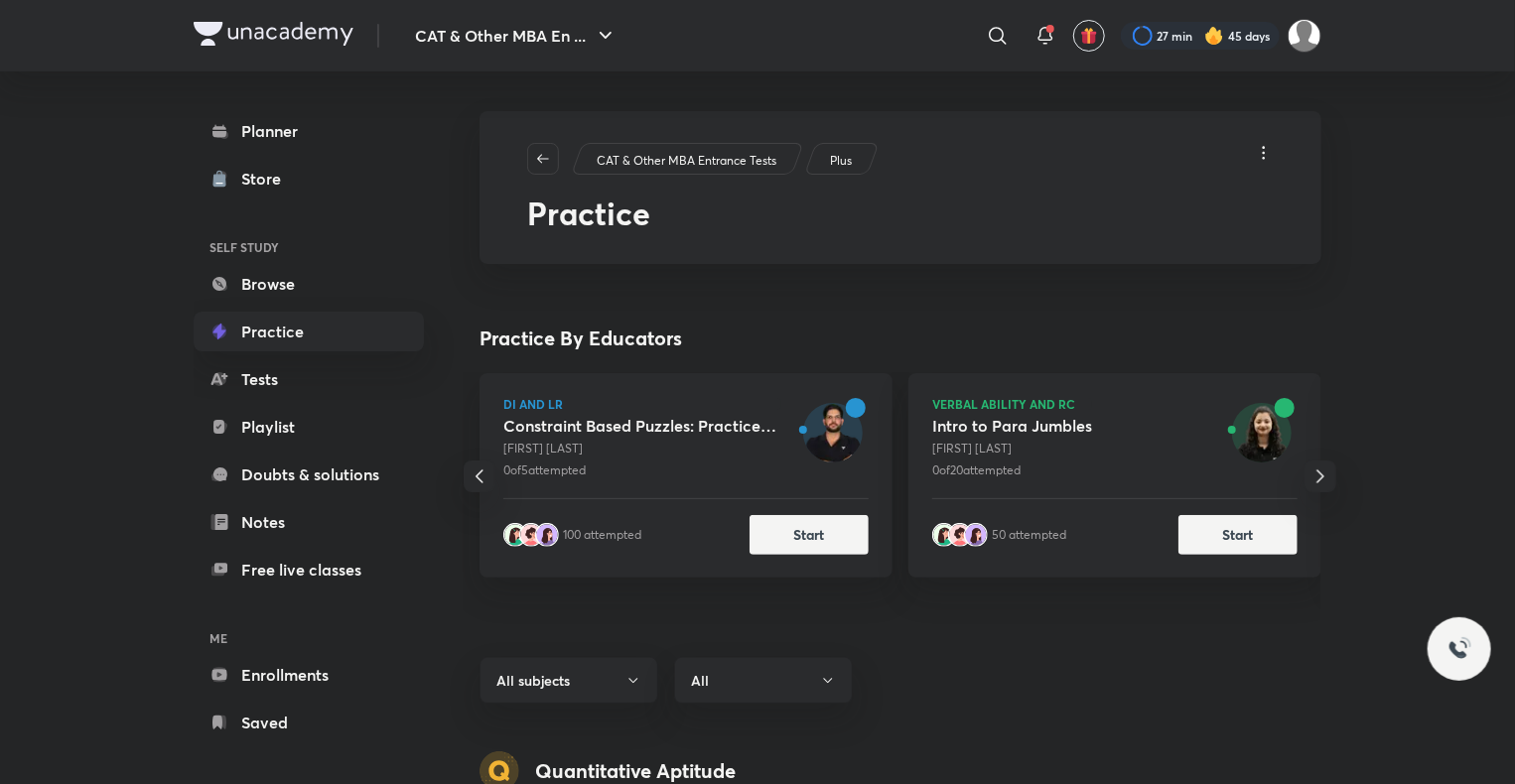 click 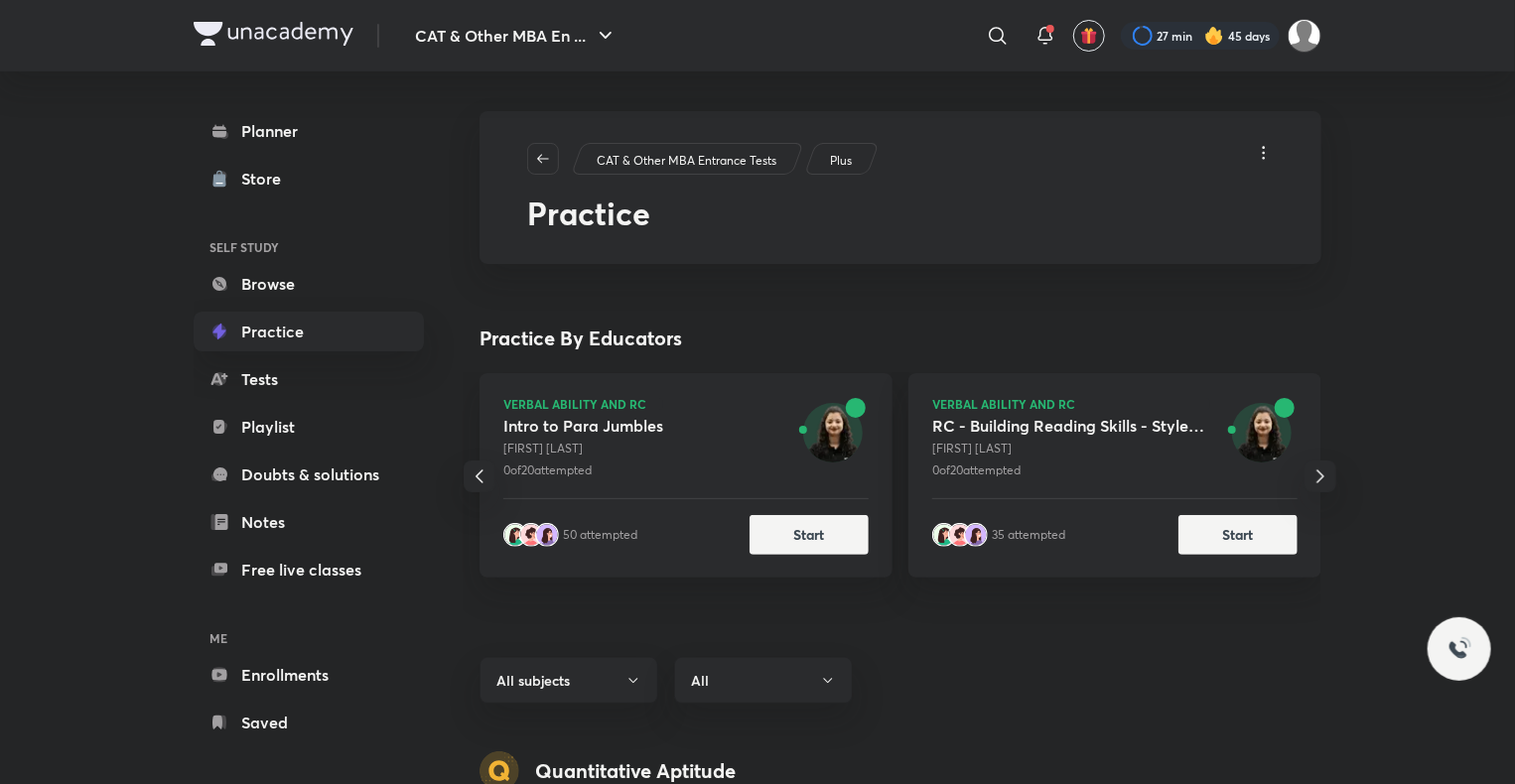 click 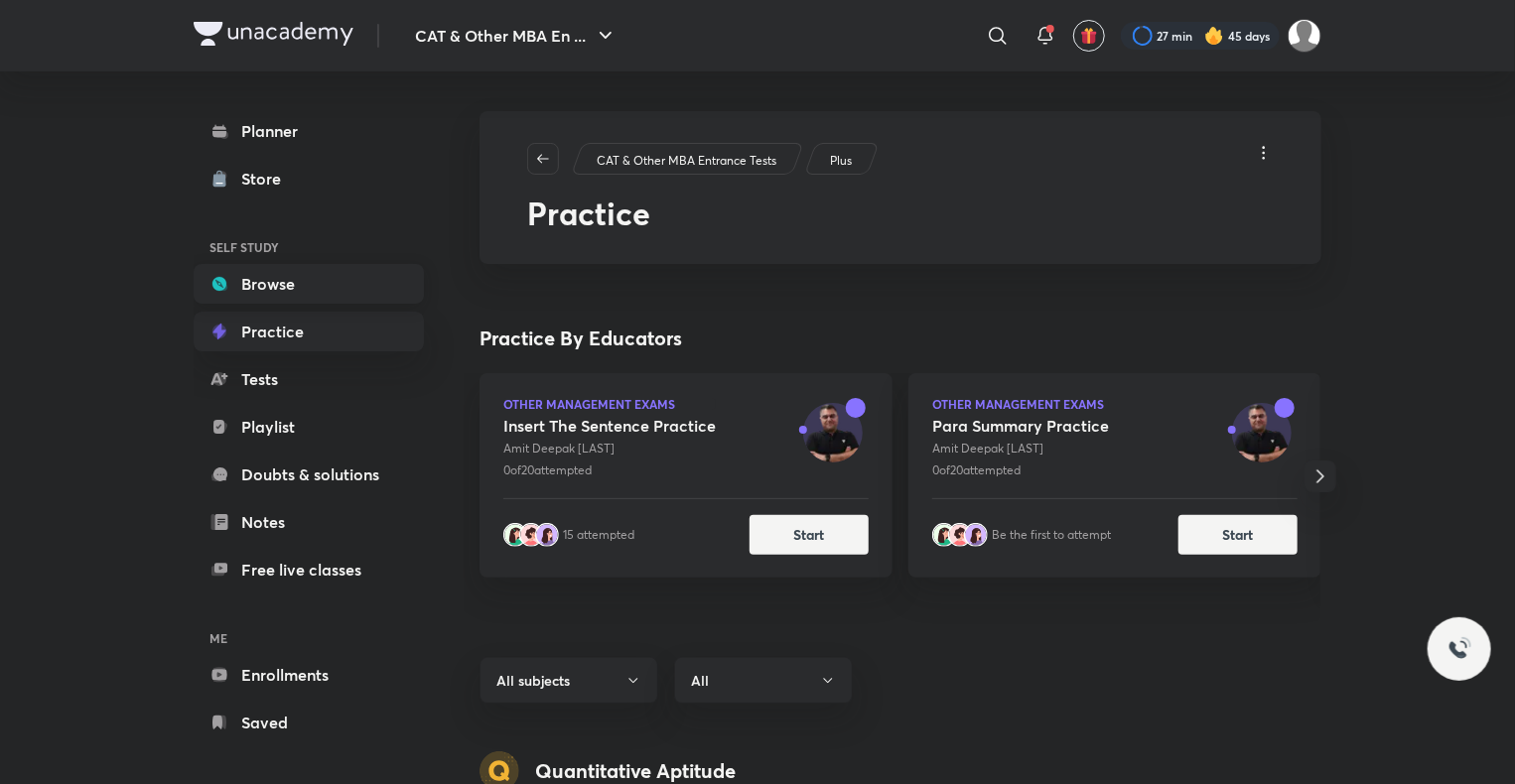click on "Browse" at bounding box center [309, 284] 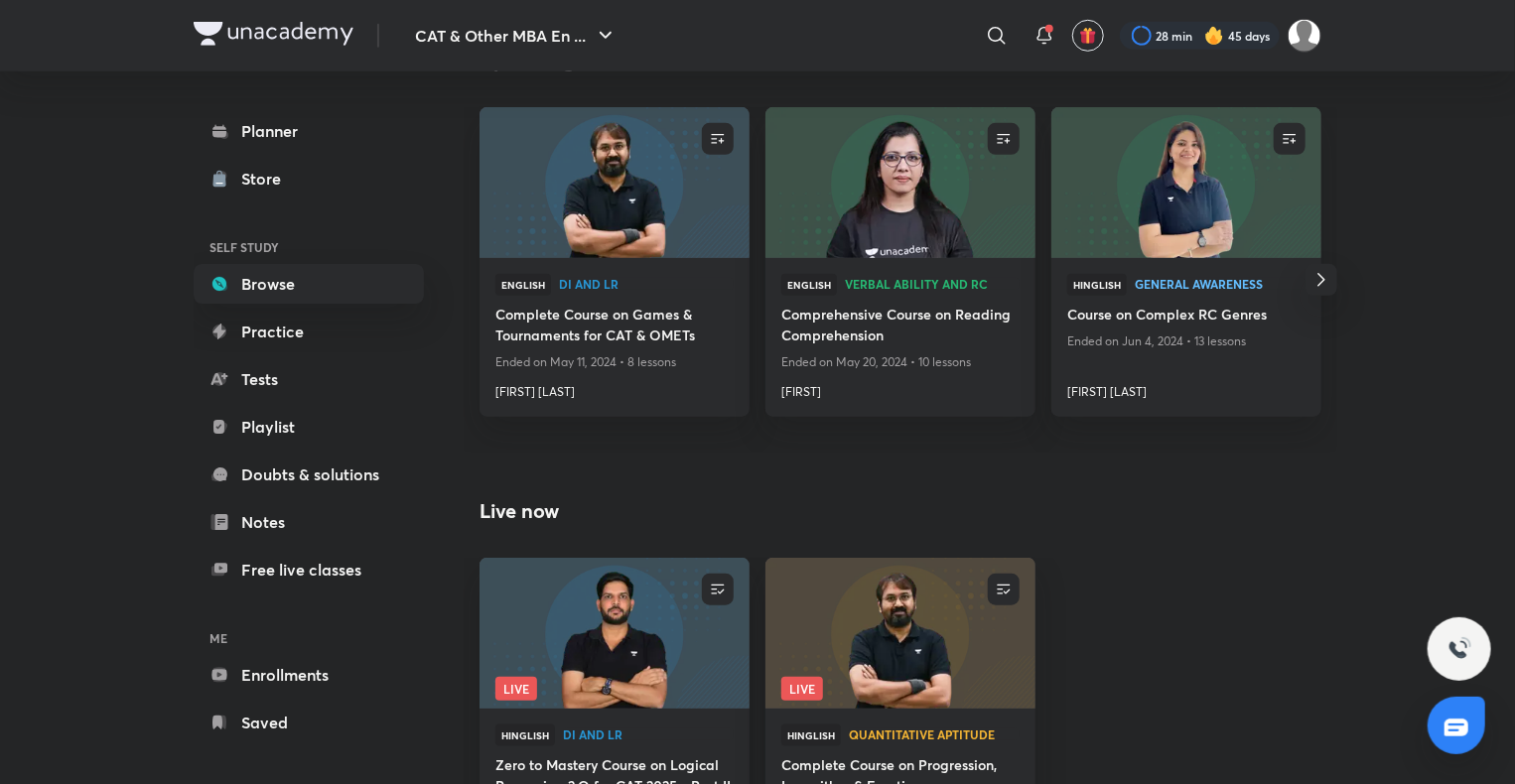 scroll, scrollTop: 0, scrollLeft: 0, axis: both 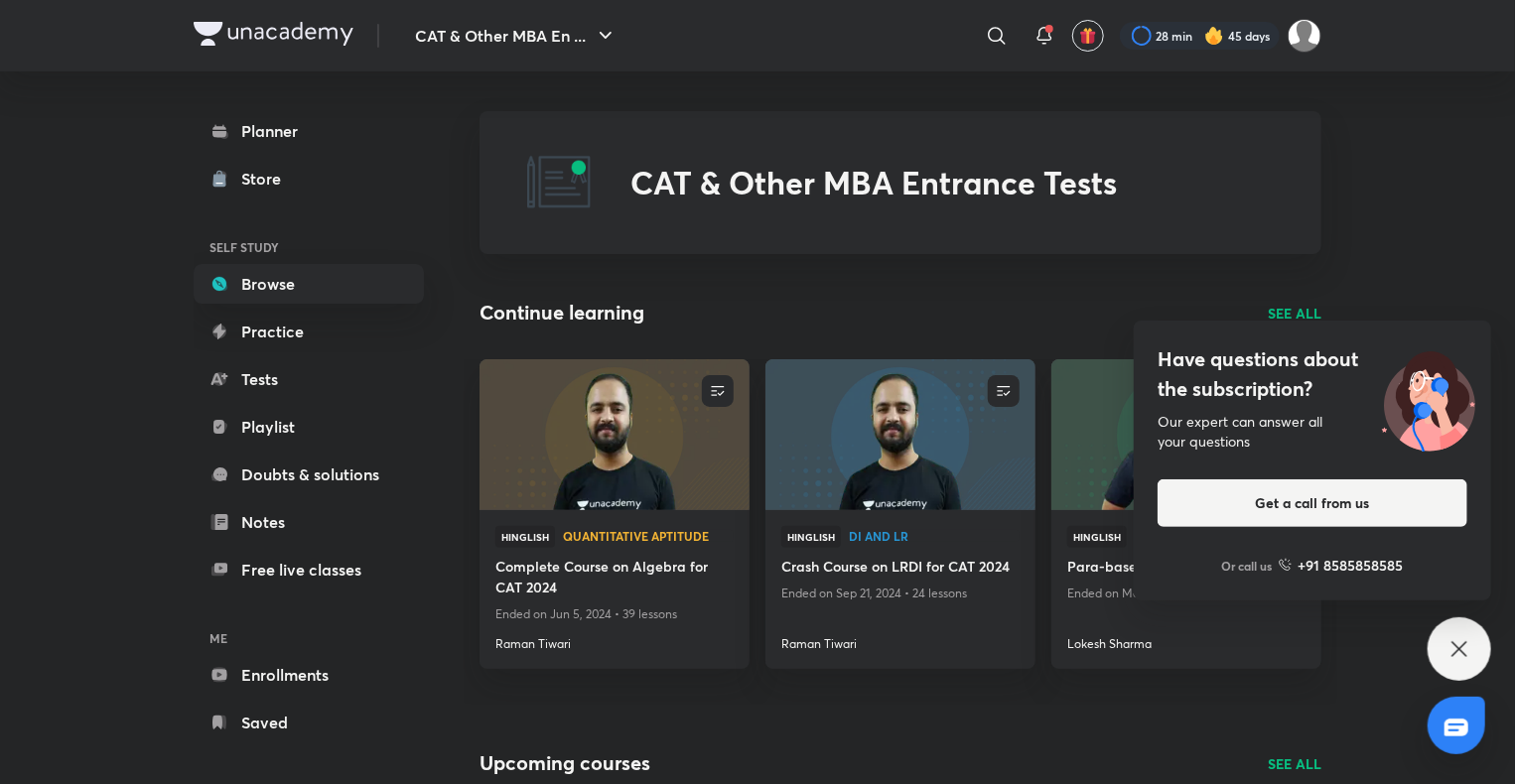 click on "Continue learning SEE ALL" at bounding box center [900, 313] 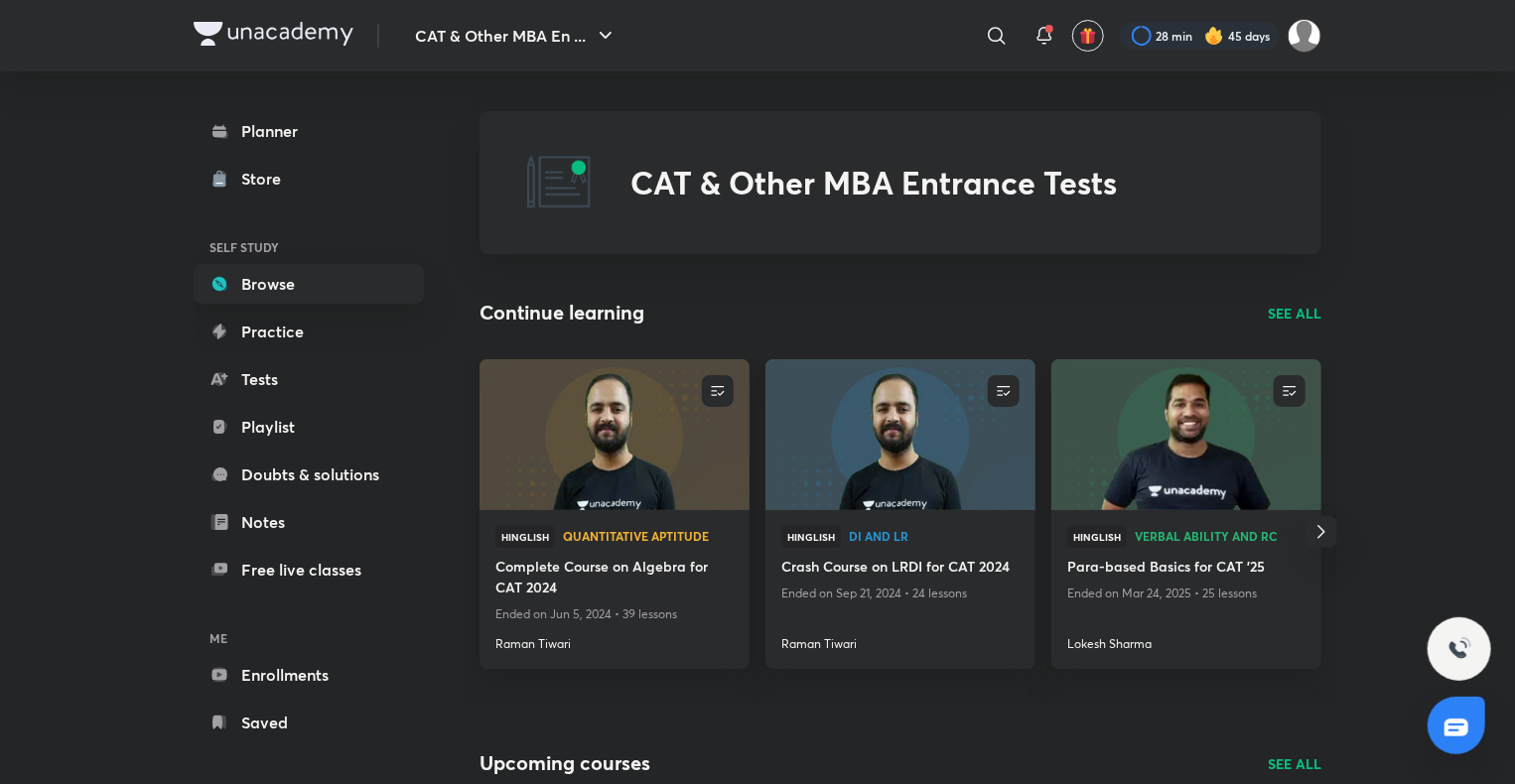 click on "SEE ALL" at bounding box center [1295, 313] 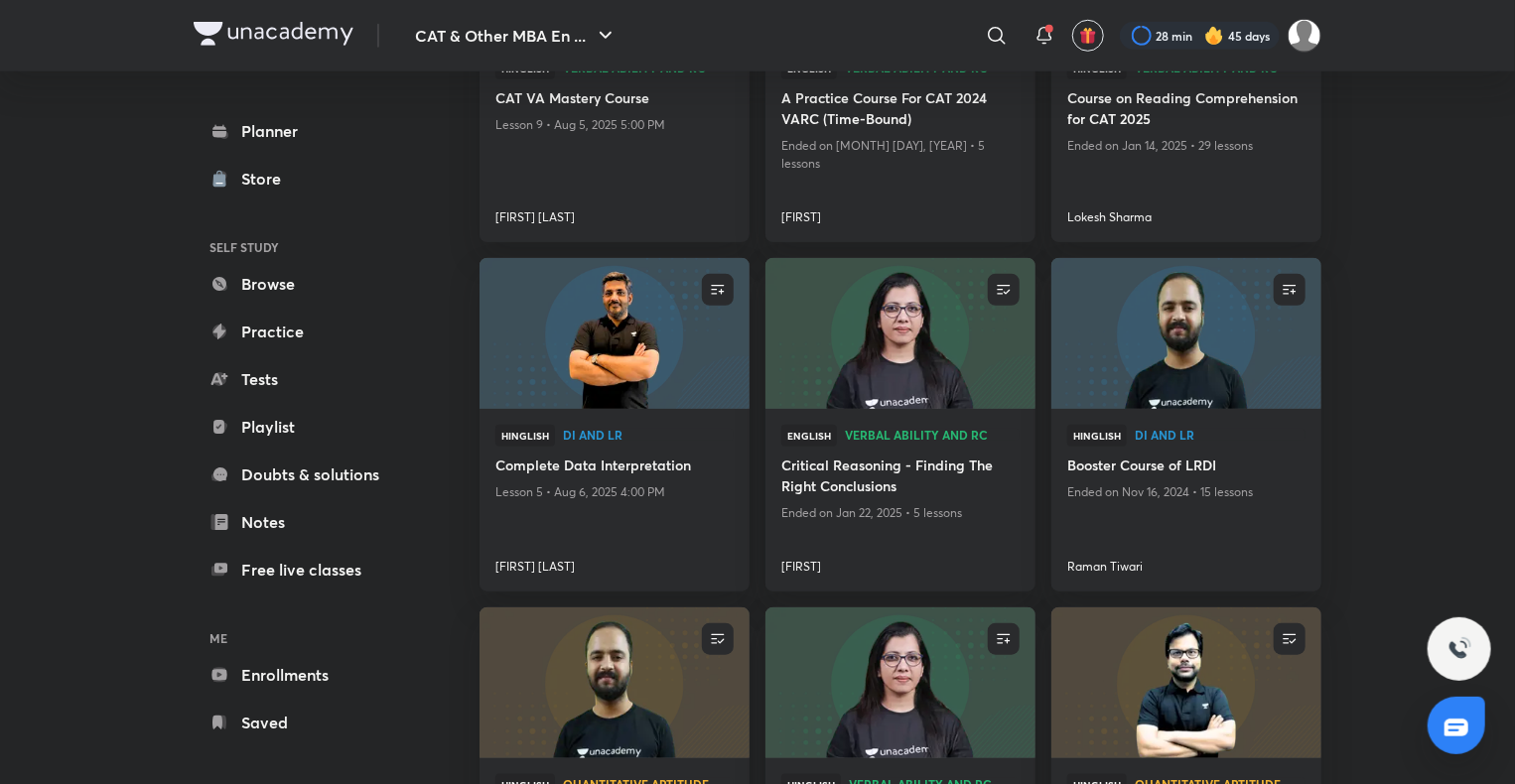 scroll, scrollTop: 849, scrollLeft: 0, axis: vertical 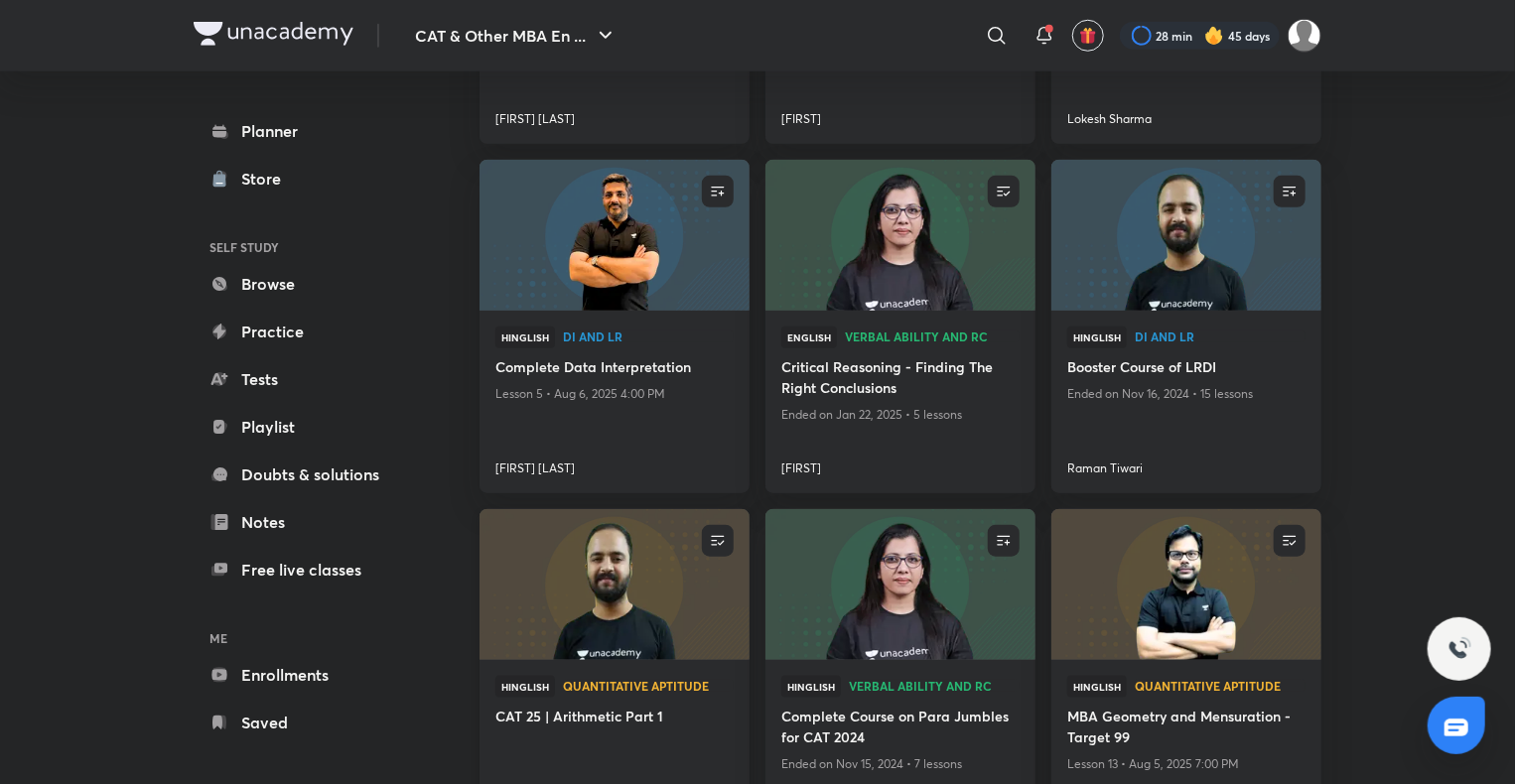 click at bounding box center [614, 585] 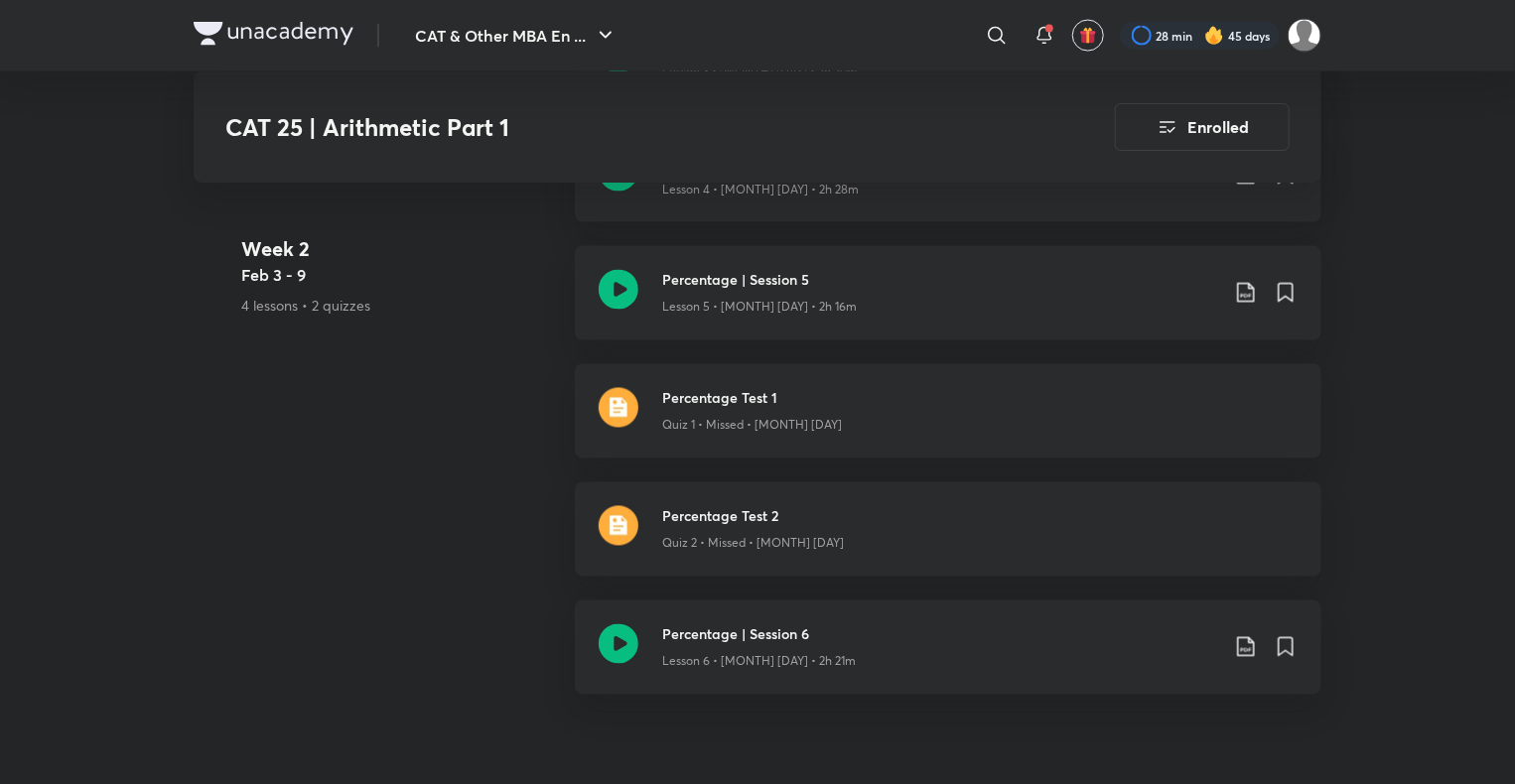 scroll, scrollTop: 1615, scrollLeft: 0, axis: vertical 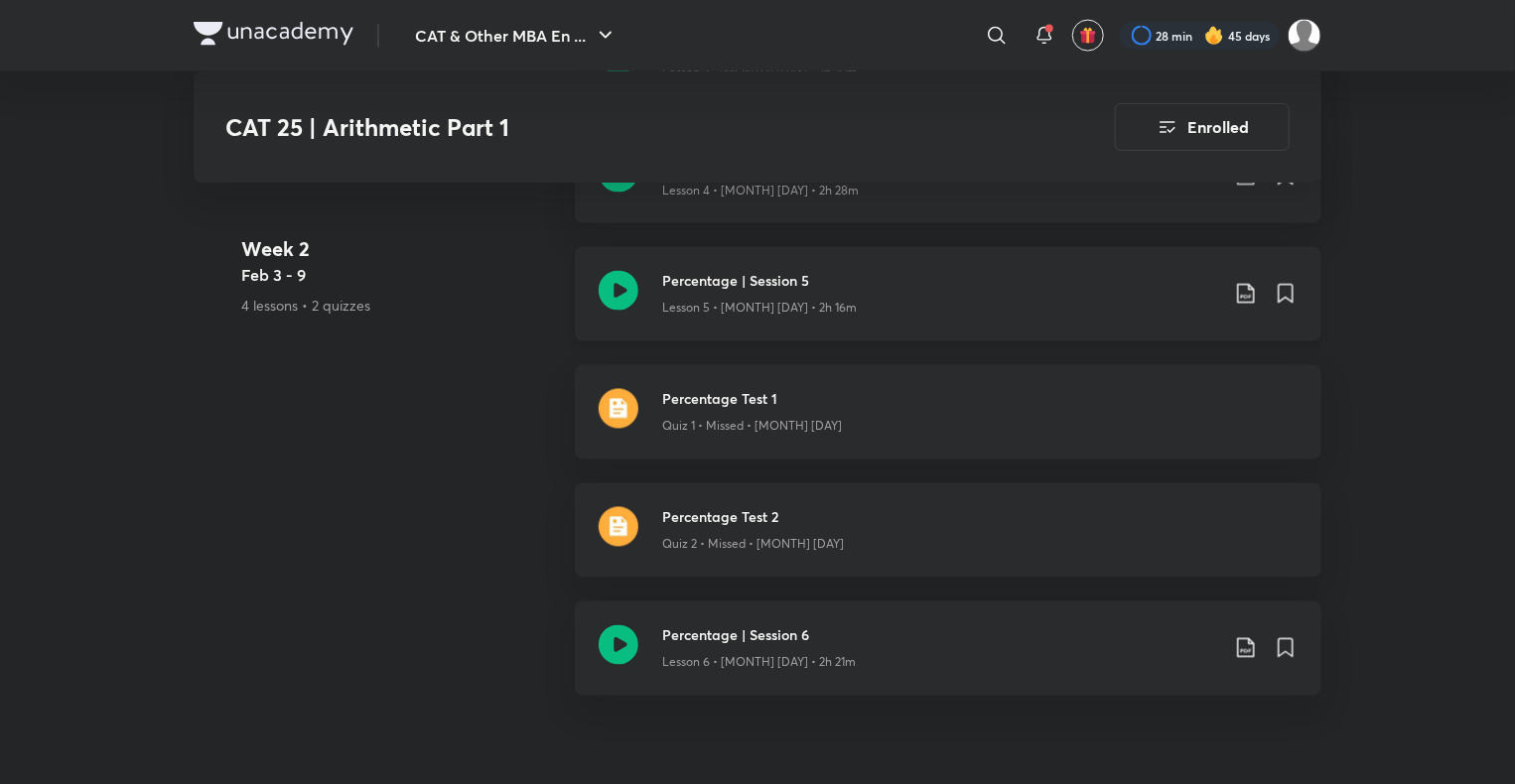 click 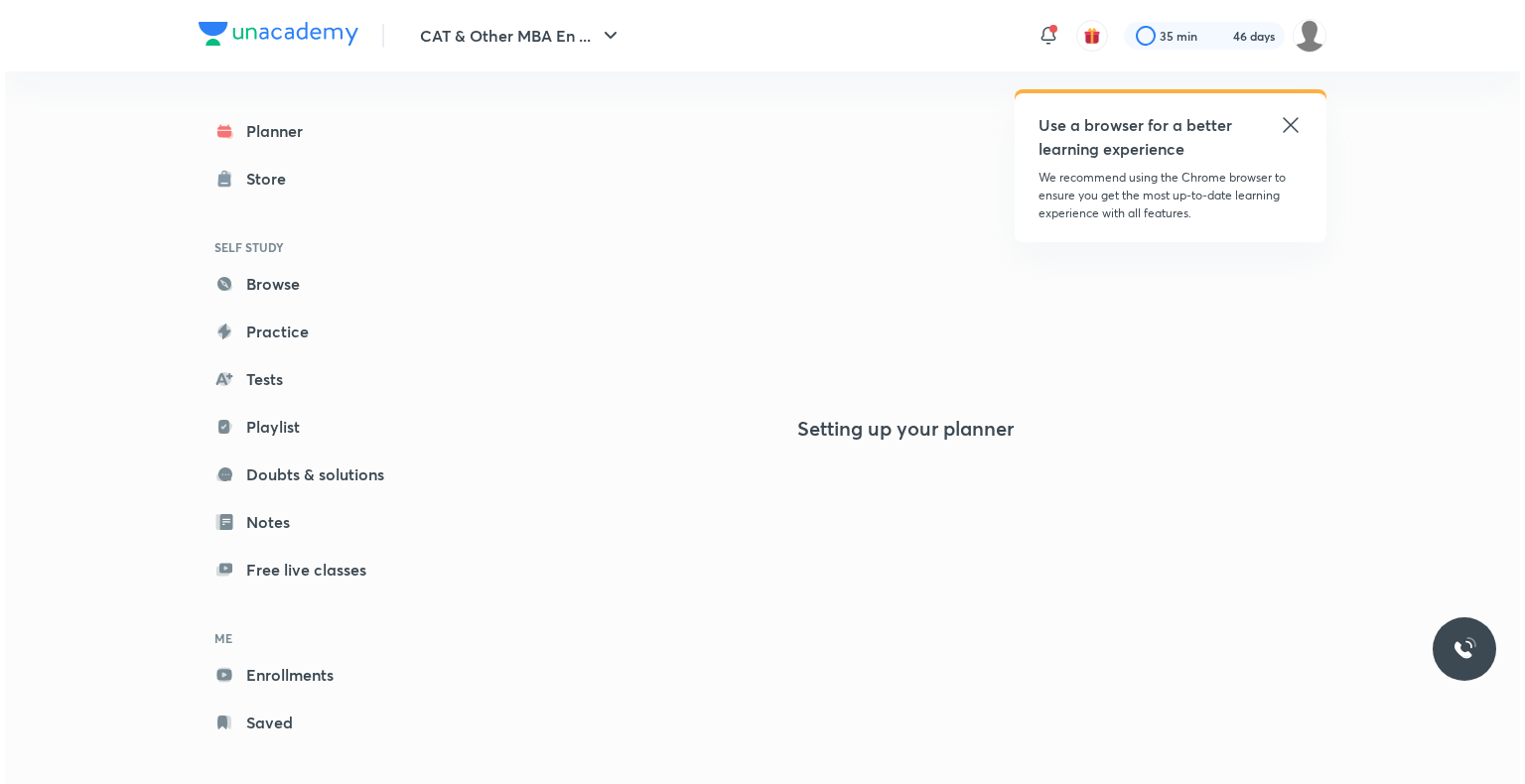 scroll, scrollTop: 0, scrollLeft: 0, axis: both 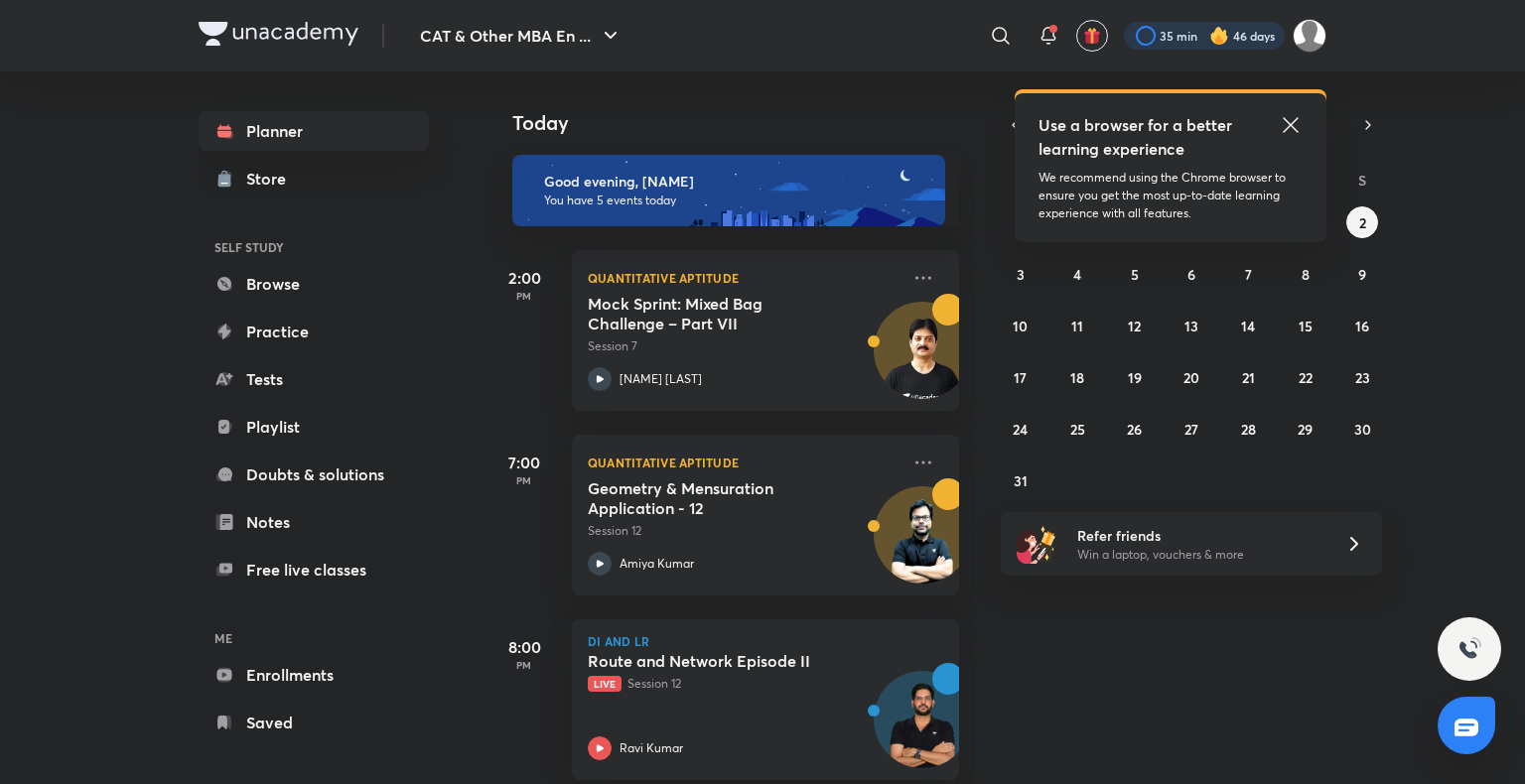 click at bounding box center [1204, 36] 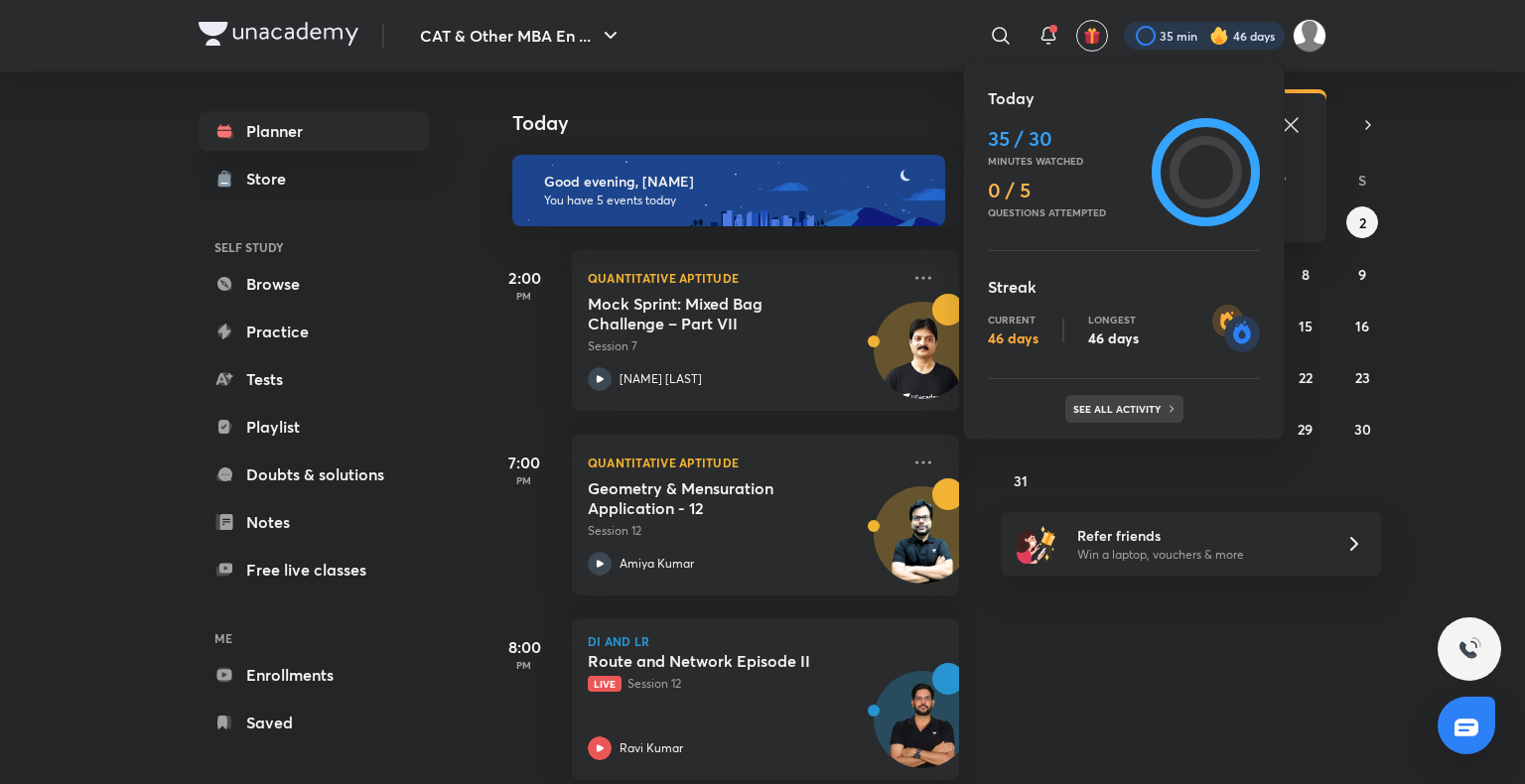 click on "See all activity" at bounding box center [1124, 409] 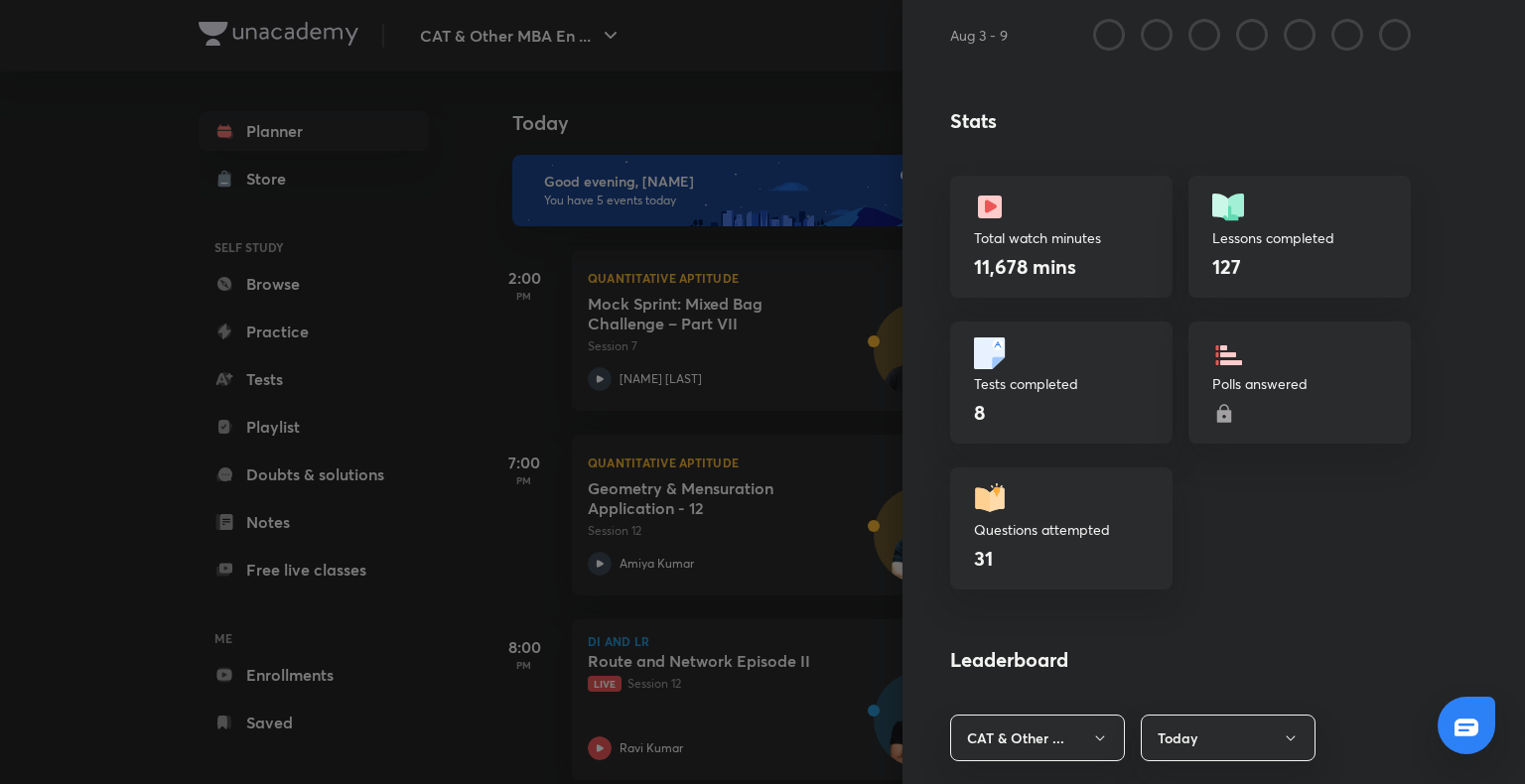 scroll, scrollTop: 498, scrollLeft: 0, axis: vertical 